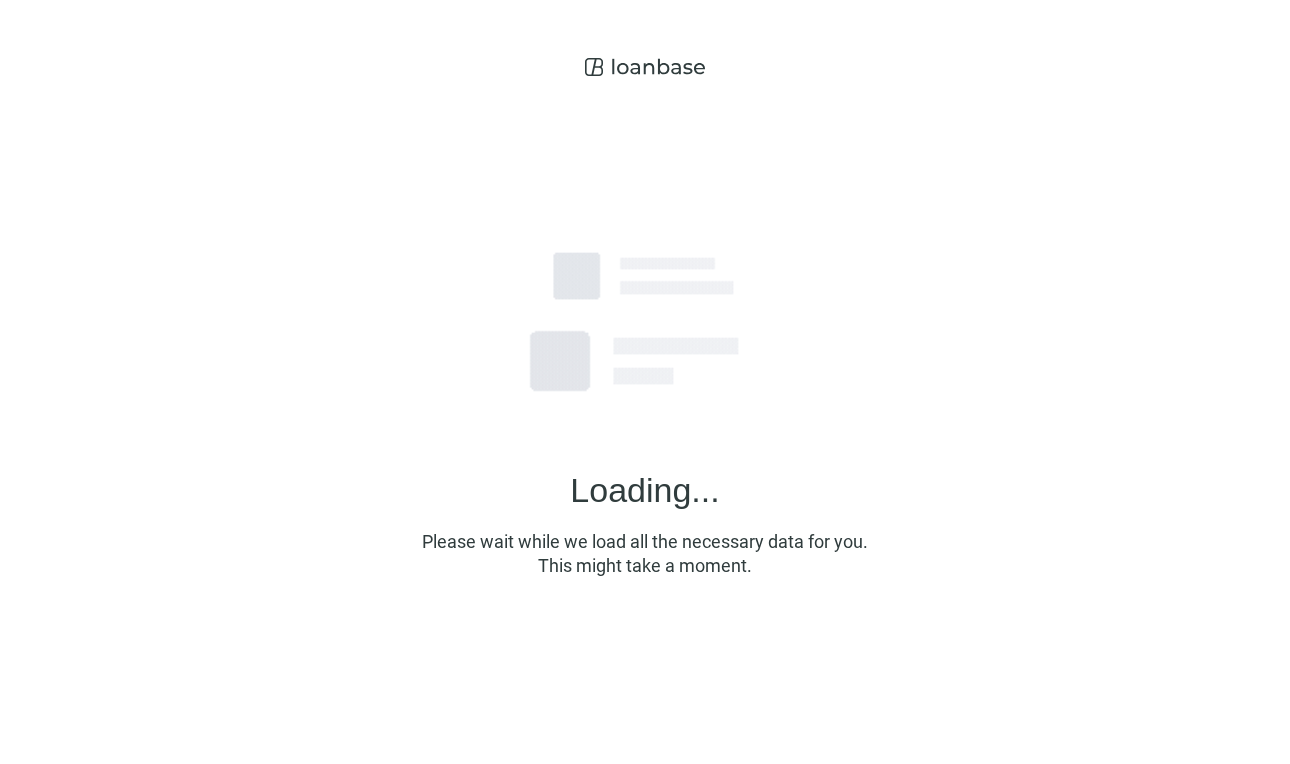 scroll, scrollTop: 0, scrollLeft: 0, axis: both 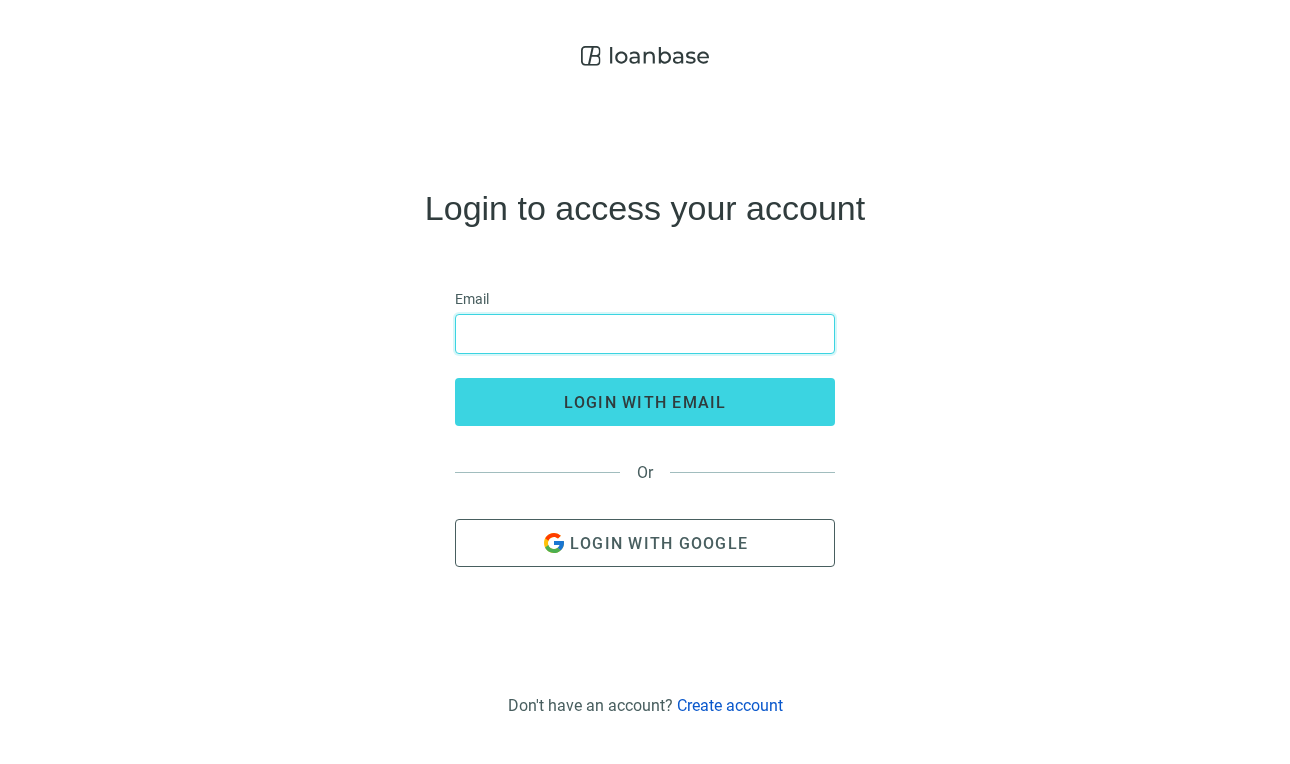click at bounding box center [645, 334] 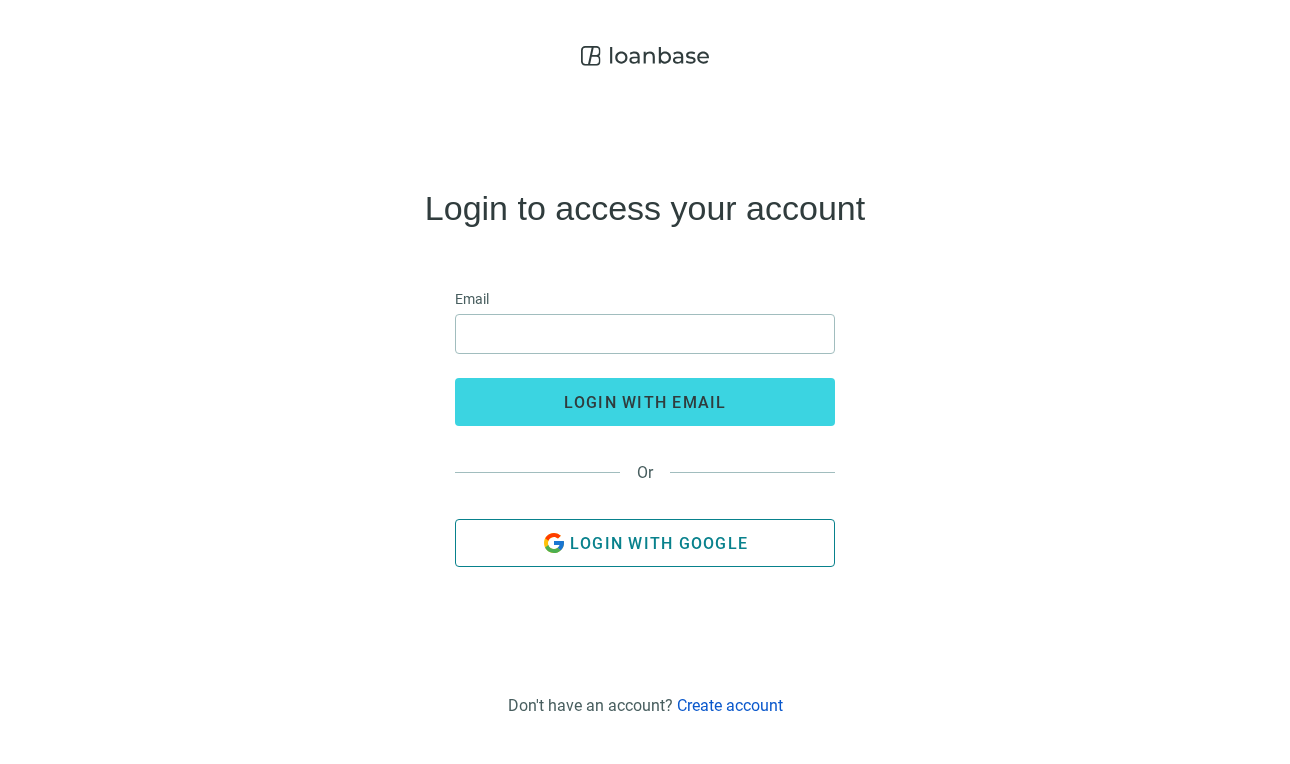 click on "Login with Google" at bounding box center [645, 543] 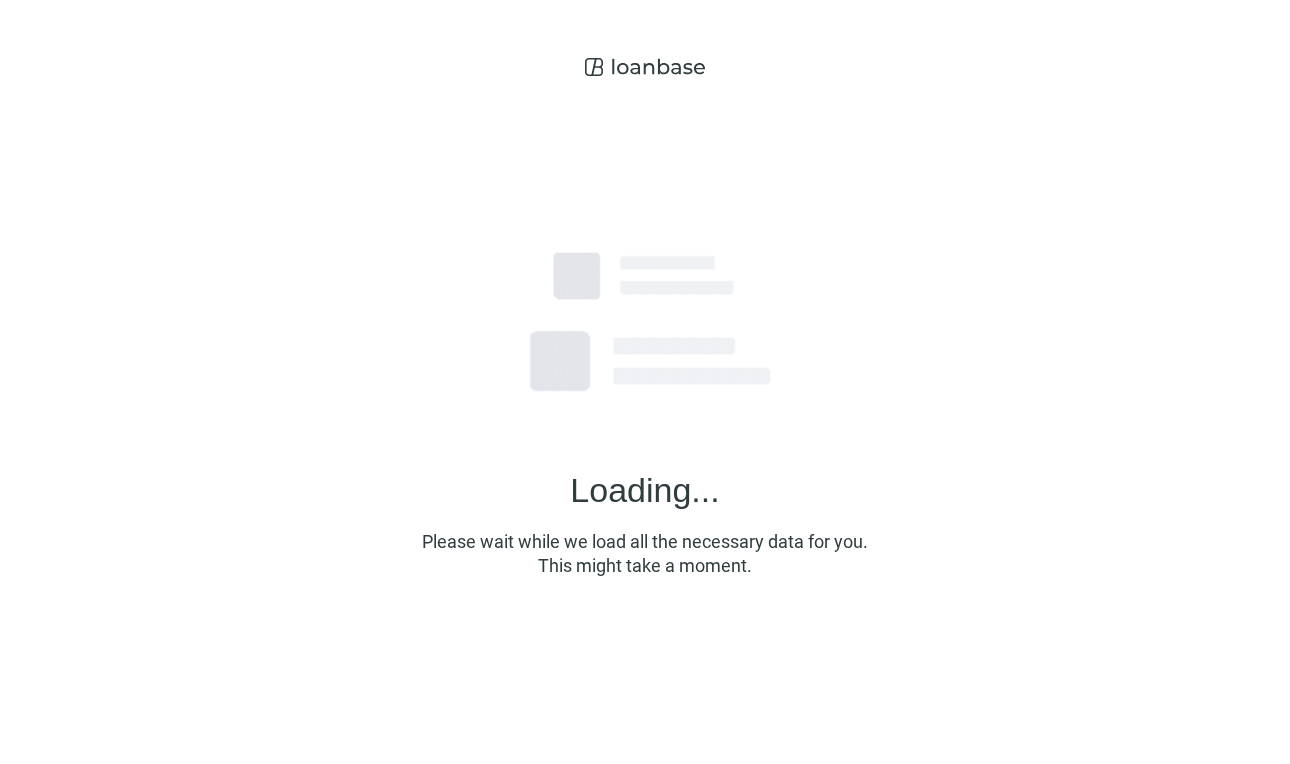 scroll, scrollTop: 0, scrollLeft: 0, axis: both 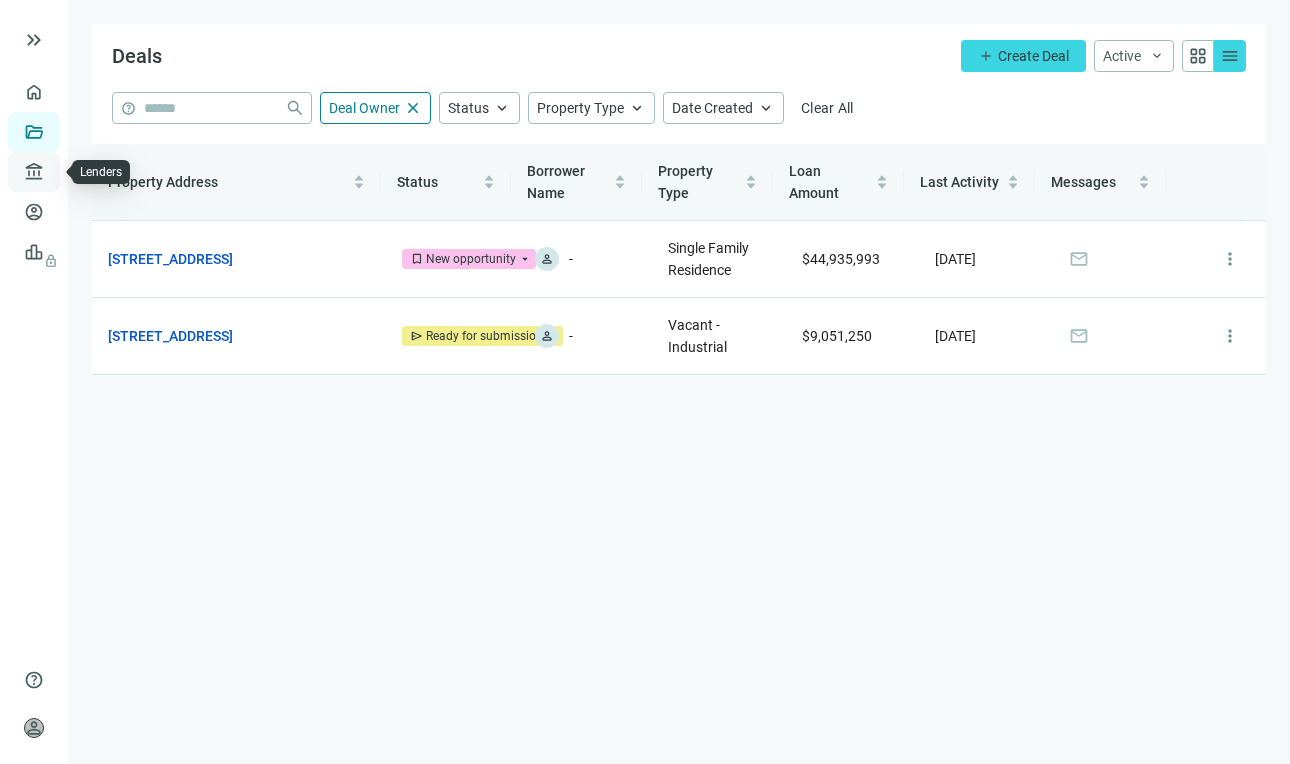 click on "Lenders" at bounding box center (76, 172) 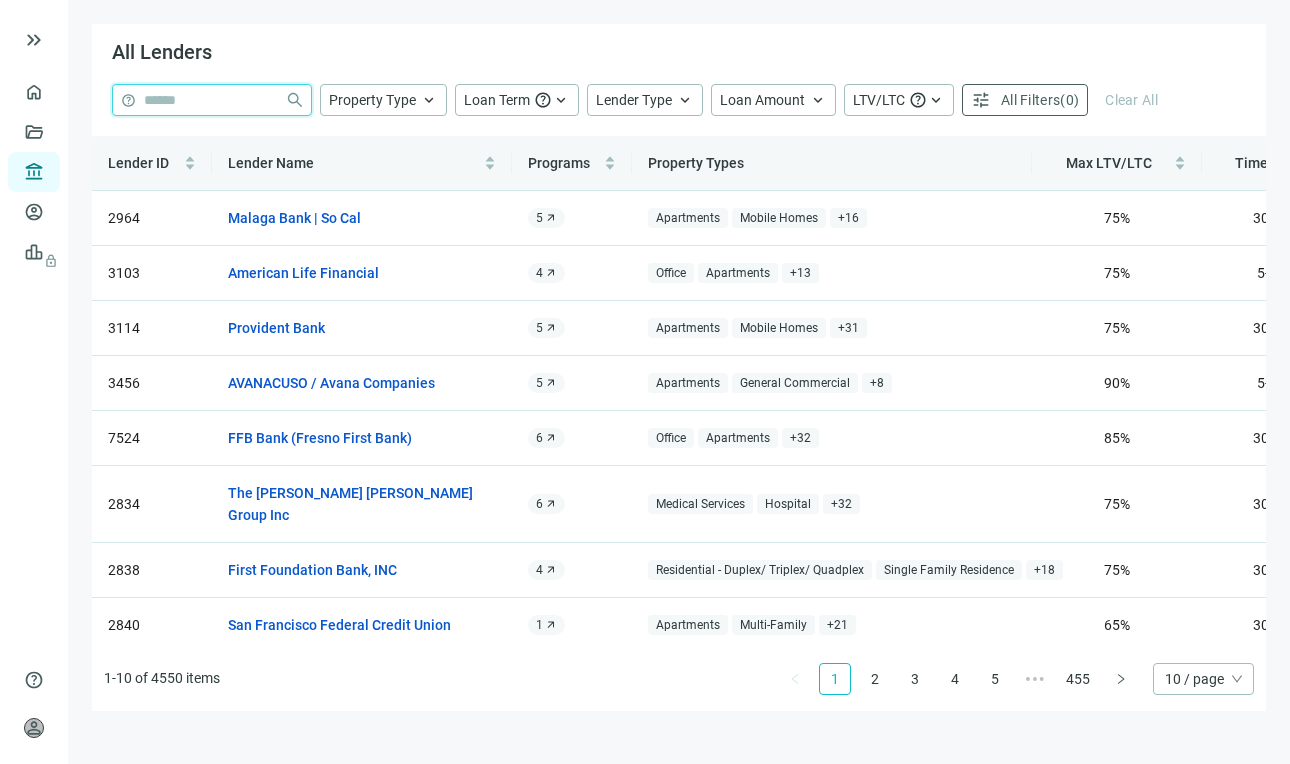 click at bounding box center [210, 100] 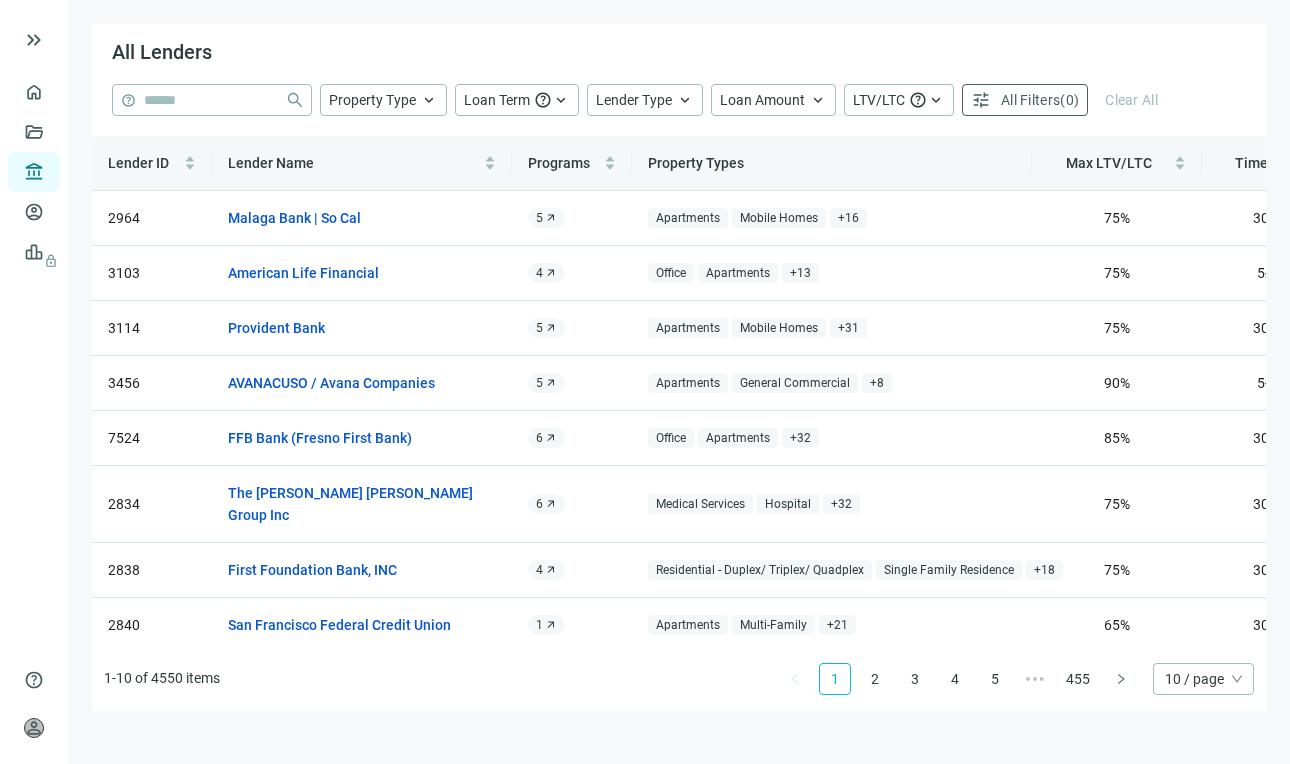 click on "All Lenders" at bounding box center [679, 54] 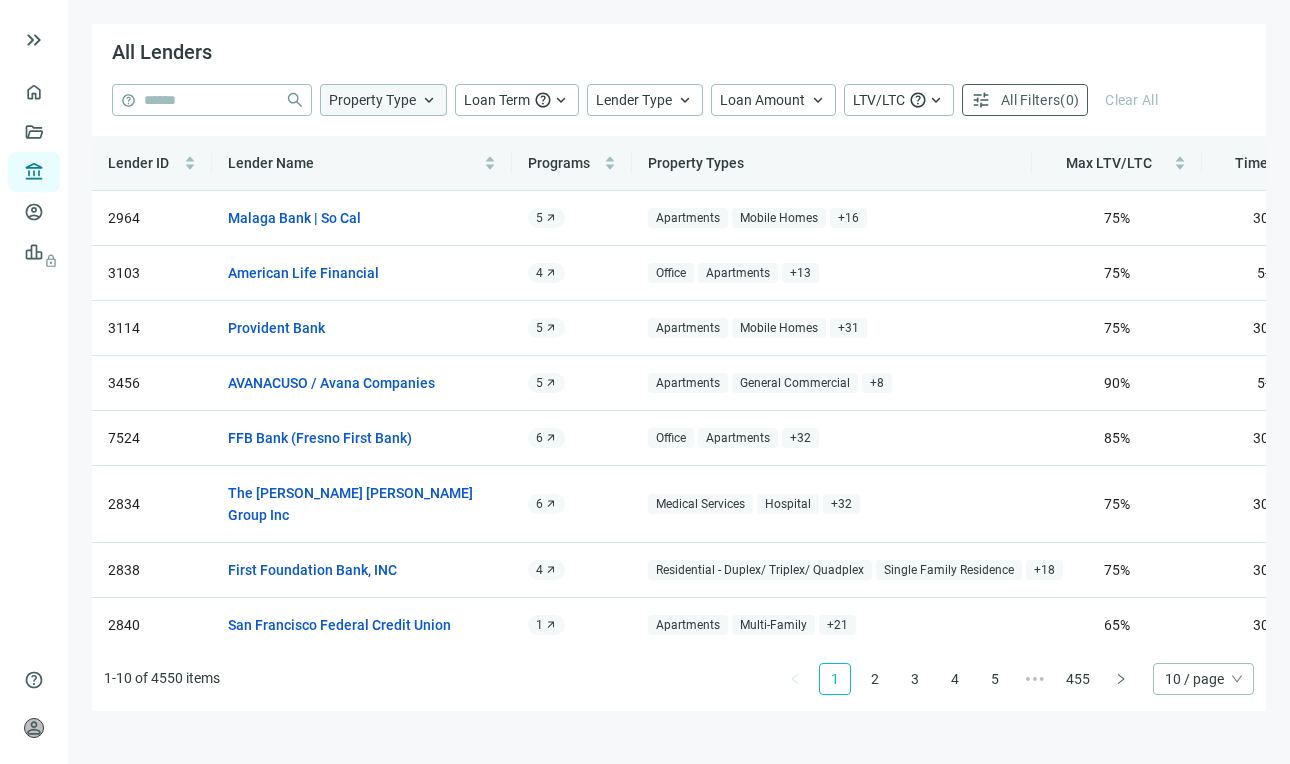 click on "Property Type" at bounding box center (372, 100) 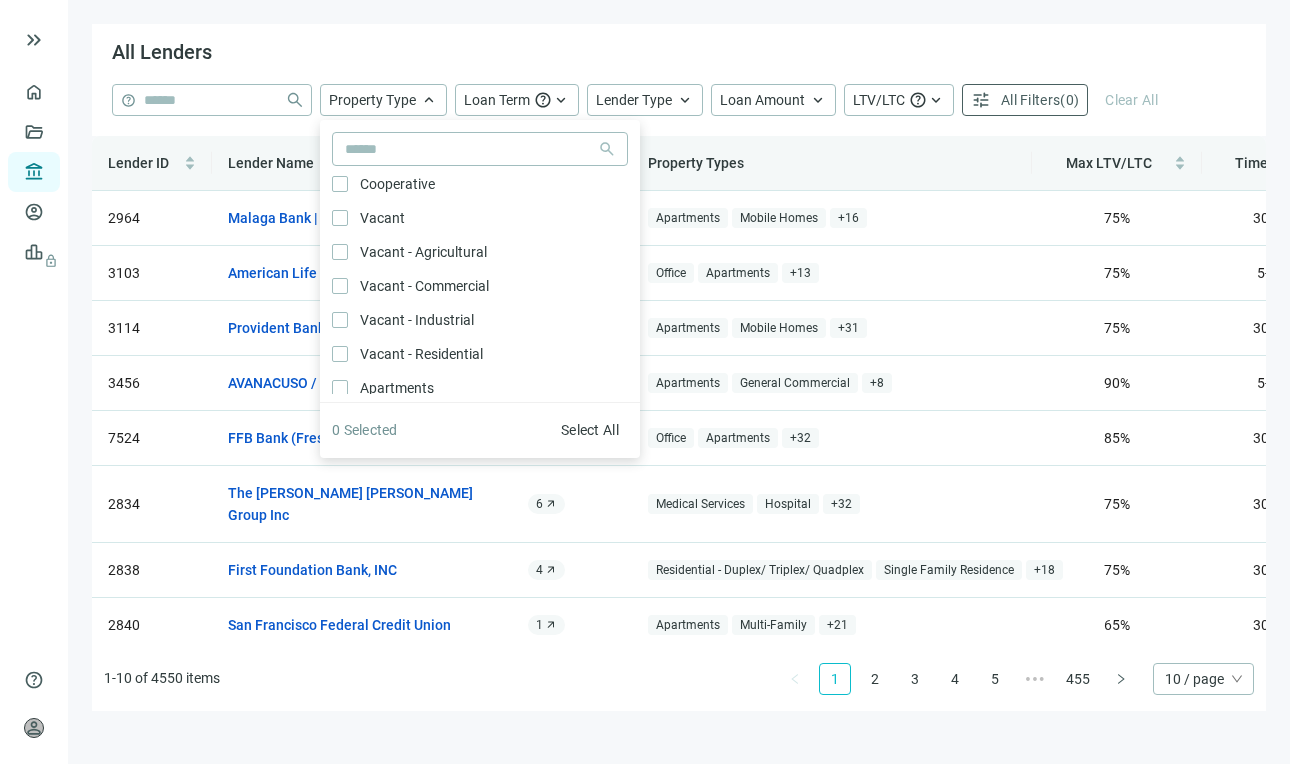 scroll, scrollTop: 250, scrollLeft: 0, axis: vertical 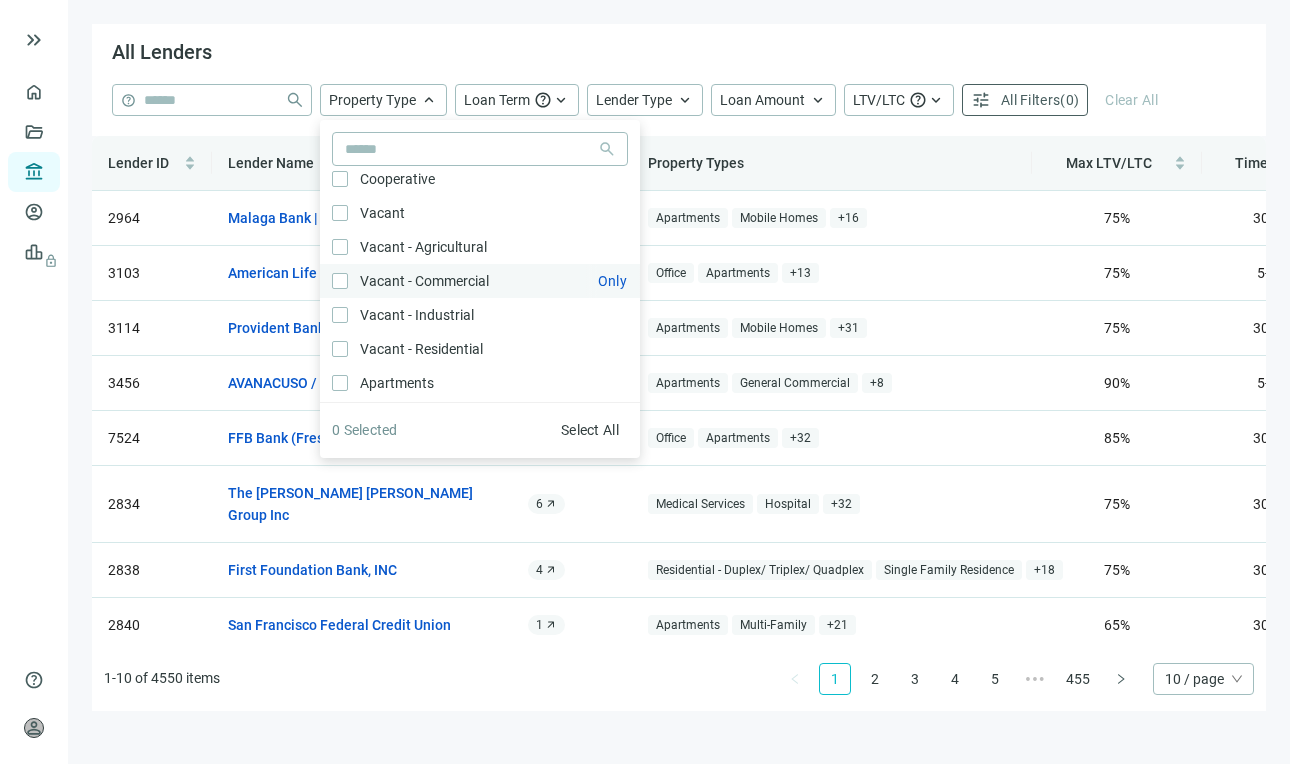 click on "Vacant - Commercial Only" at bounding box center (422, 281) 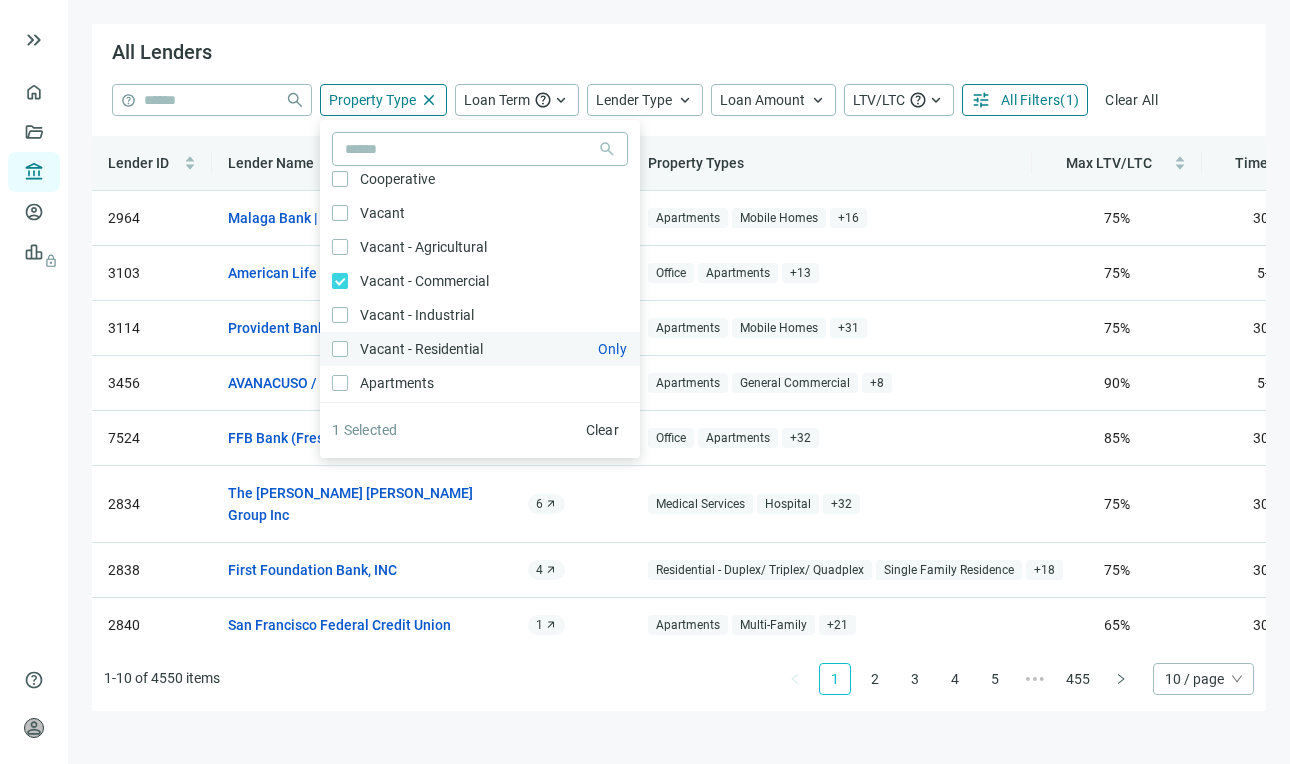 click on "Vacant - Residential Only" at bounding box center [419, 349] 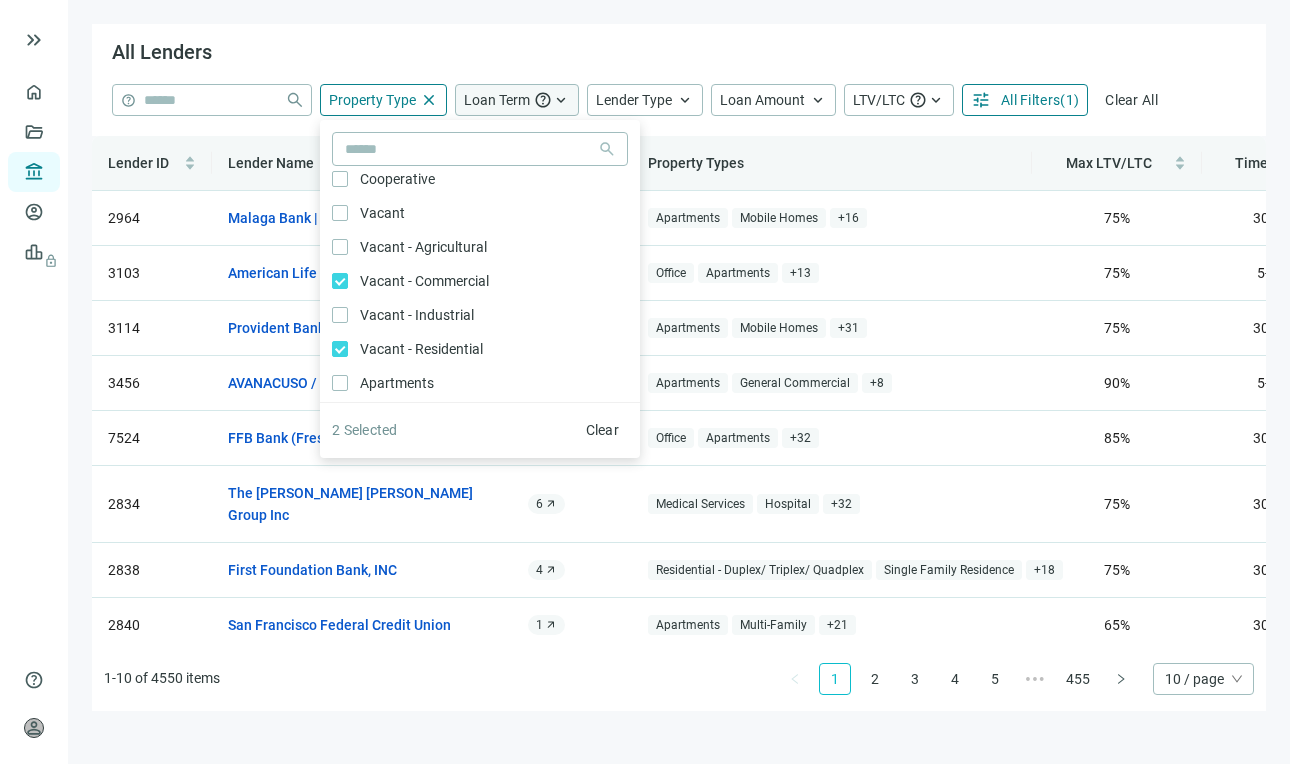 click on "Loan Term" at bounding box center [497, 100] 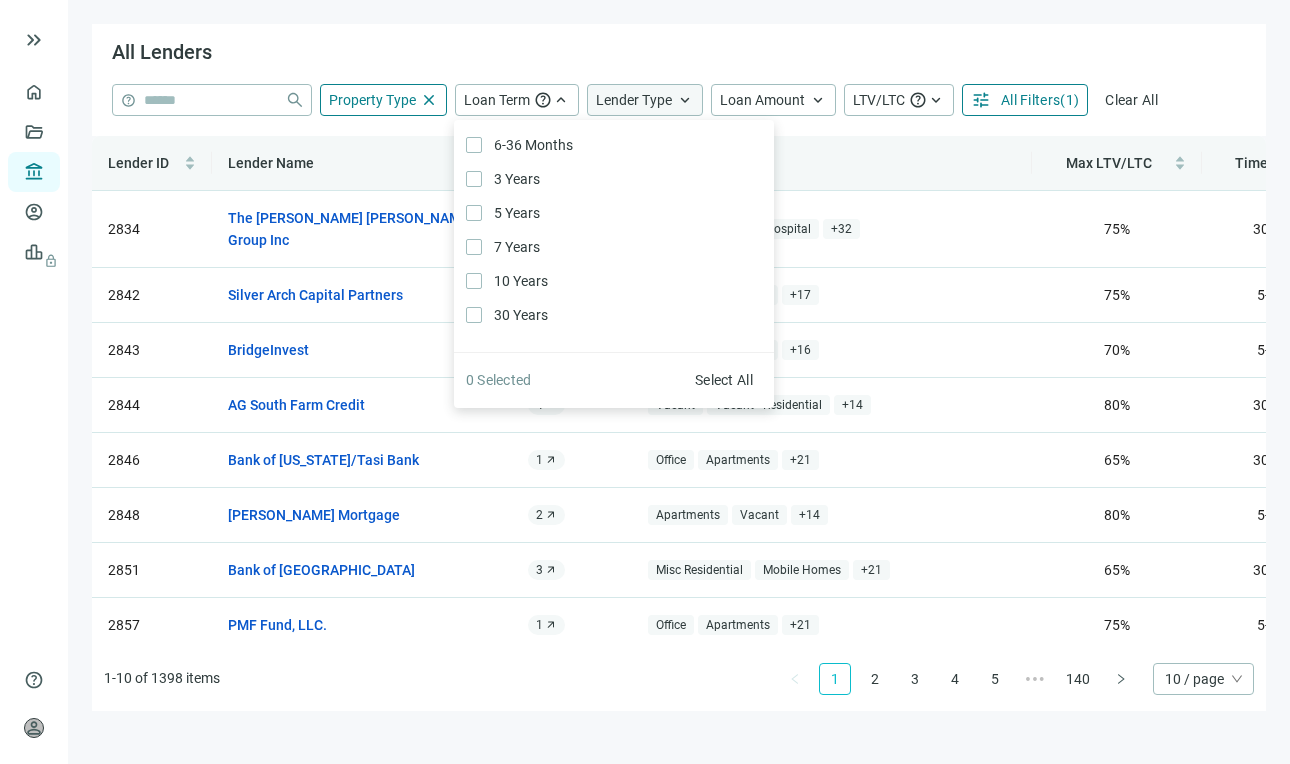 click on "Lender Type" at bounding box center (634, 100) 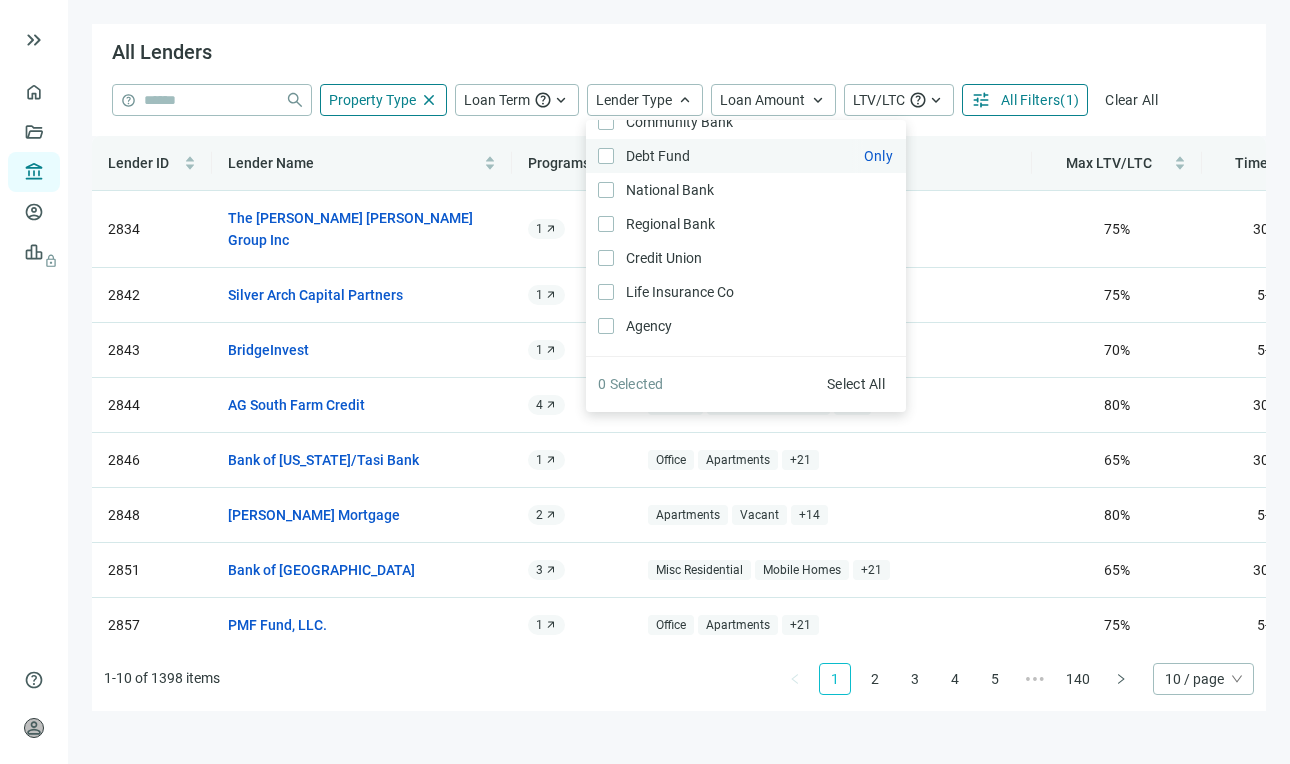 scroll, scrollTop: 30, scrollLeft: 0, axis: vertical 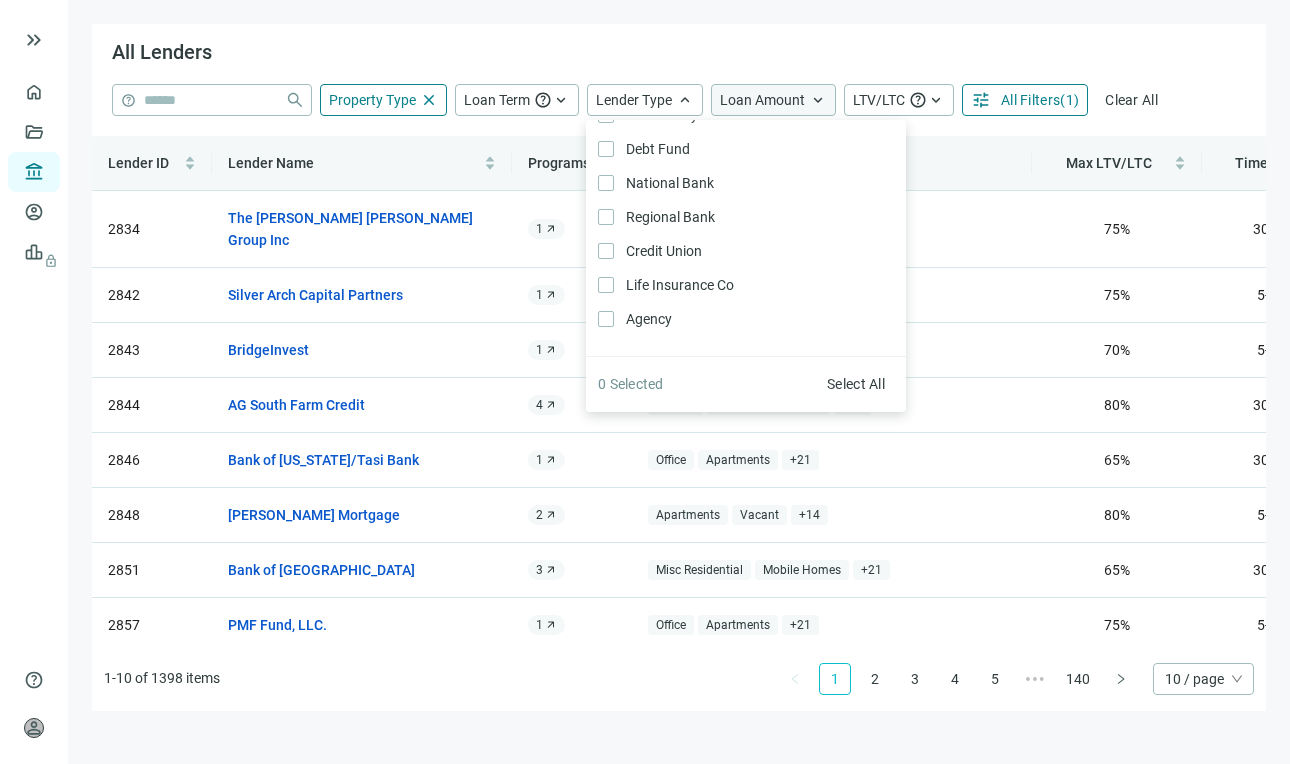 click on "Loan Amount" at bounding box center (762, 100) 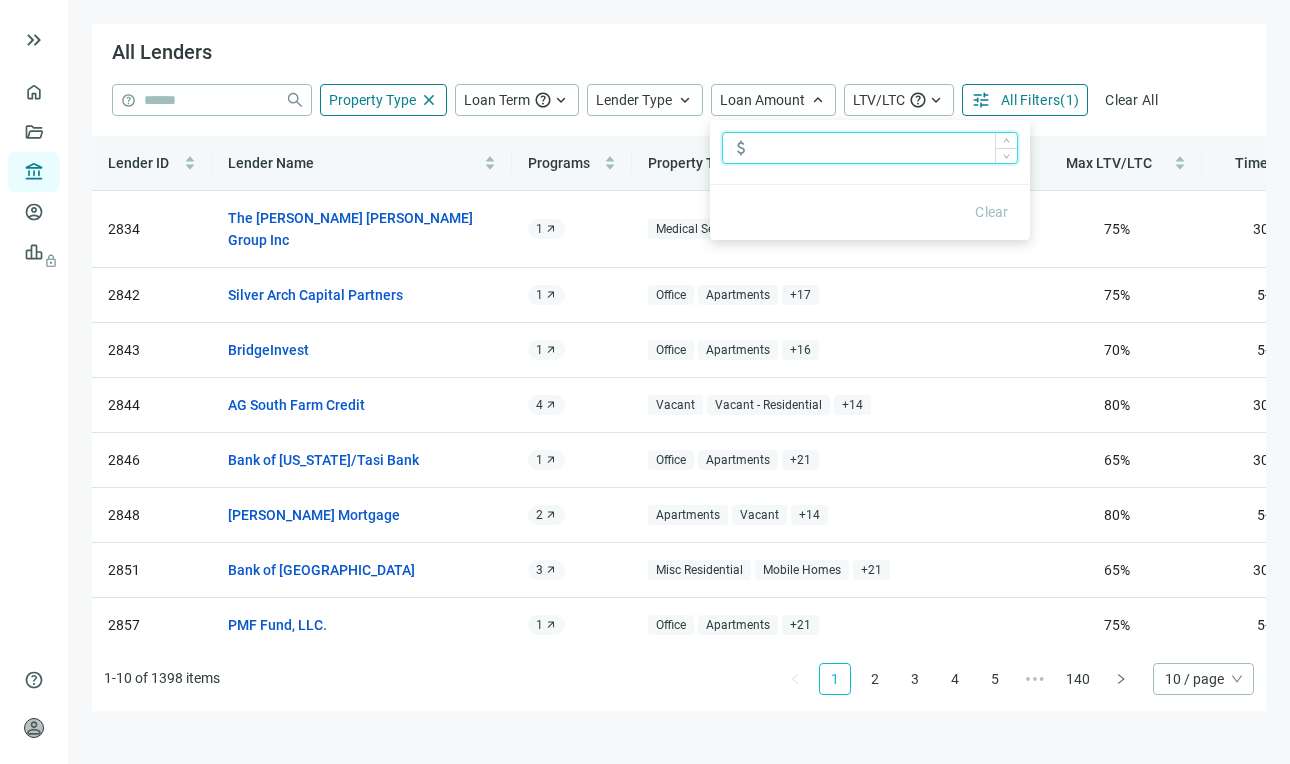 click at bounding box center (886, 148) 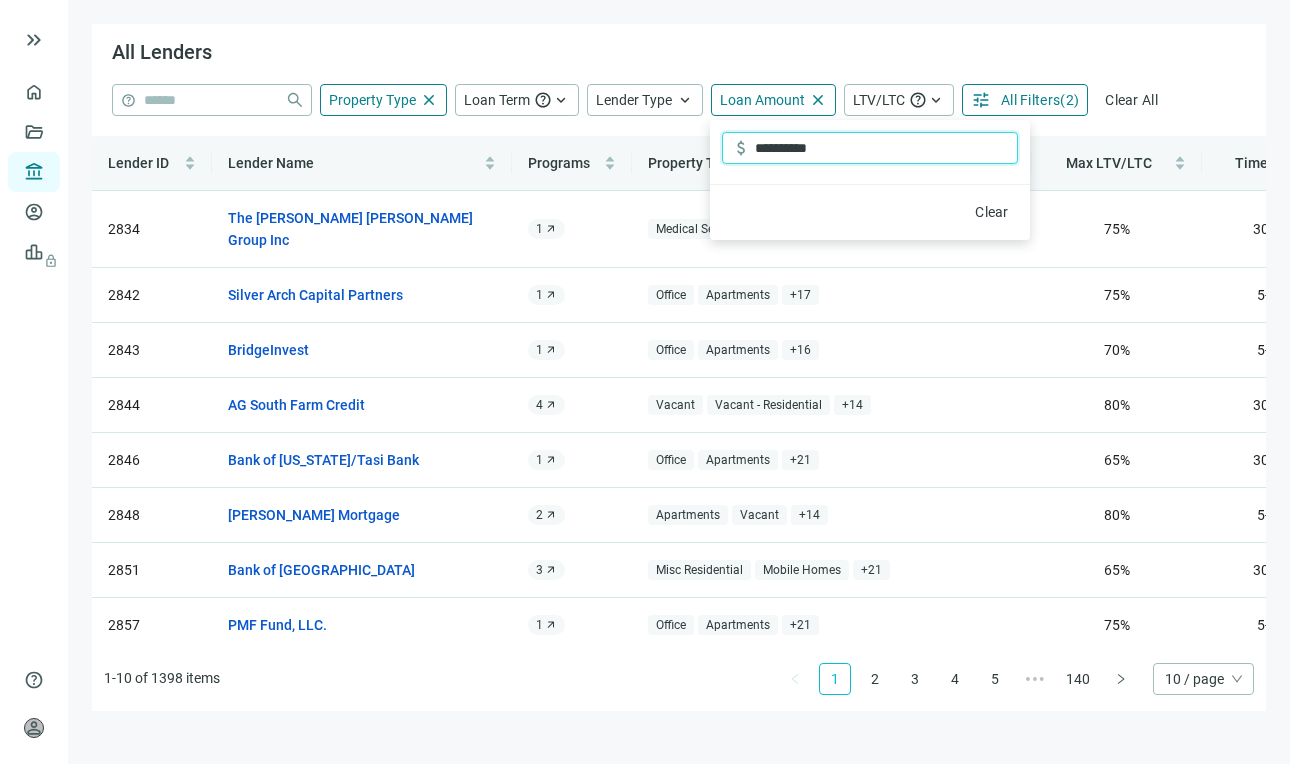type on "**********" 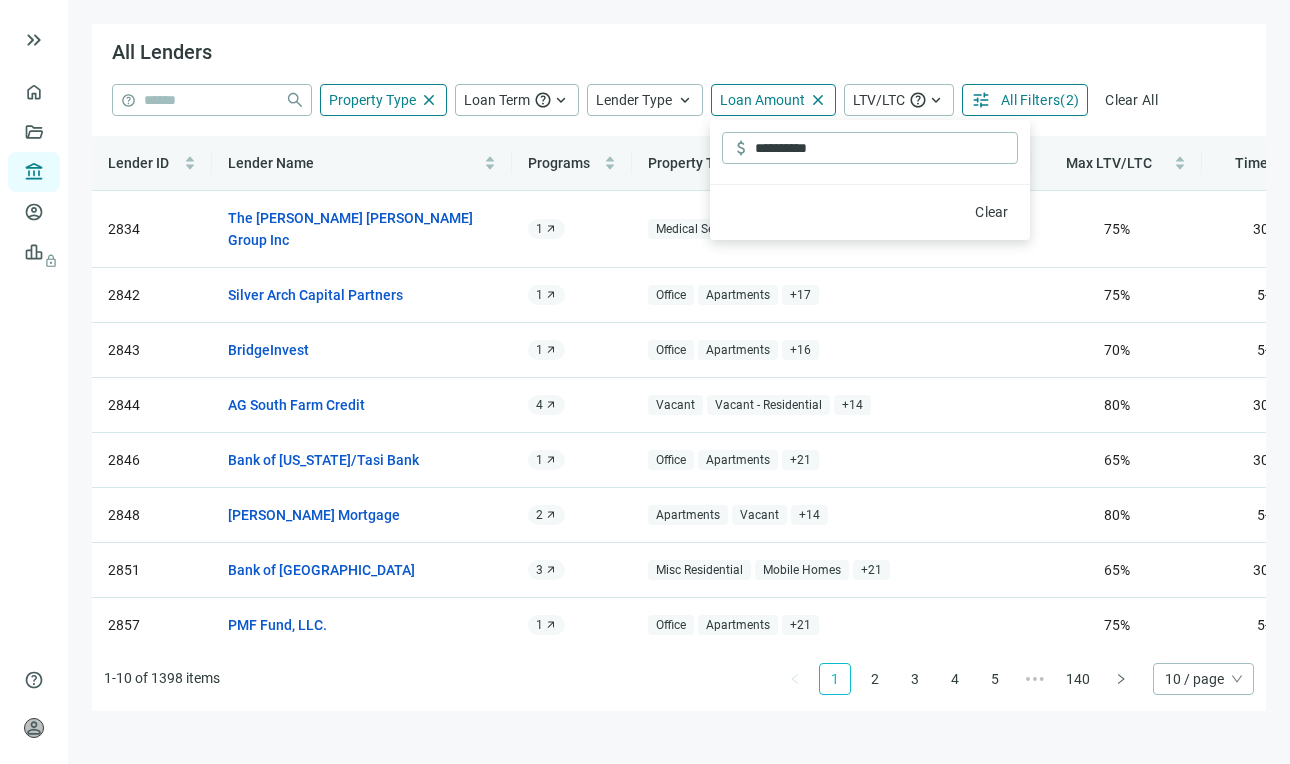 click on "All Lenders" at bounding box center (679, 54) 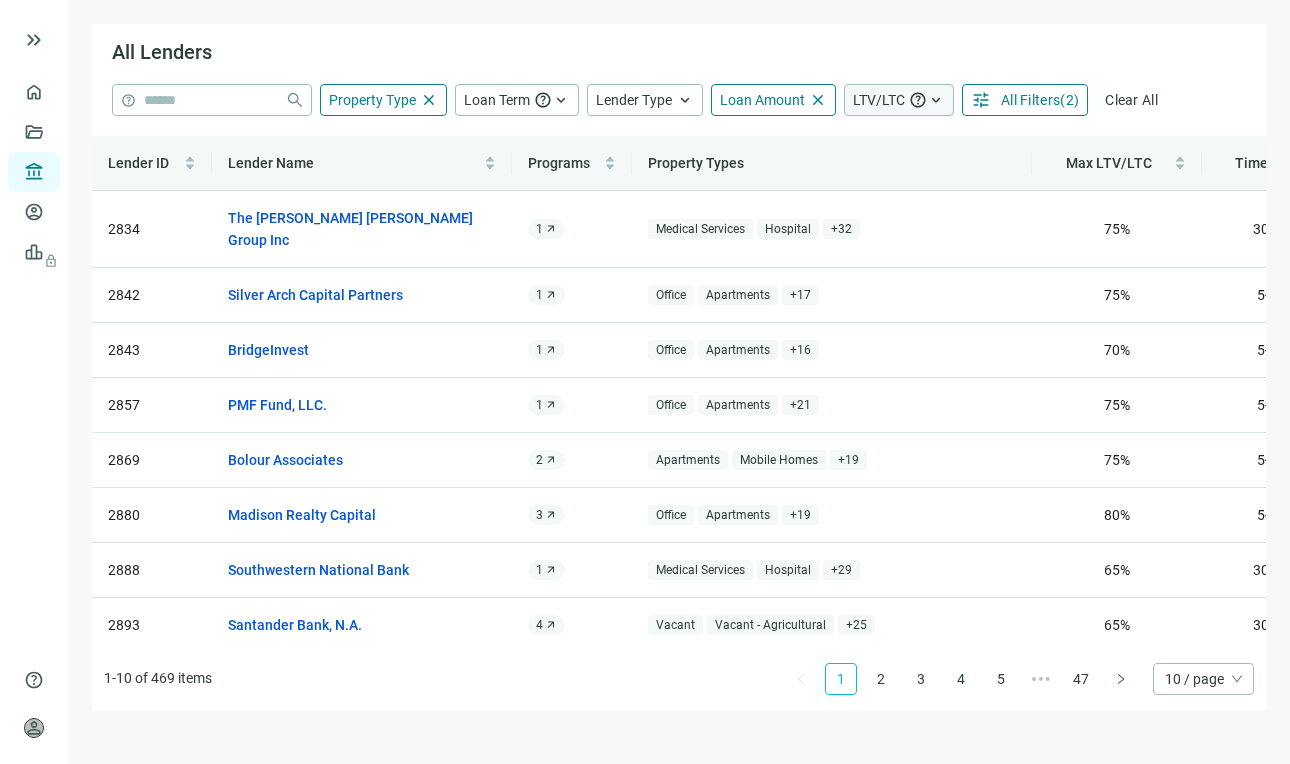click on "LTV/LTC" at bounding box center (879, 100) 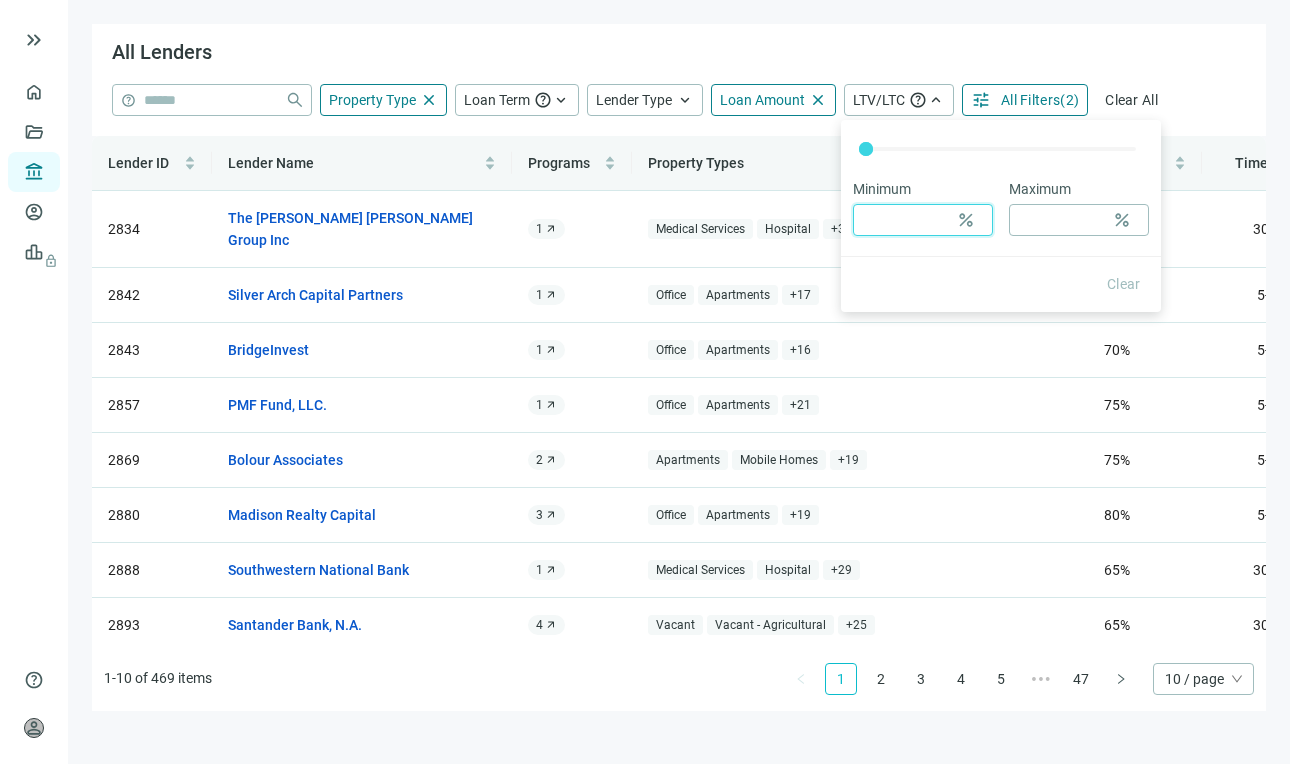 click at bounding box center [905, 220] 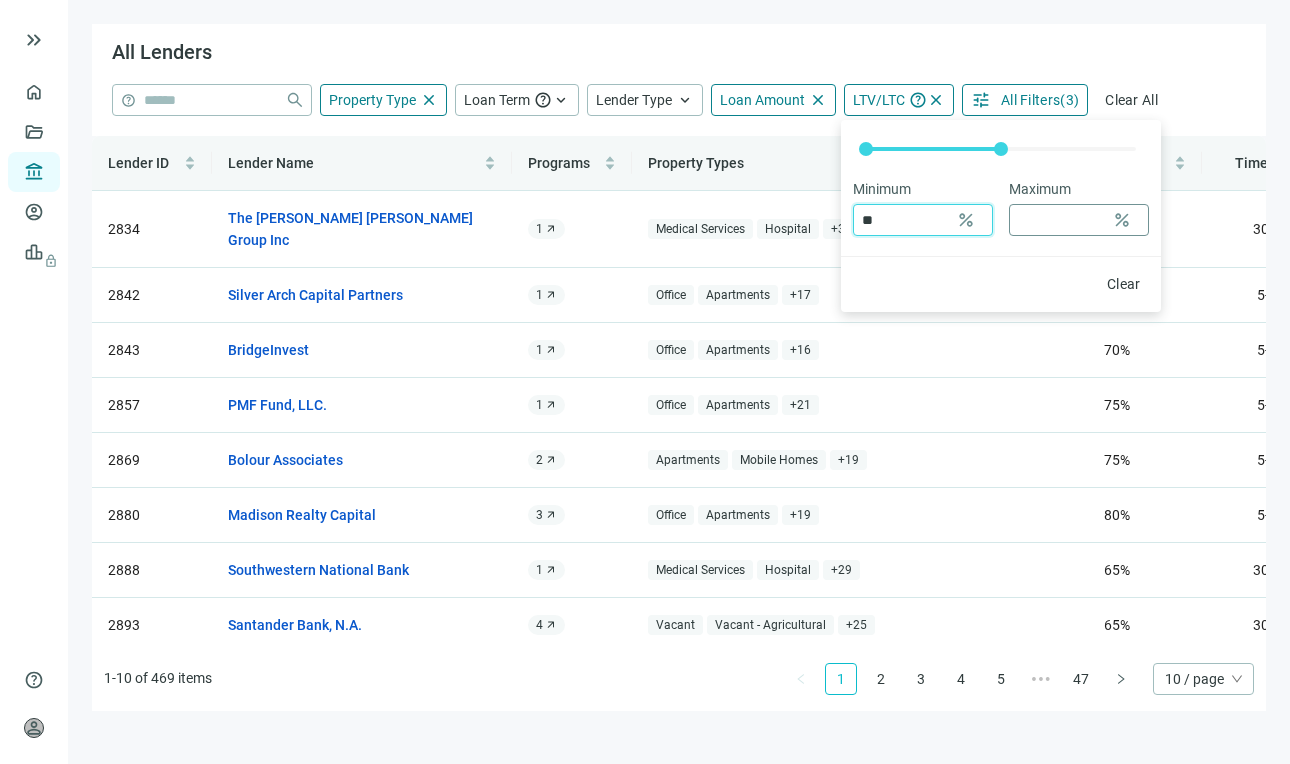 type on "**" 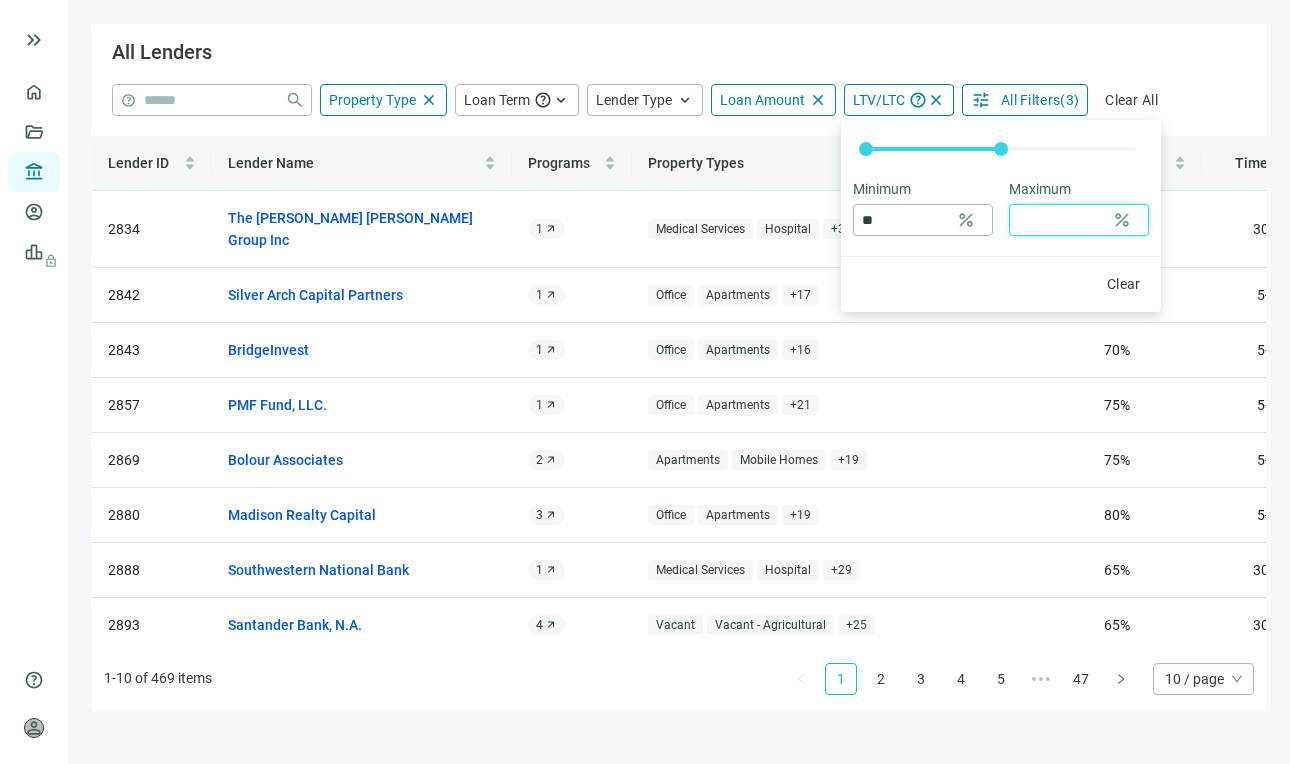 click at bounding box center (1061, 220) 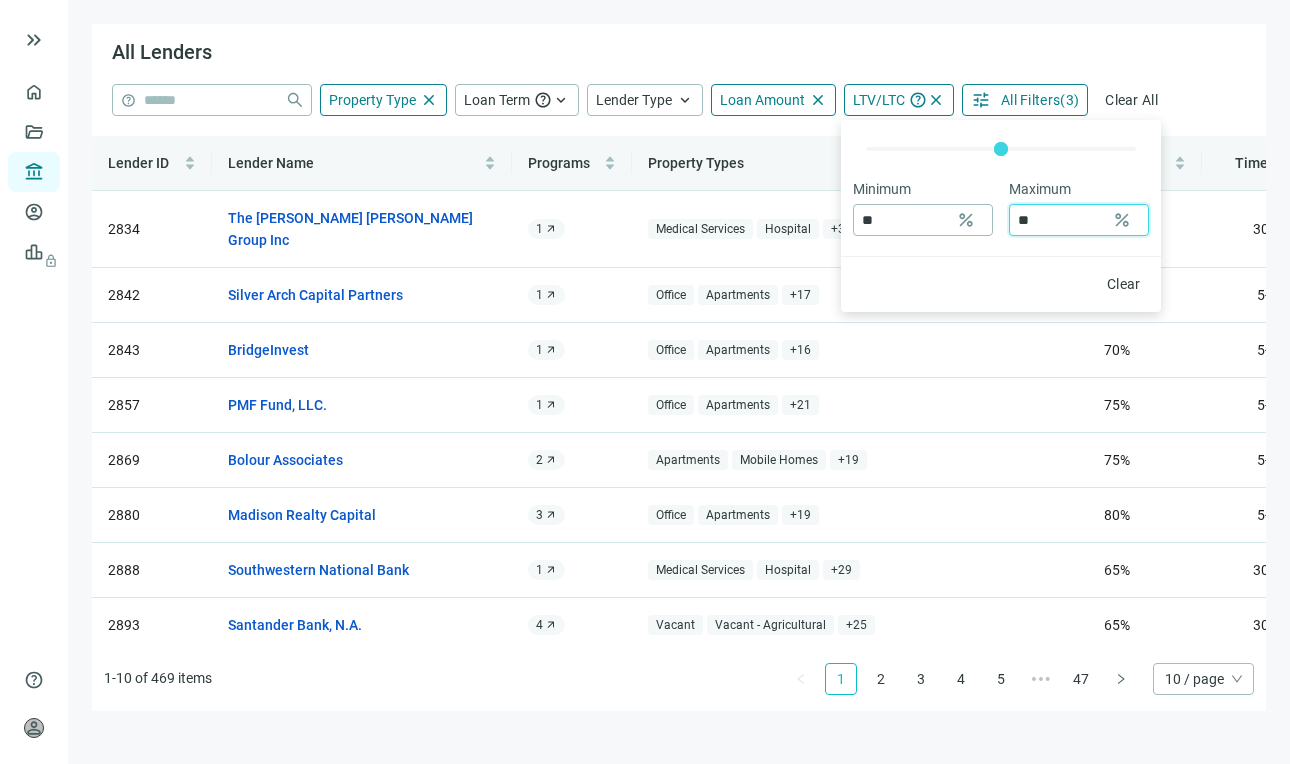 type on "**" 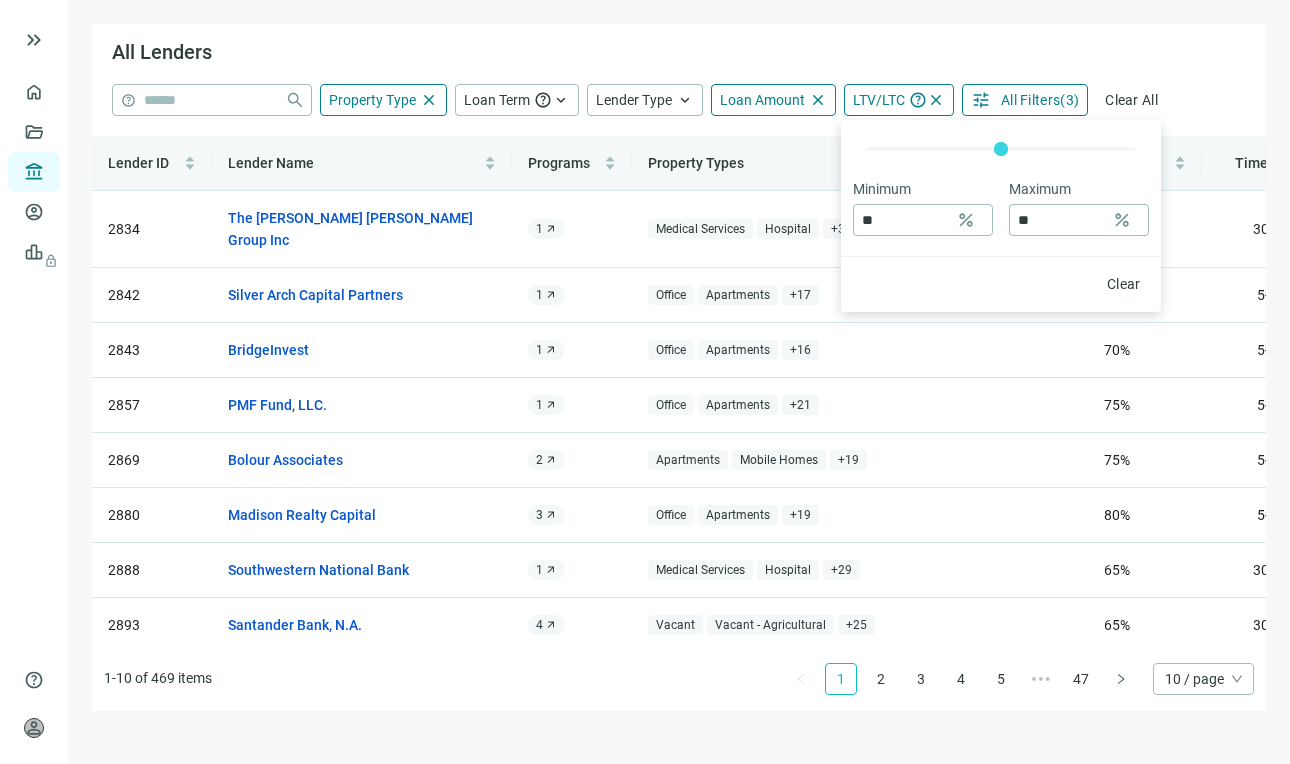 click on "All Lenders" at bounding box center (679, 54) 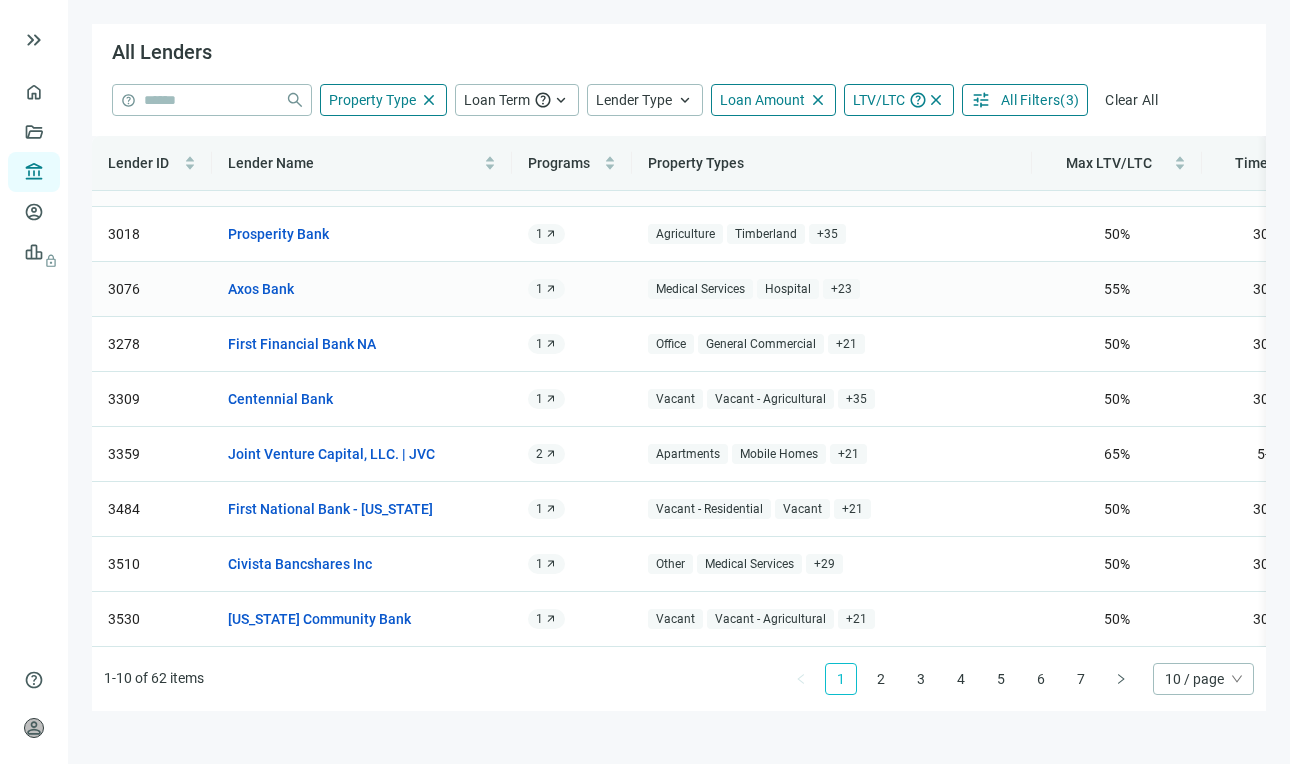 scroll, scrollTop: 0, scrollLeft: 0, axis: both 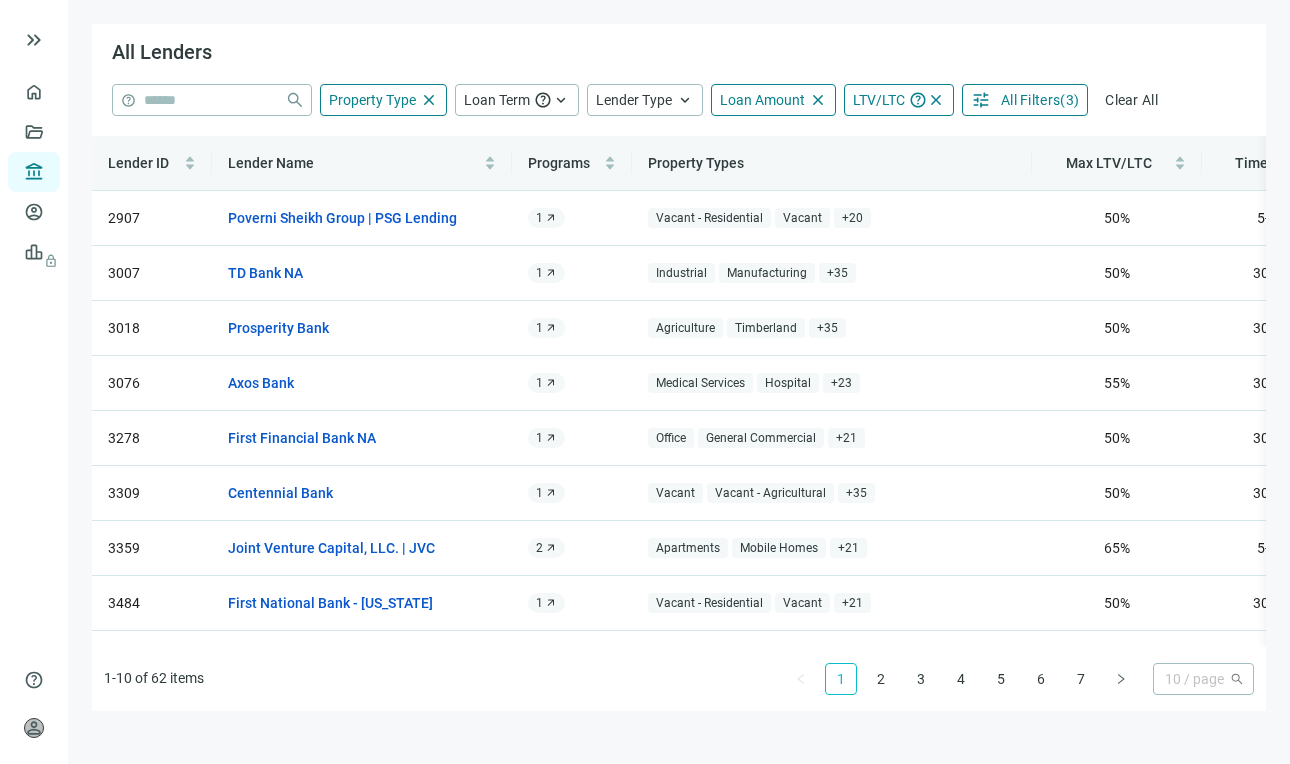 click on "10 / page" at bounding box center [1203, 679] 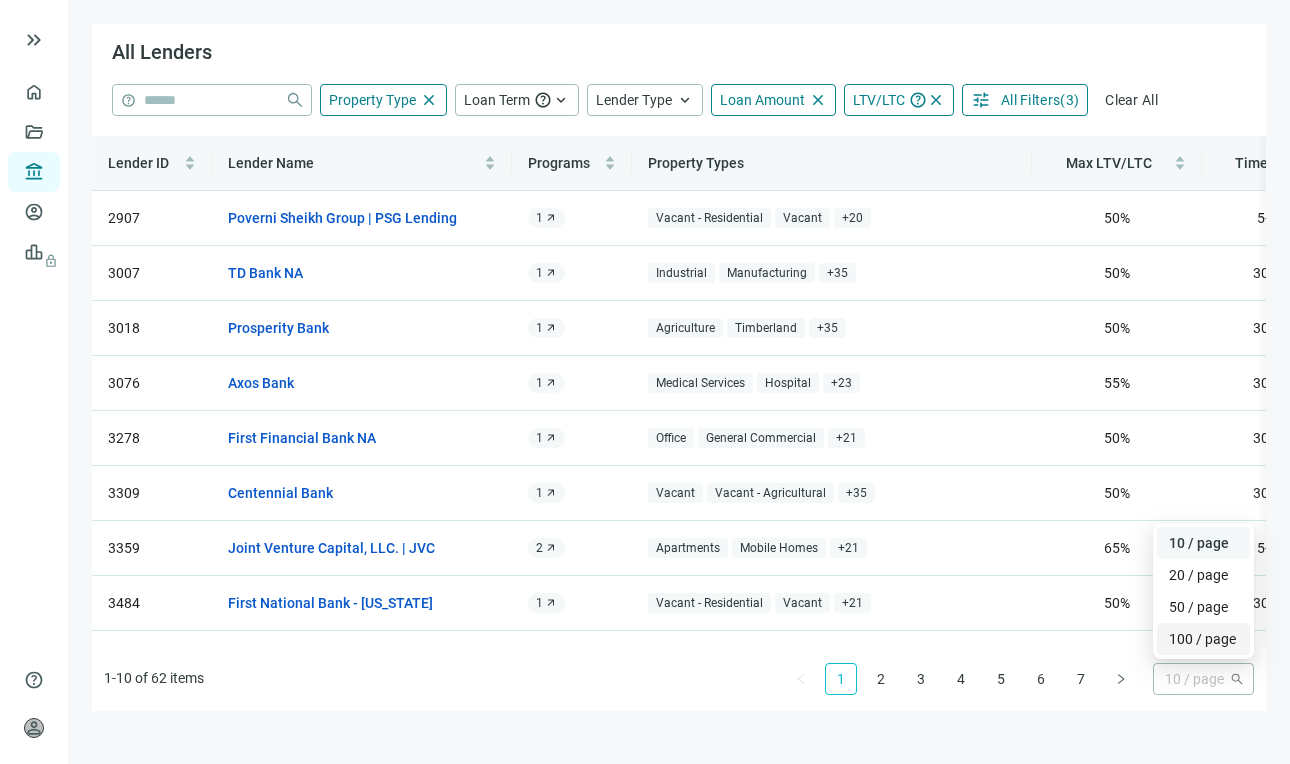 click on "100 / page" at bounding box center [1203, 639] 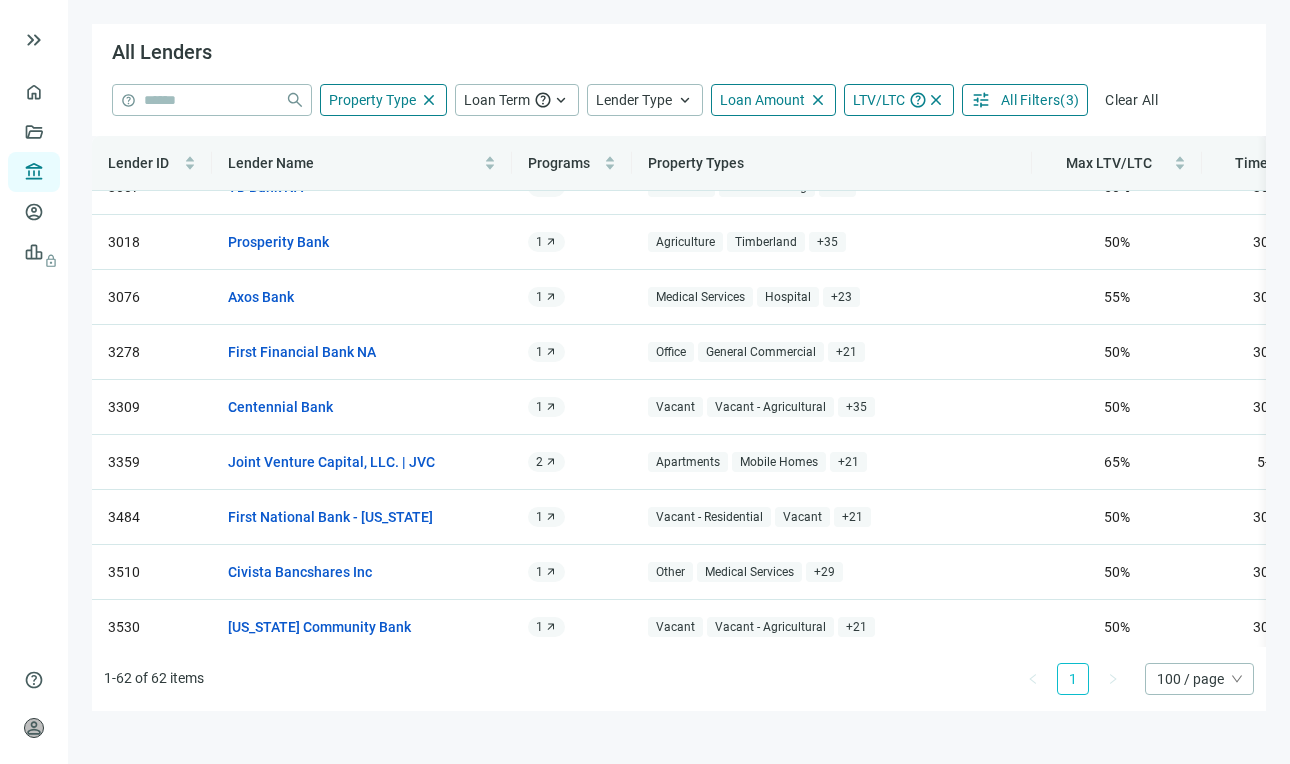 scroll, scrollTop: 0, scrollLeft: 0, axis: both 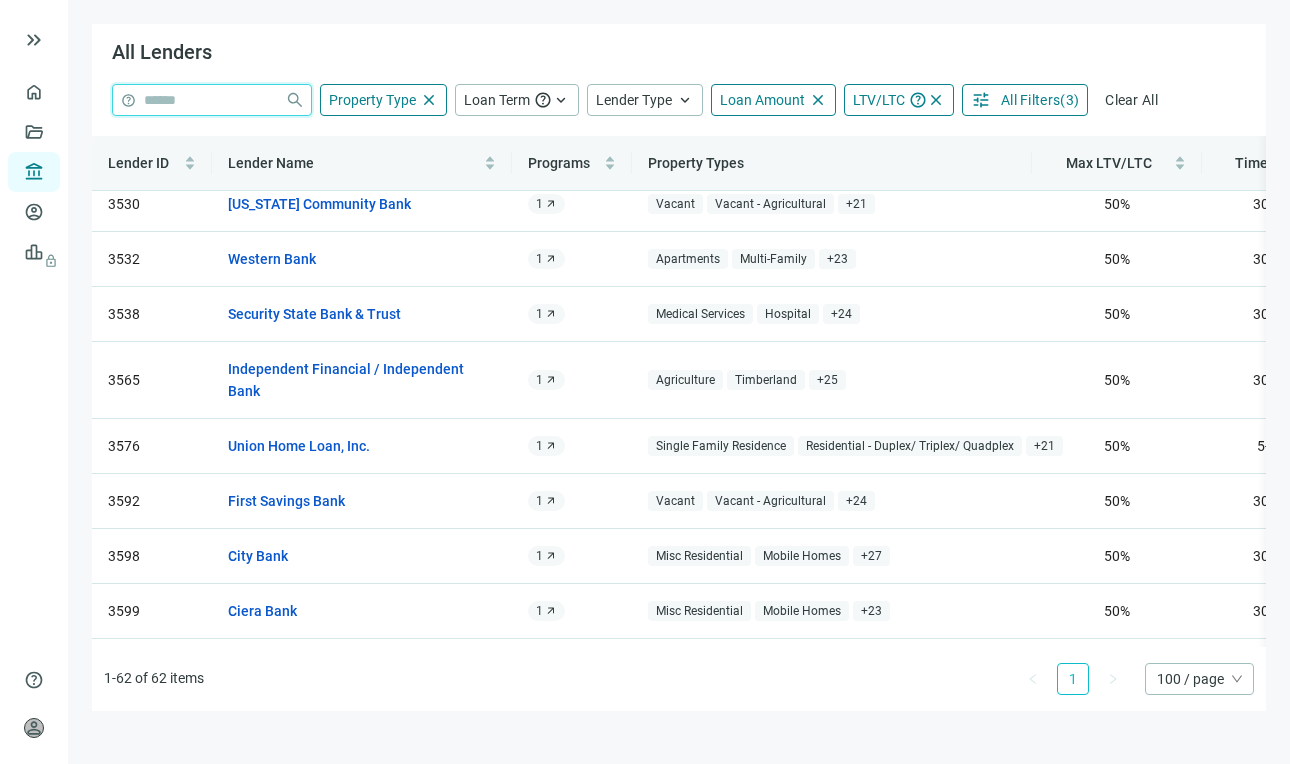 click at bounding box center (210, 100) 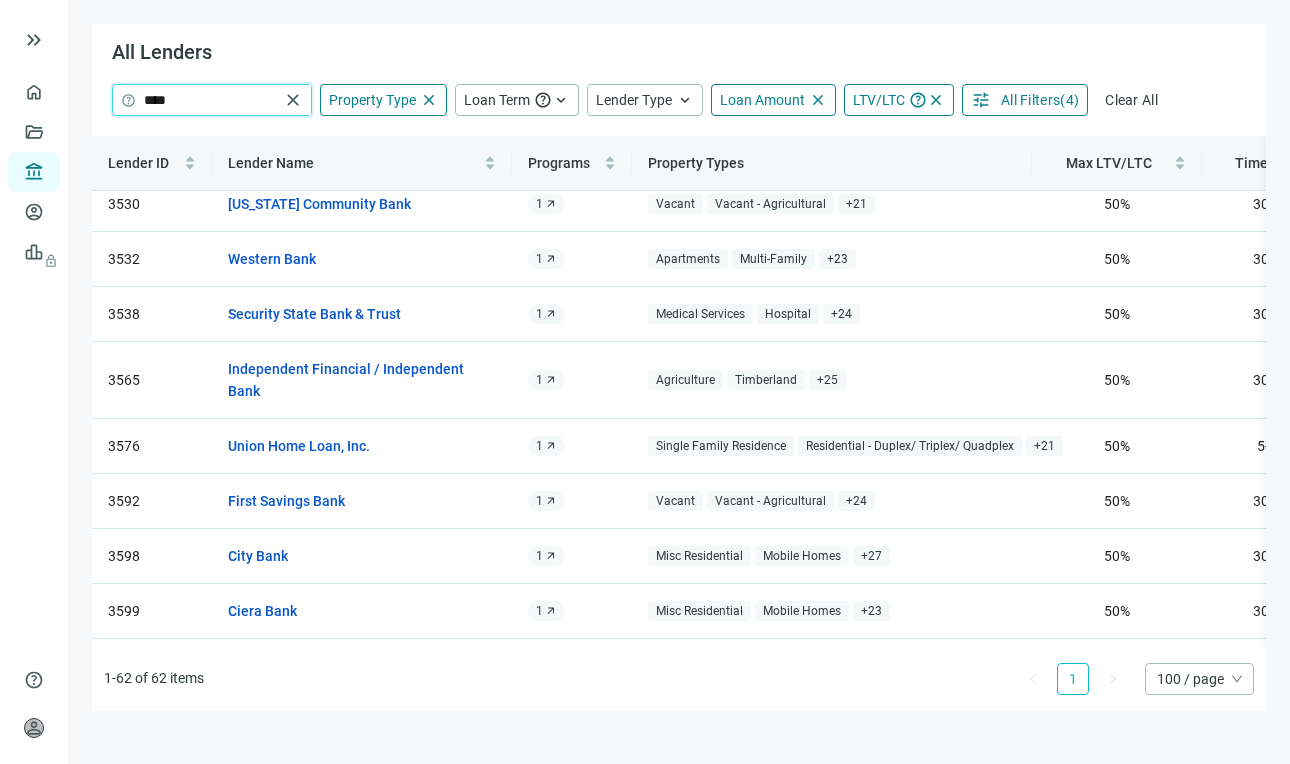 type on "****" 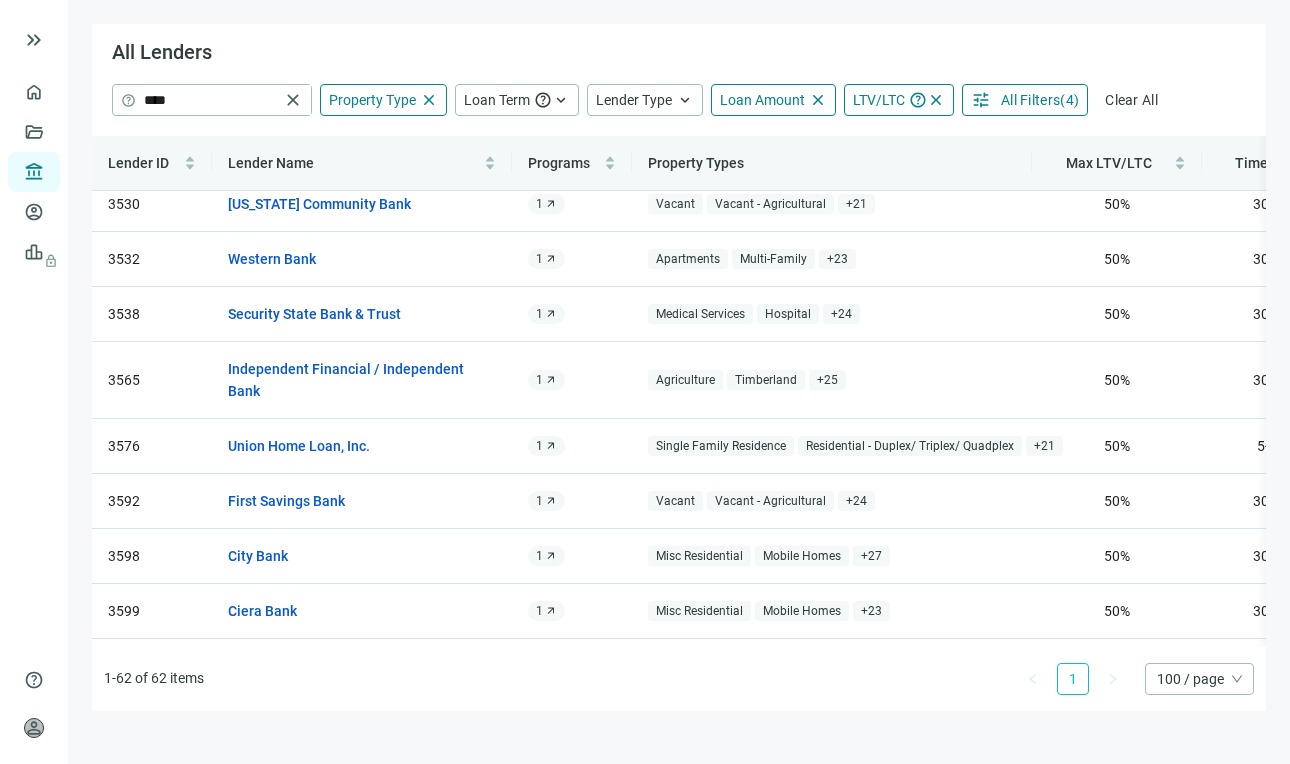 scroll, scrollTop: 114, scrollLeft: 0, axis: vertical 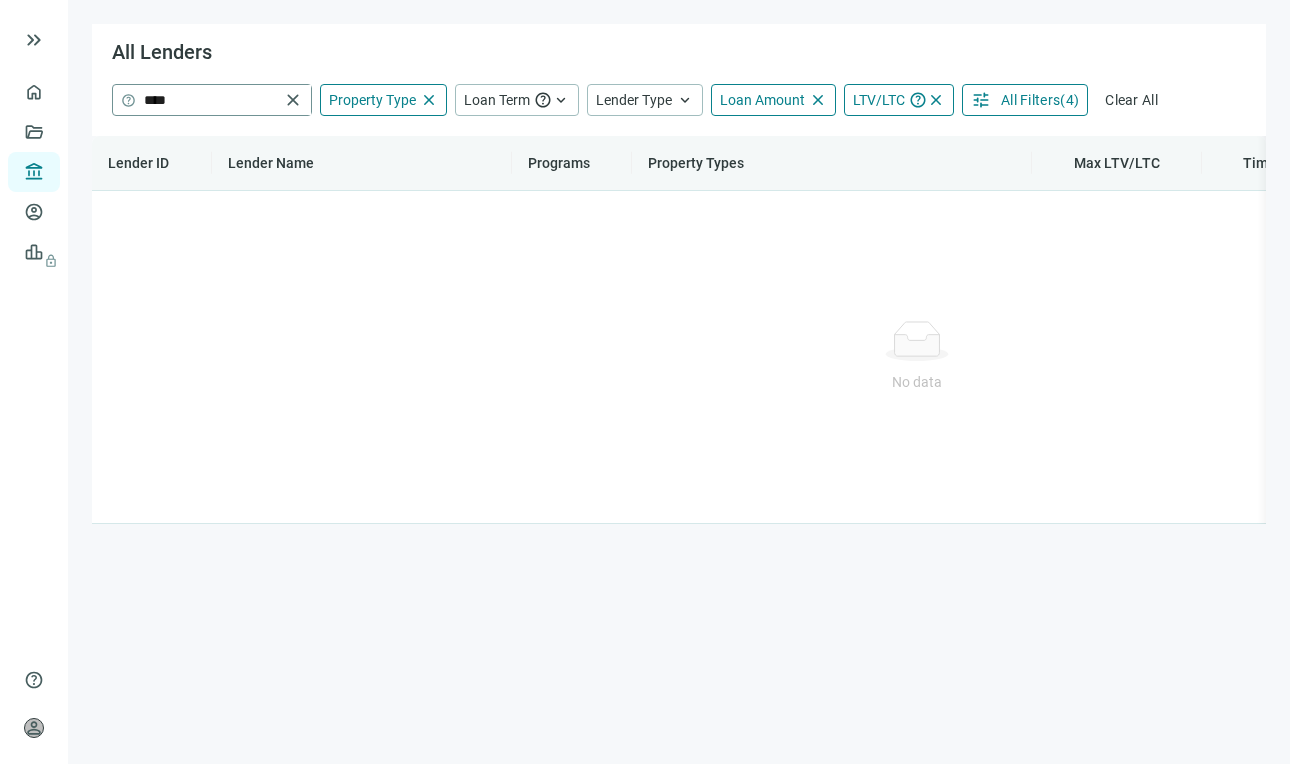 click on "close" at bounding box center [293, 100] 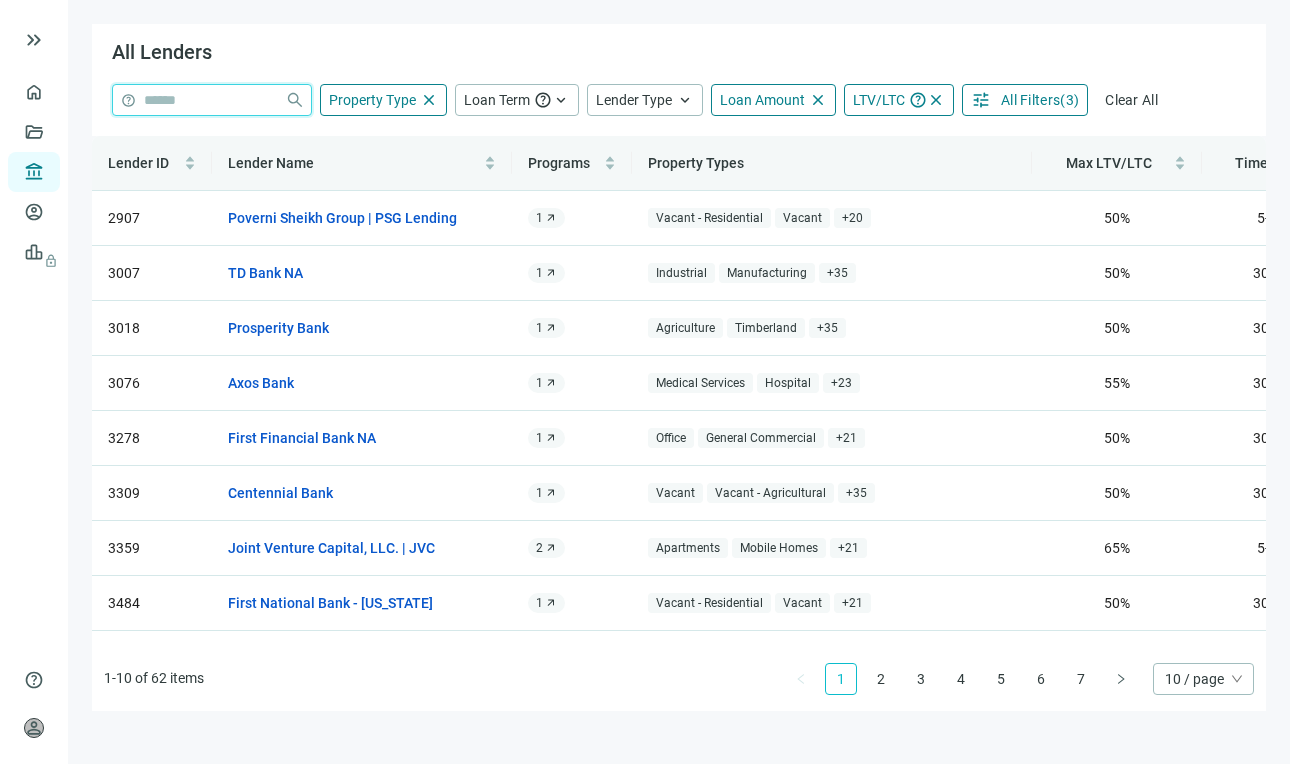 click at bounding box center (210, 100) 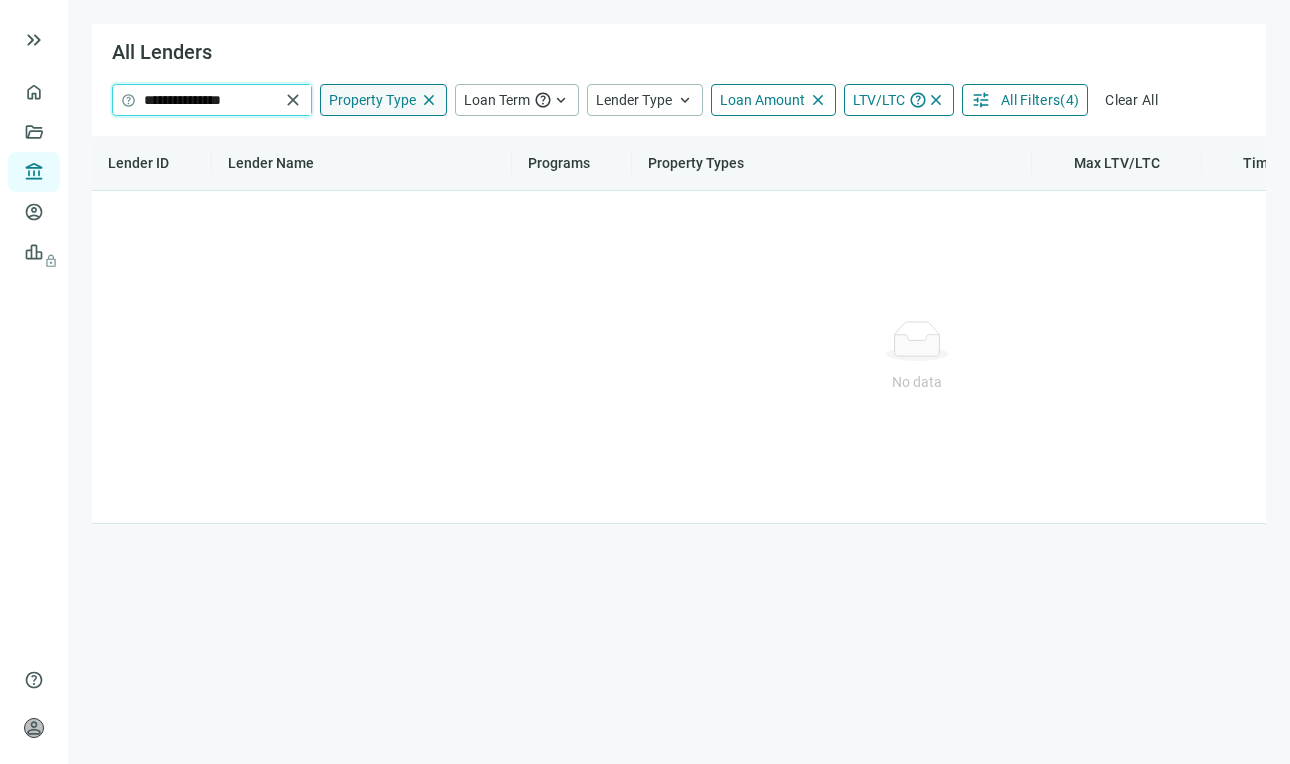 type on "**********" 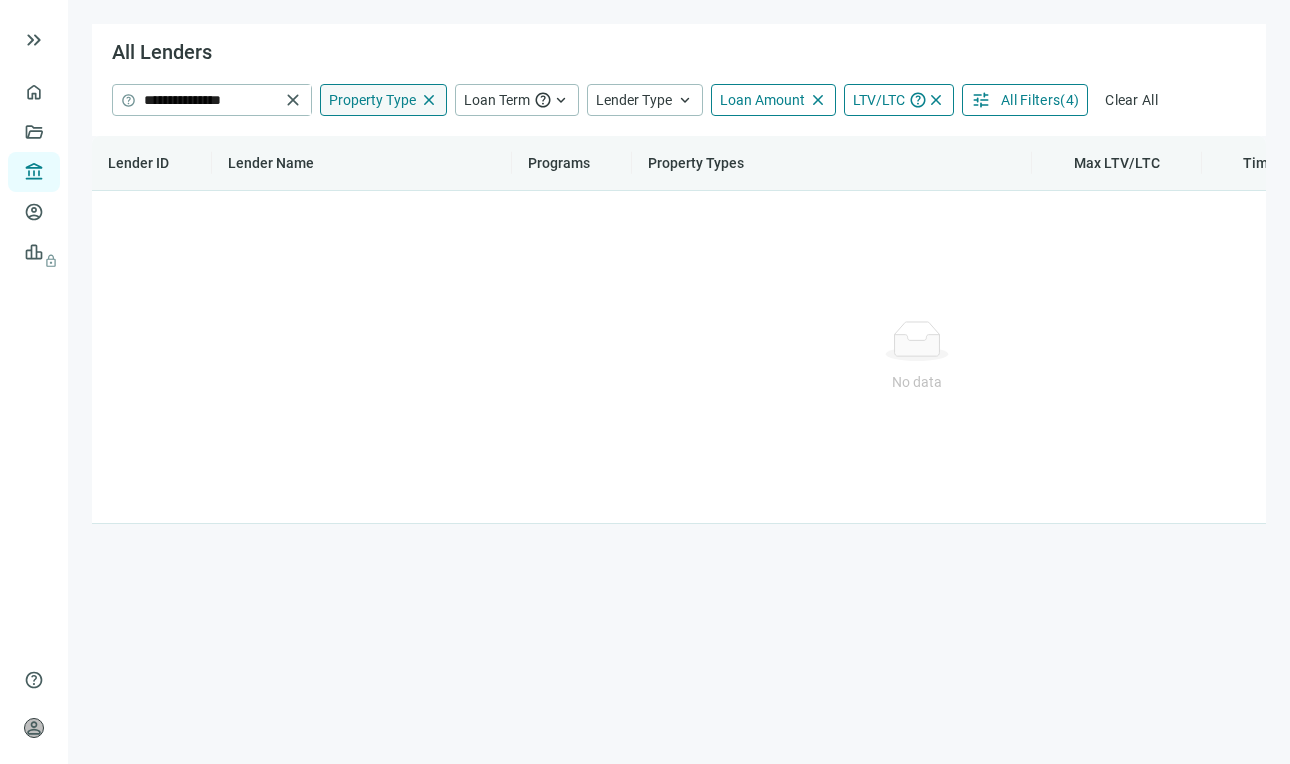 click on "close" at bounding box center (429, 100) 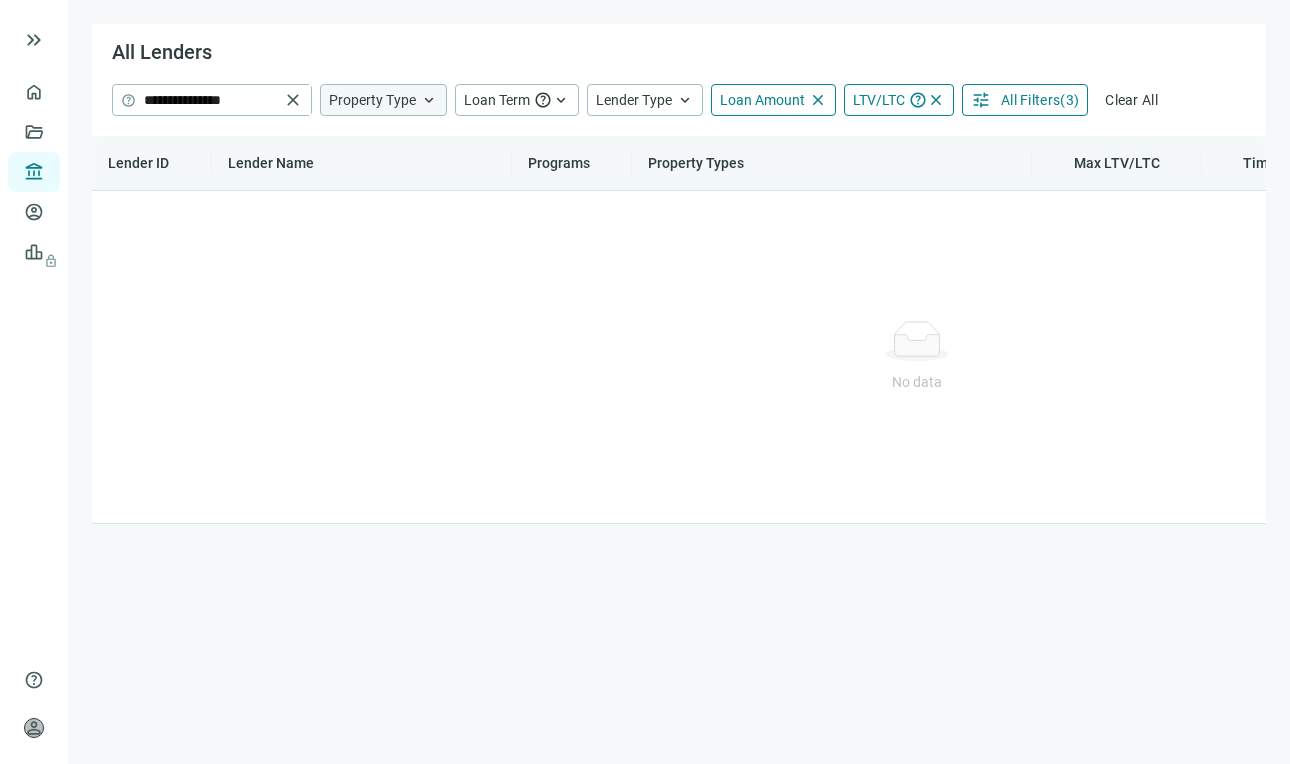 click on "keyboard_arrow_up" at bounding box center (429, 100) 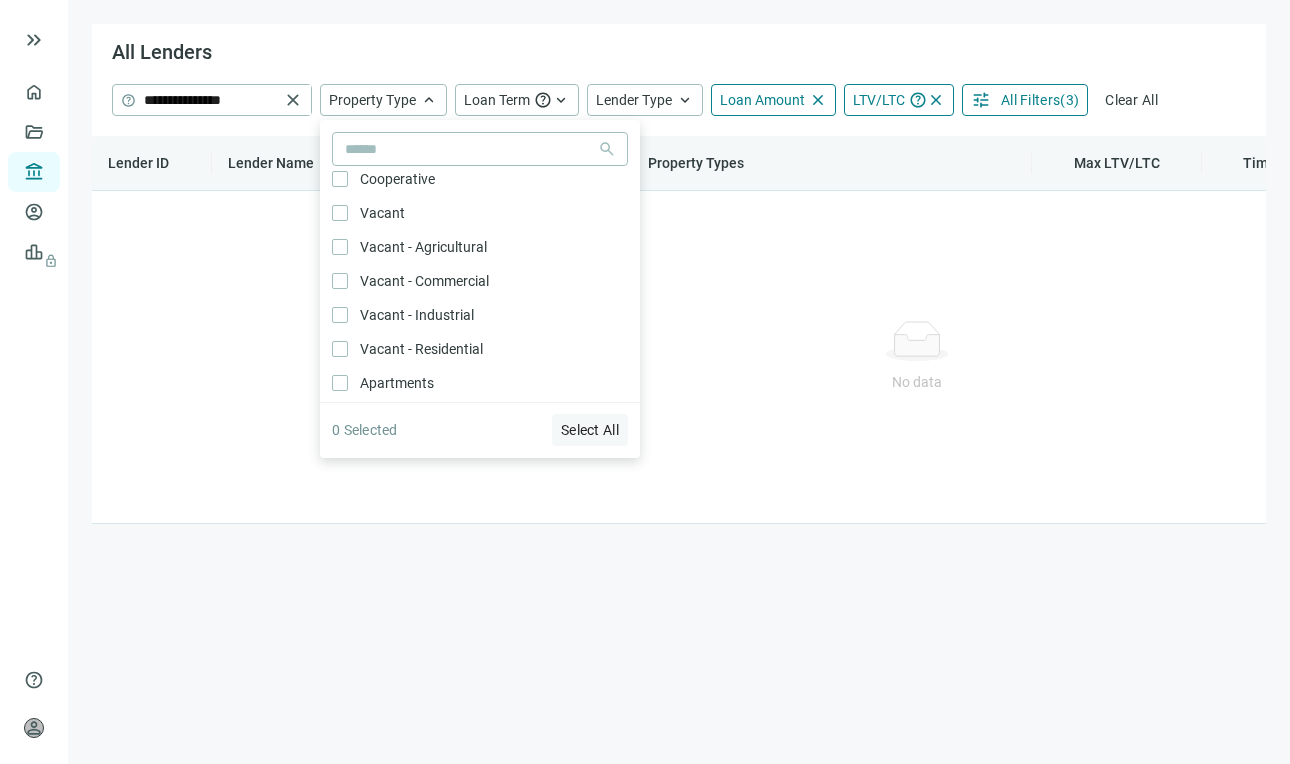 click on "Select All" at bounding box center (590, 430) 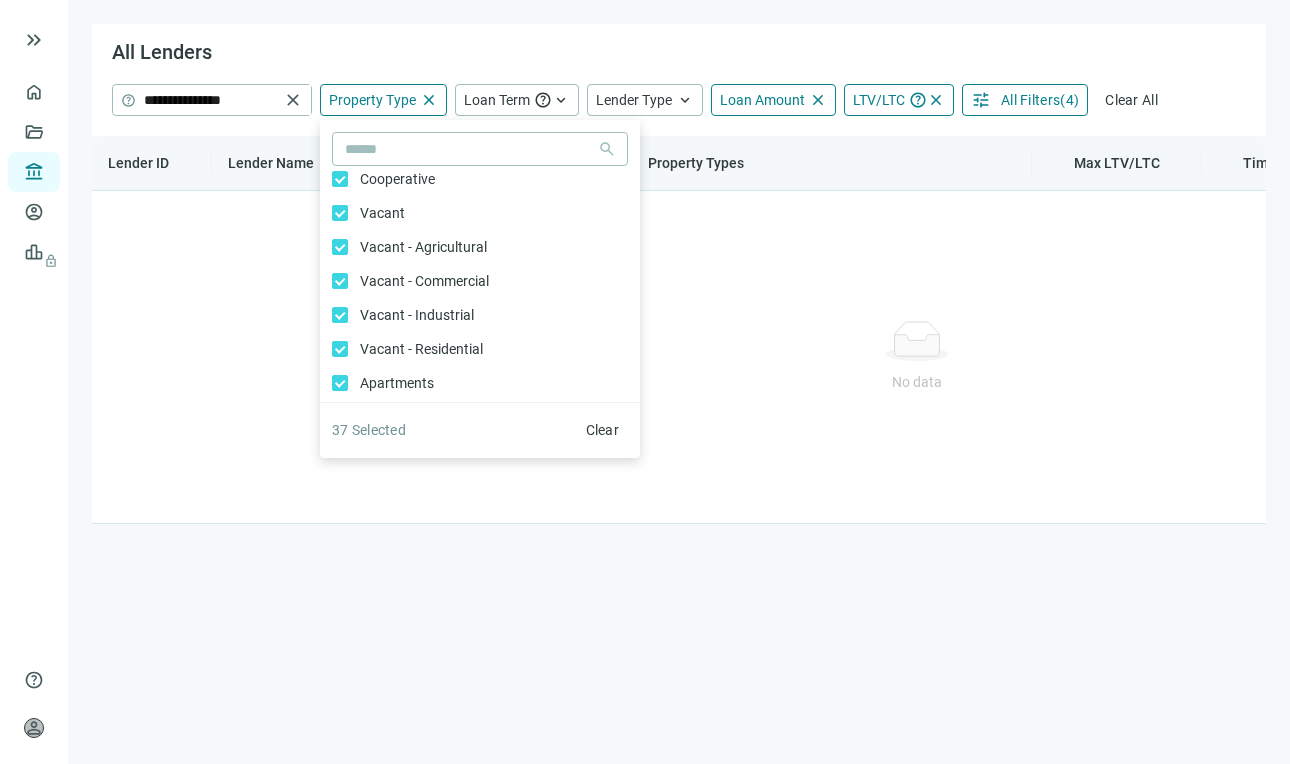click on "**********" at bounding box center (679, 382) 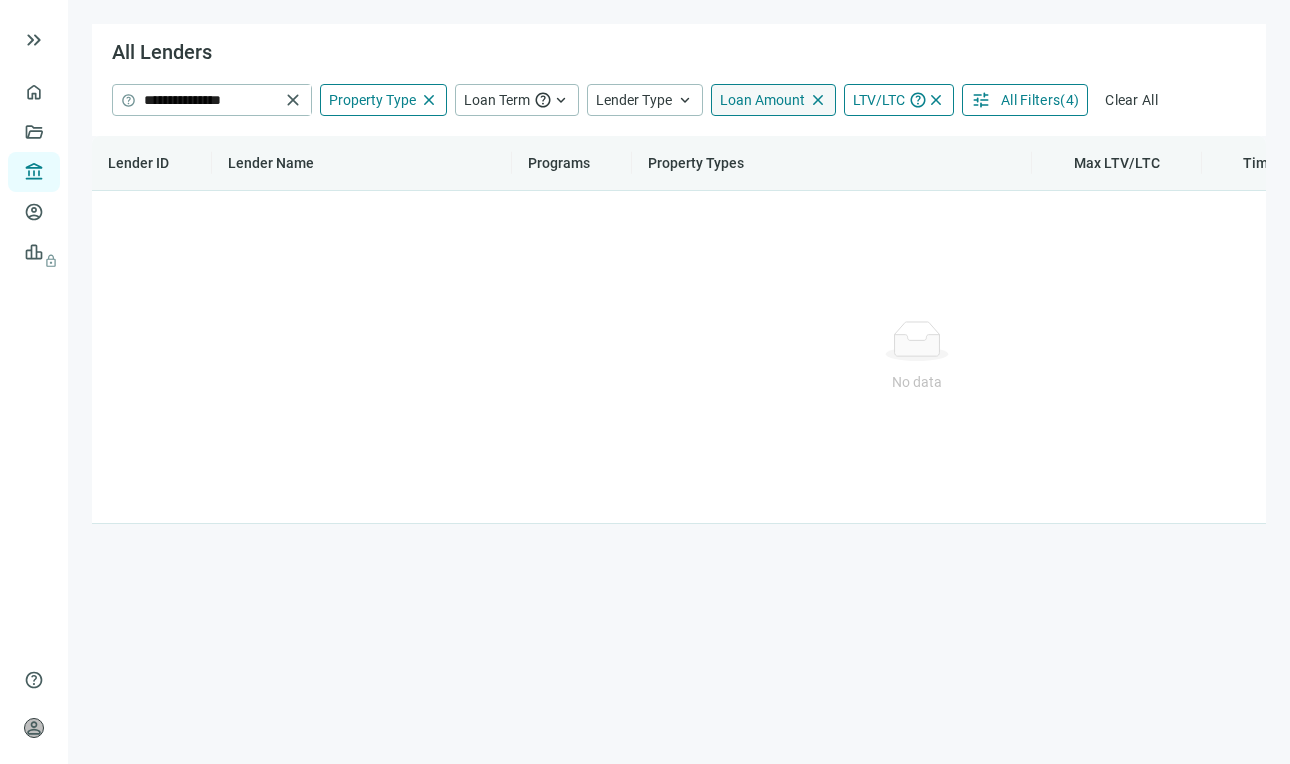 click on "Loan Amount" at bounding box center (762, 100) 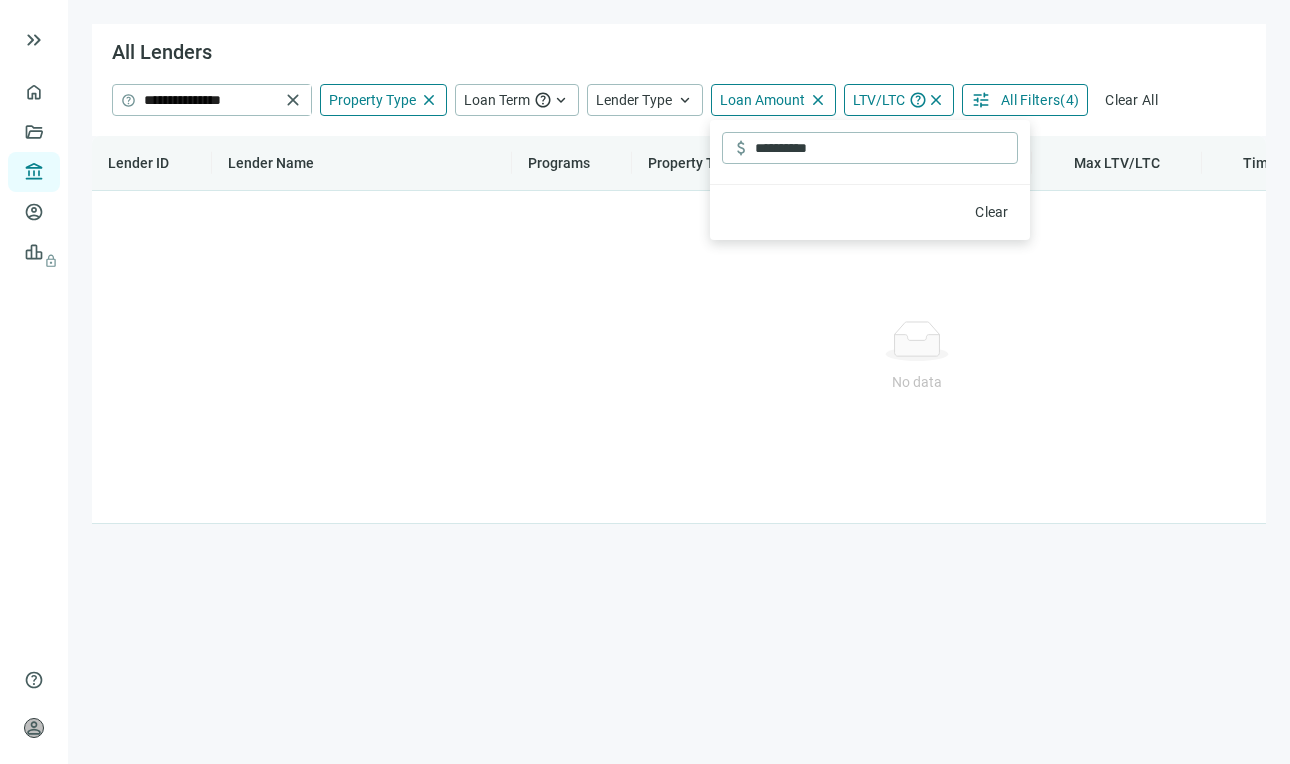 click on "**********" at bounding box center [679, 382] 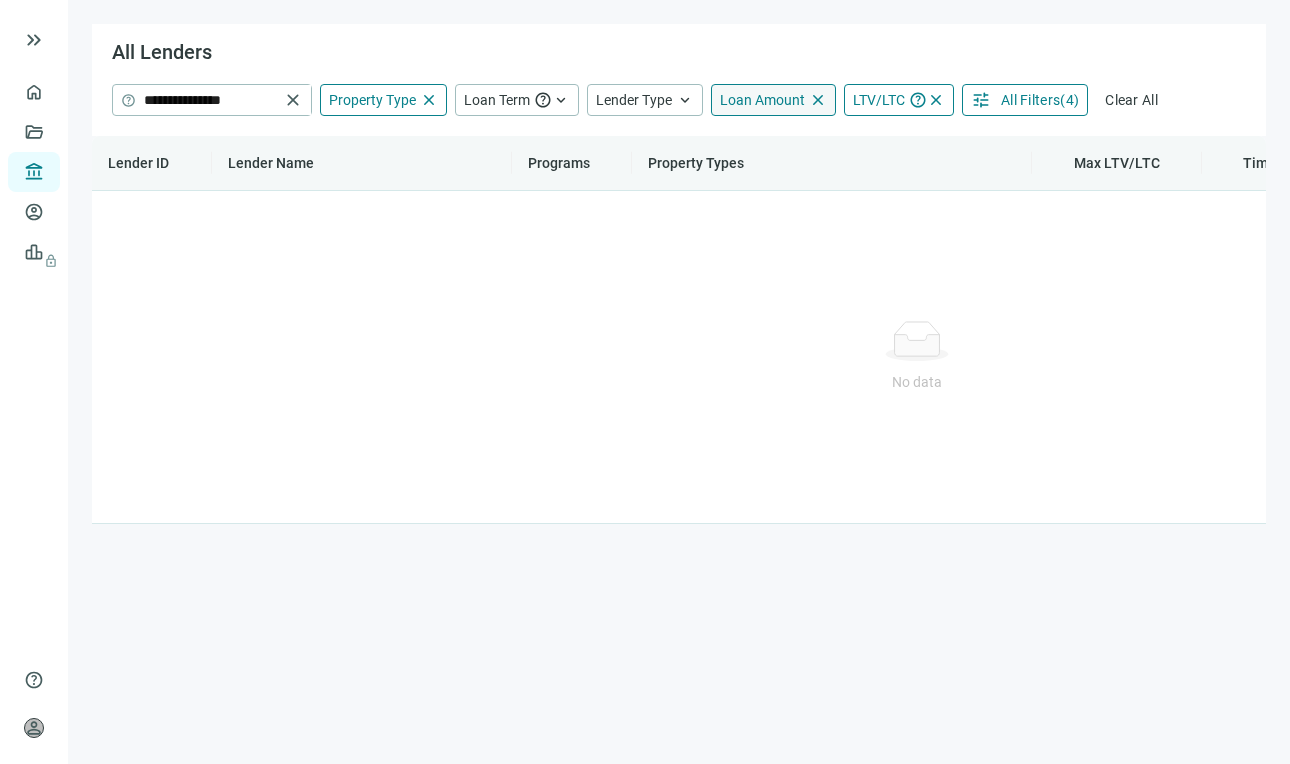 click on "Loan Amount" at bounding box center (762, 100) 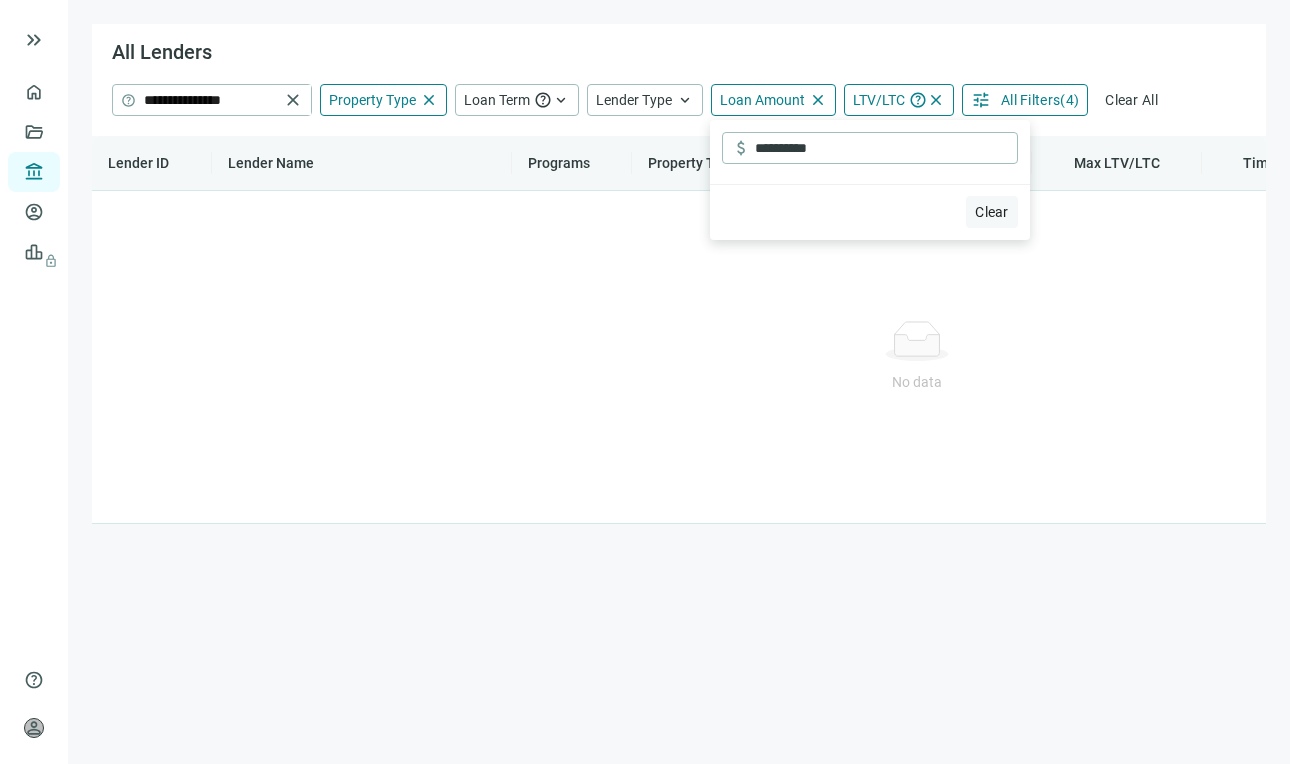 click on "Clear" at bounding box center [992, 212] 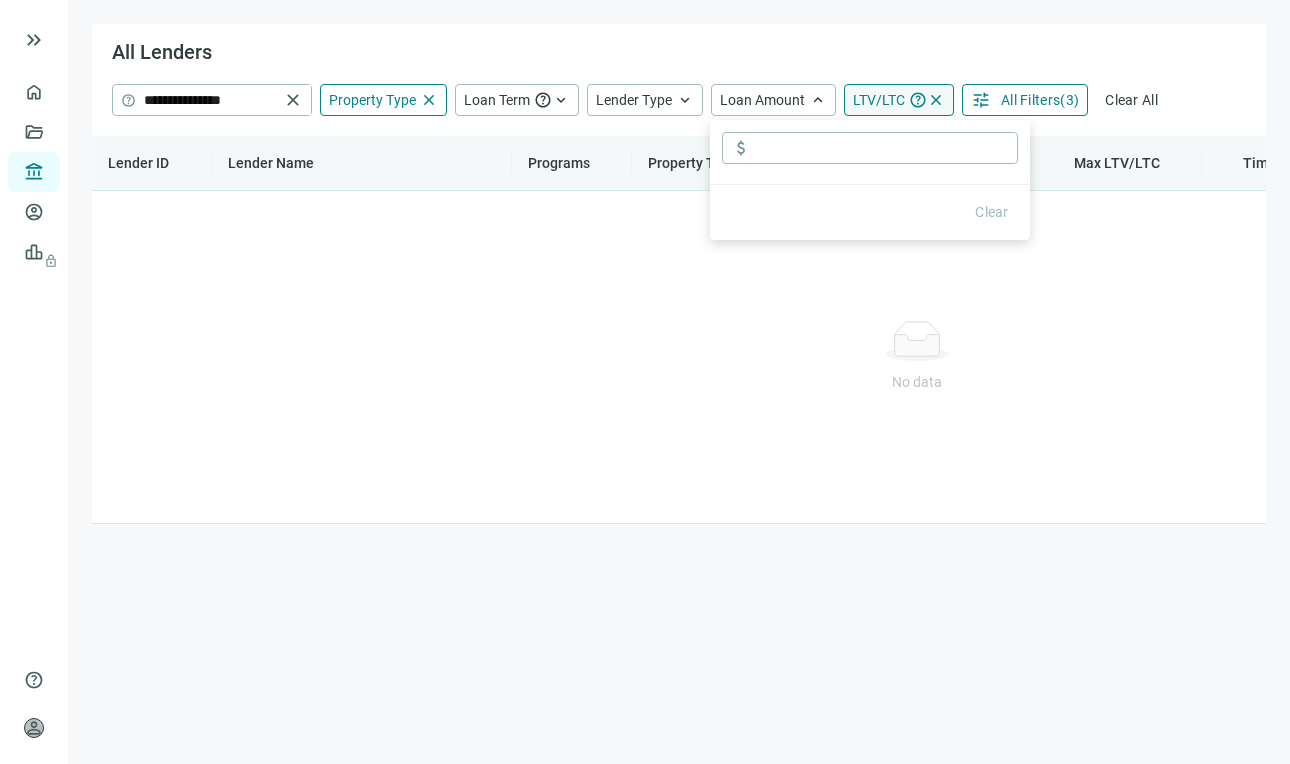 click on "close" at bounding box center [936, 100] 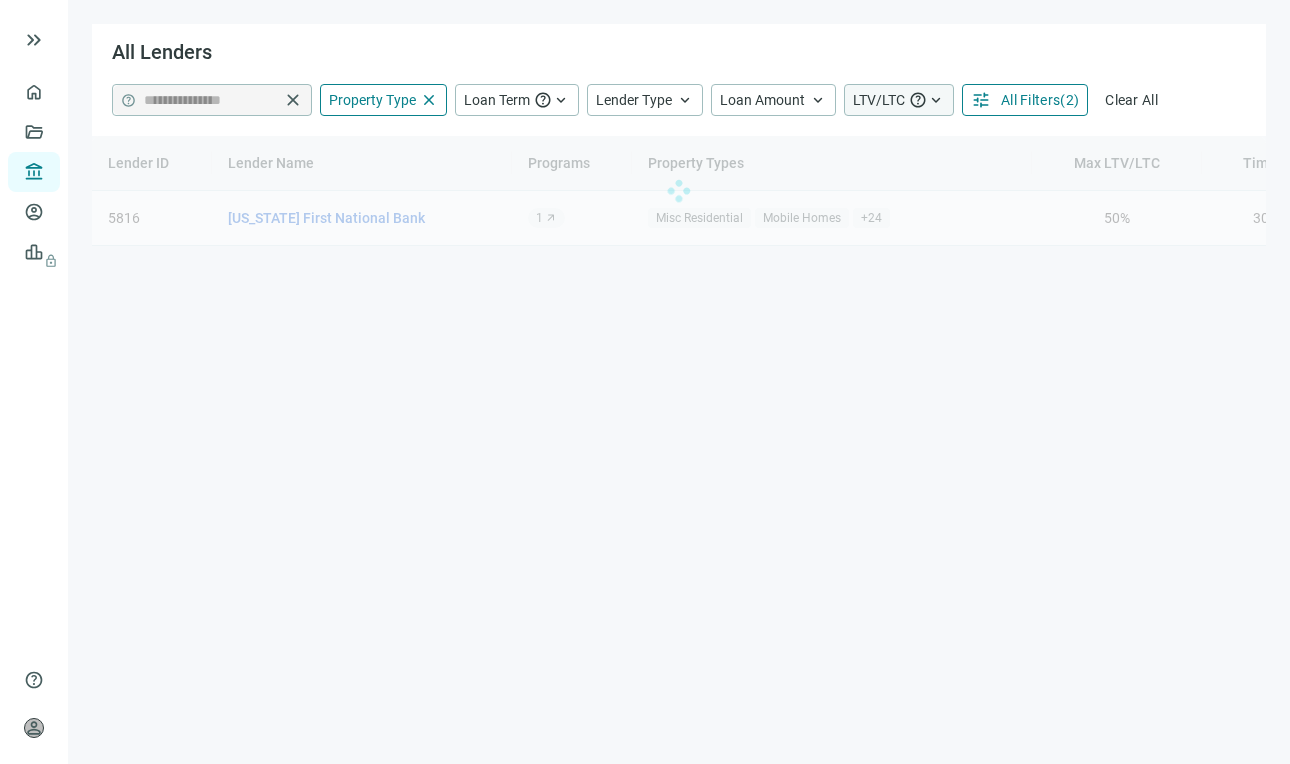 click on "LTV/LTC" at bounding box center [879, 100] 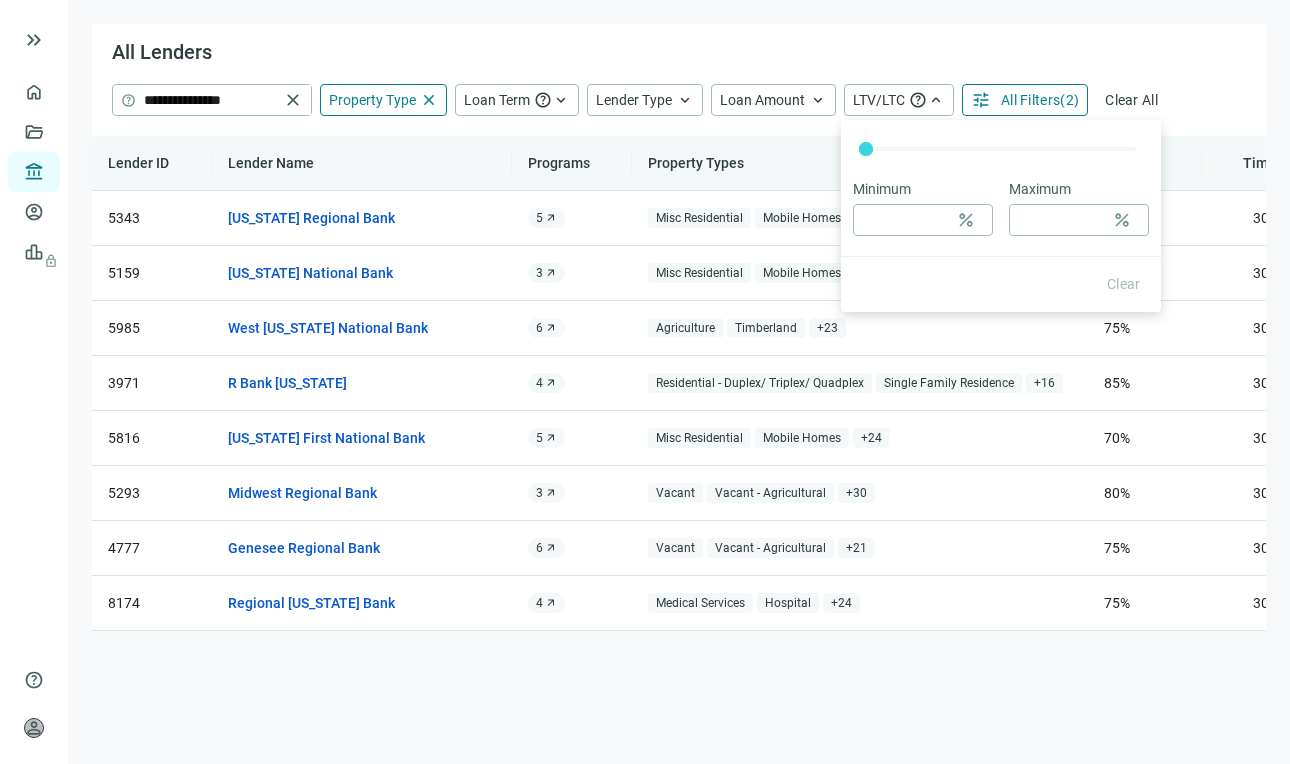click on "All Filters" at bounding box center [1030, 100] 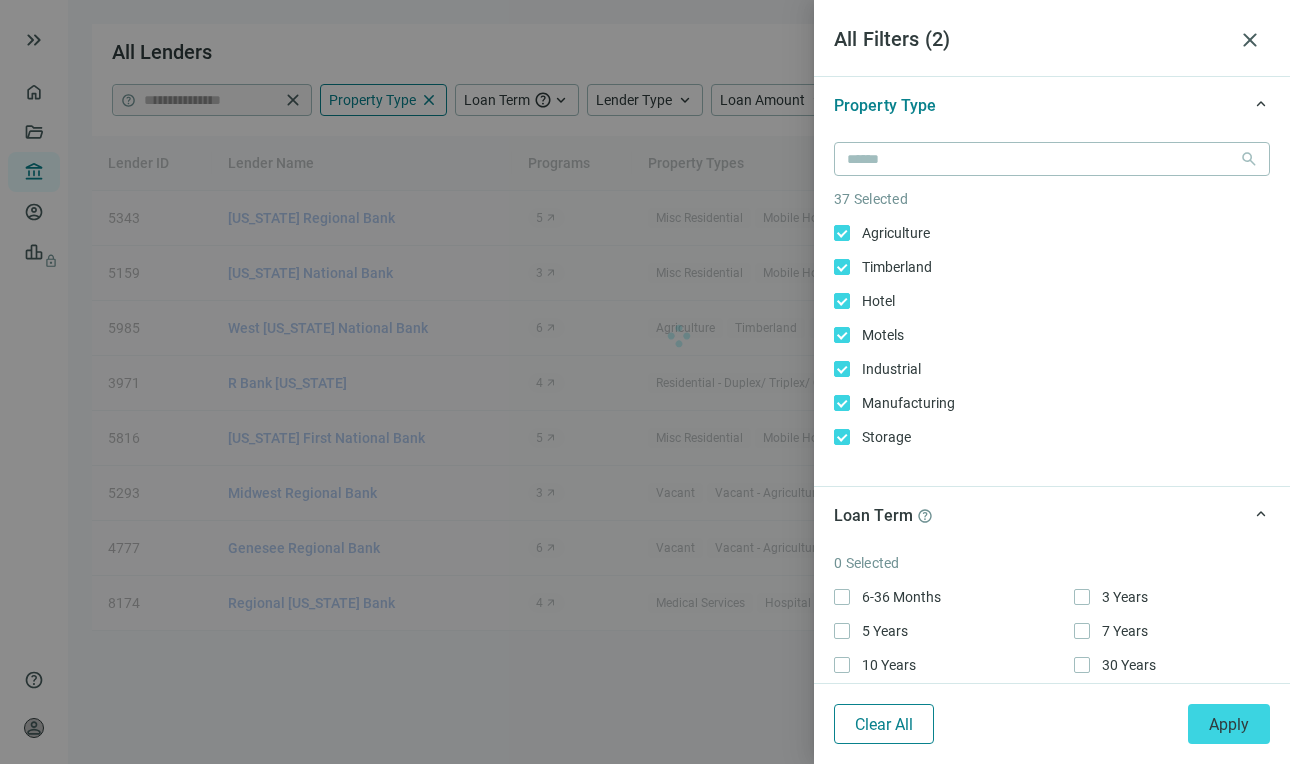 click on "Clear All" at bounding box center (884, 724) 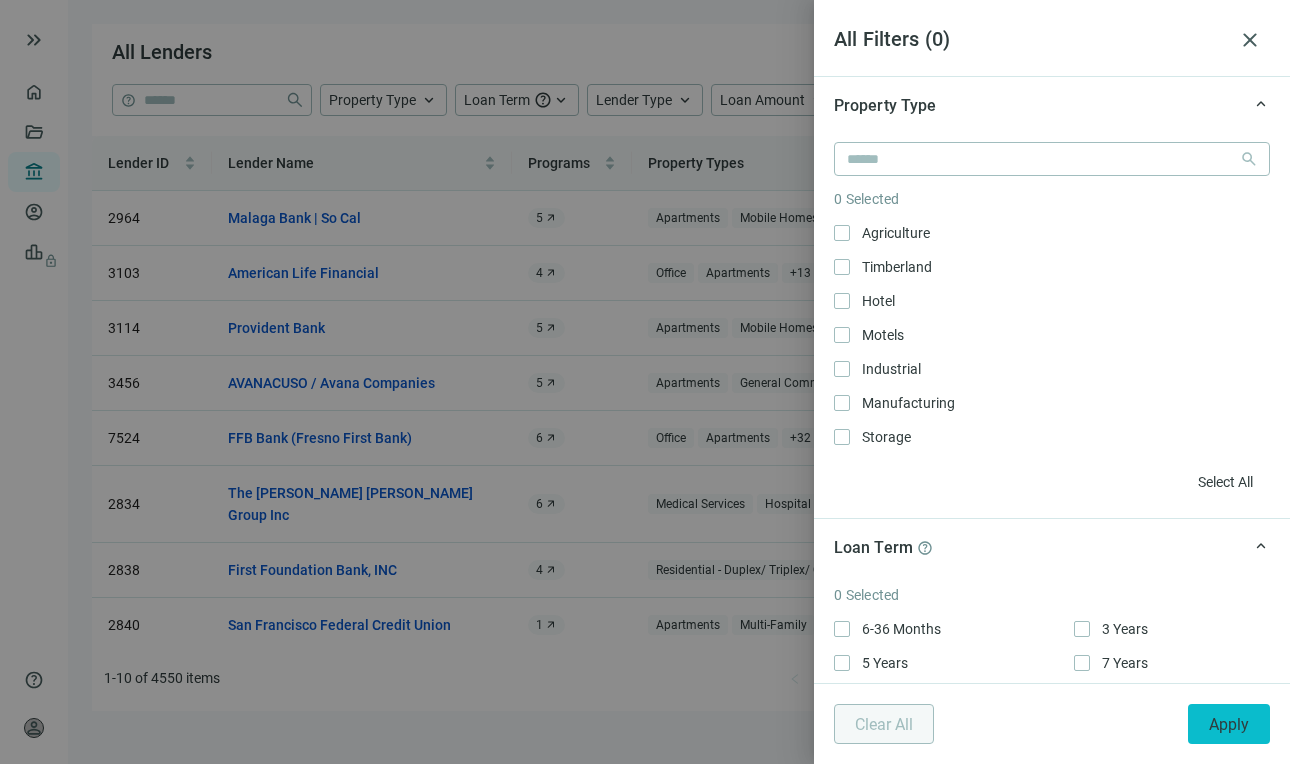 click on "Apply" at bounding box center [1229, 724] 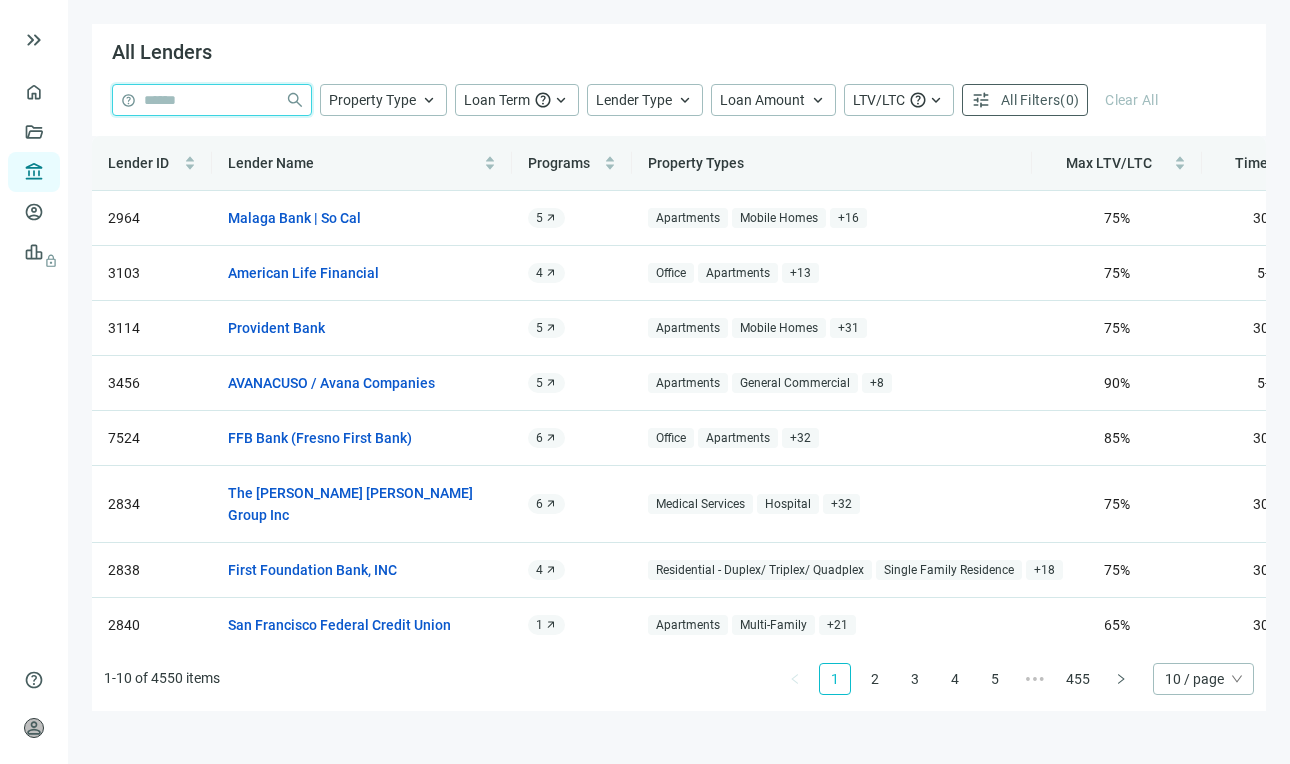 click at bounding box center (210, 100) 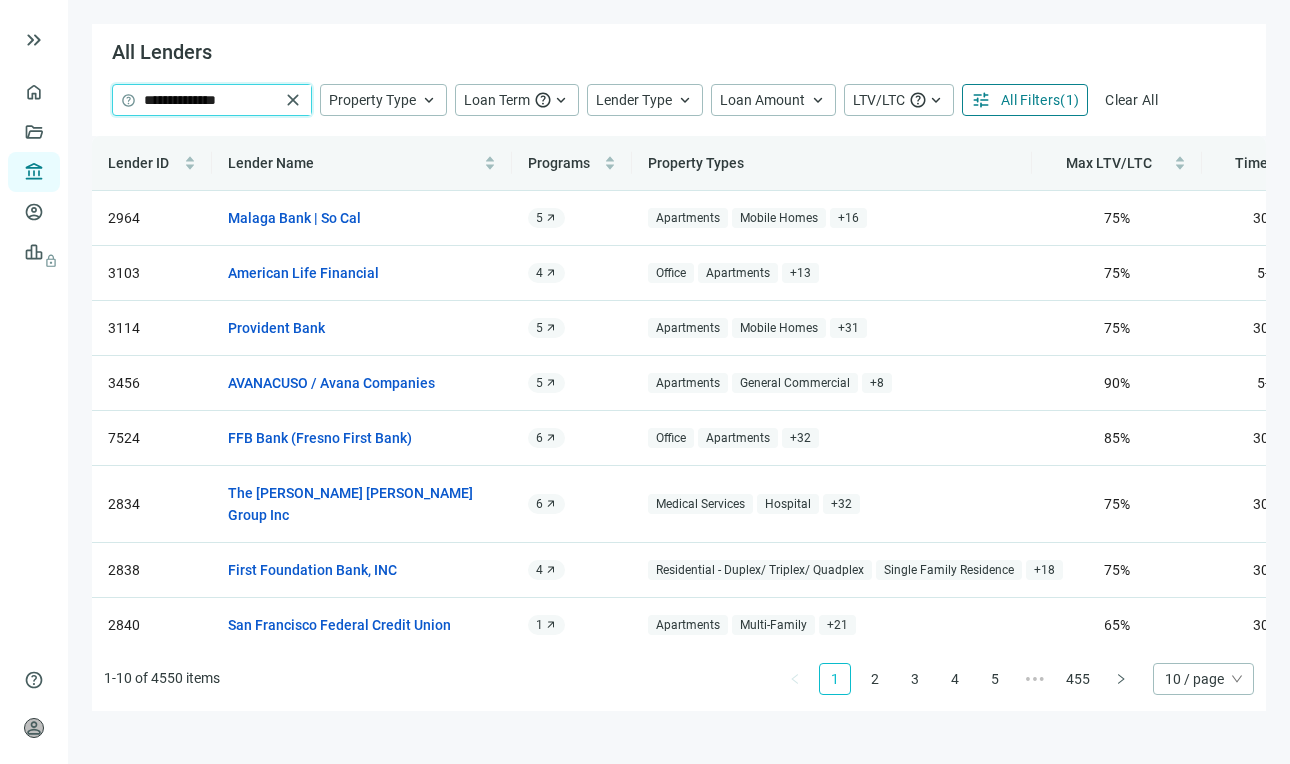 type on "**********" 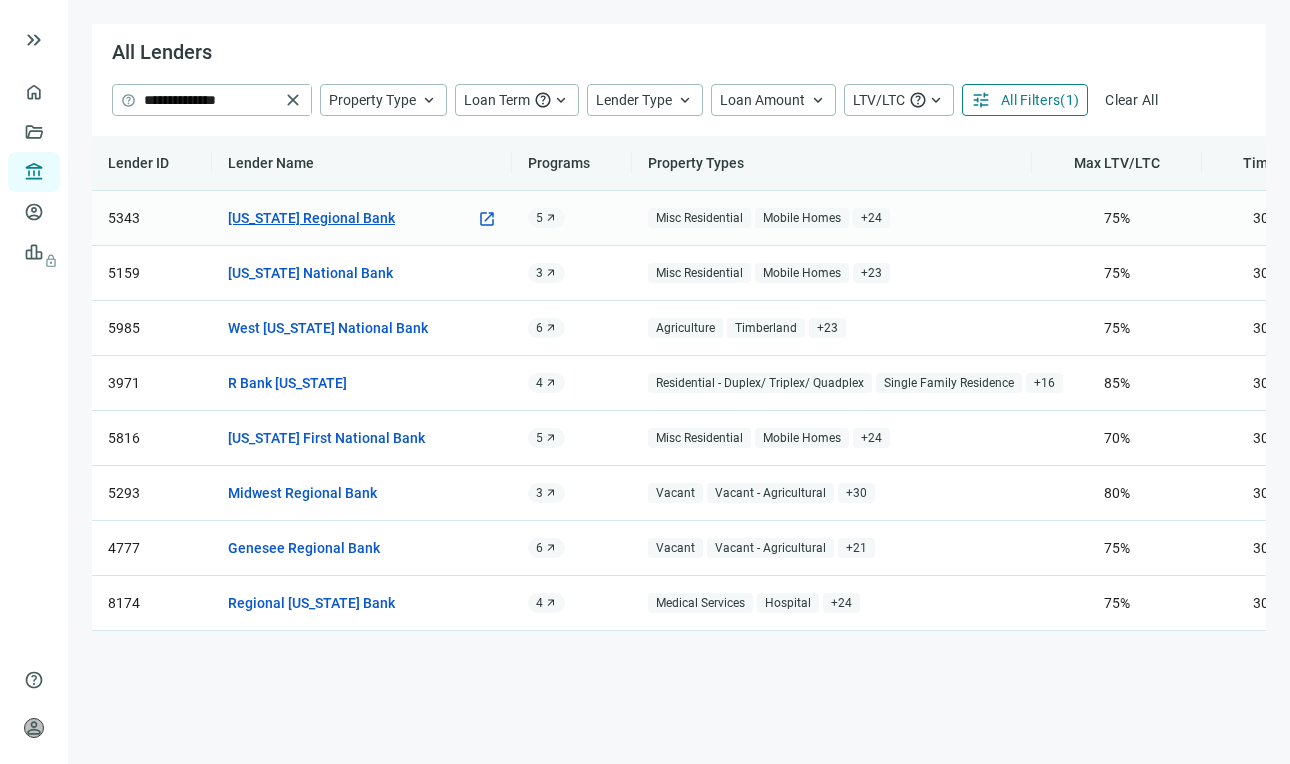 click on "Texas Regional Bank" at bounding box center [311, 218] 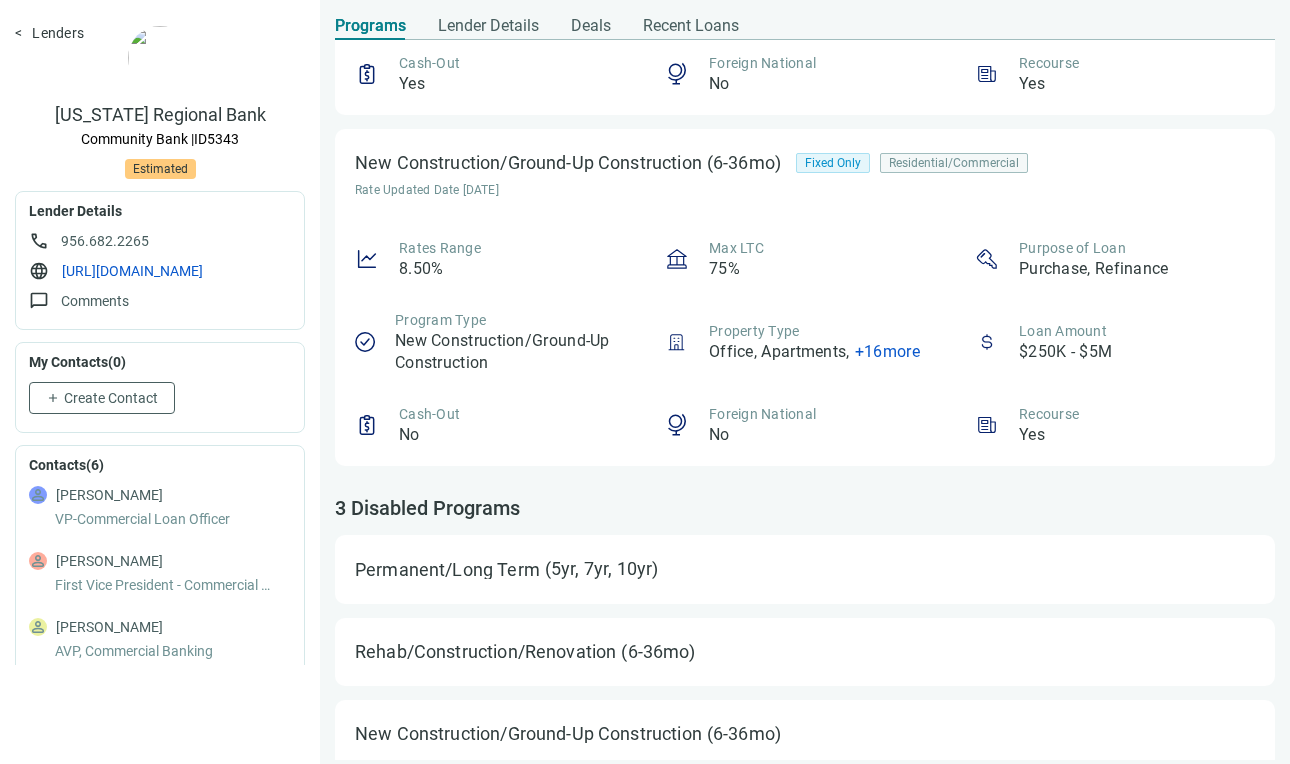 scroll, scrollTop: 1464, scrollLeft: 0, axis: vertical 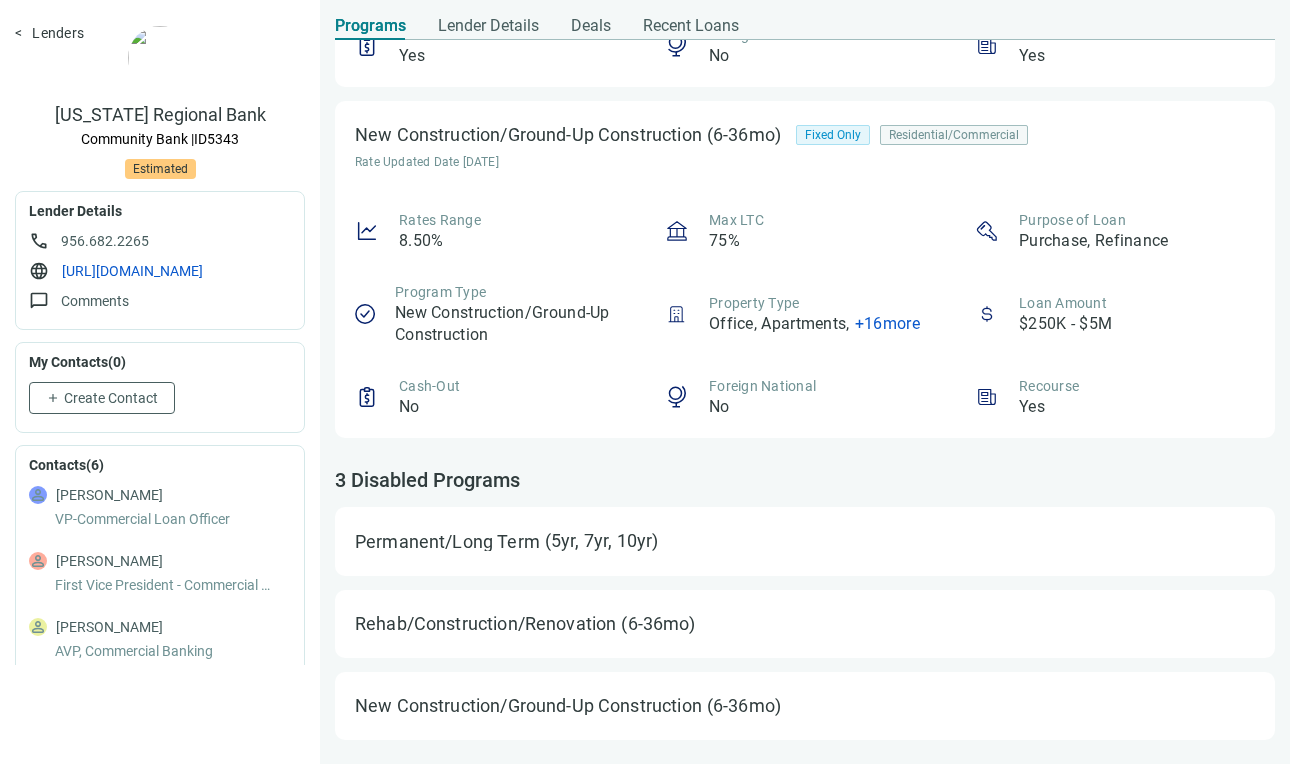 click on "Lenders" at bounding box center [49, 33] 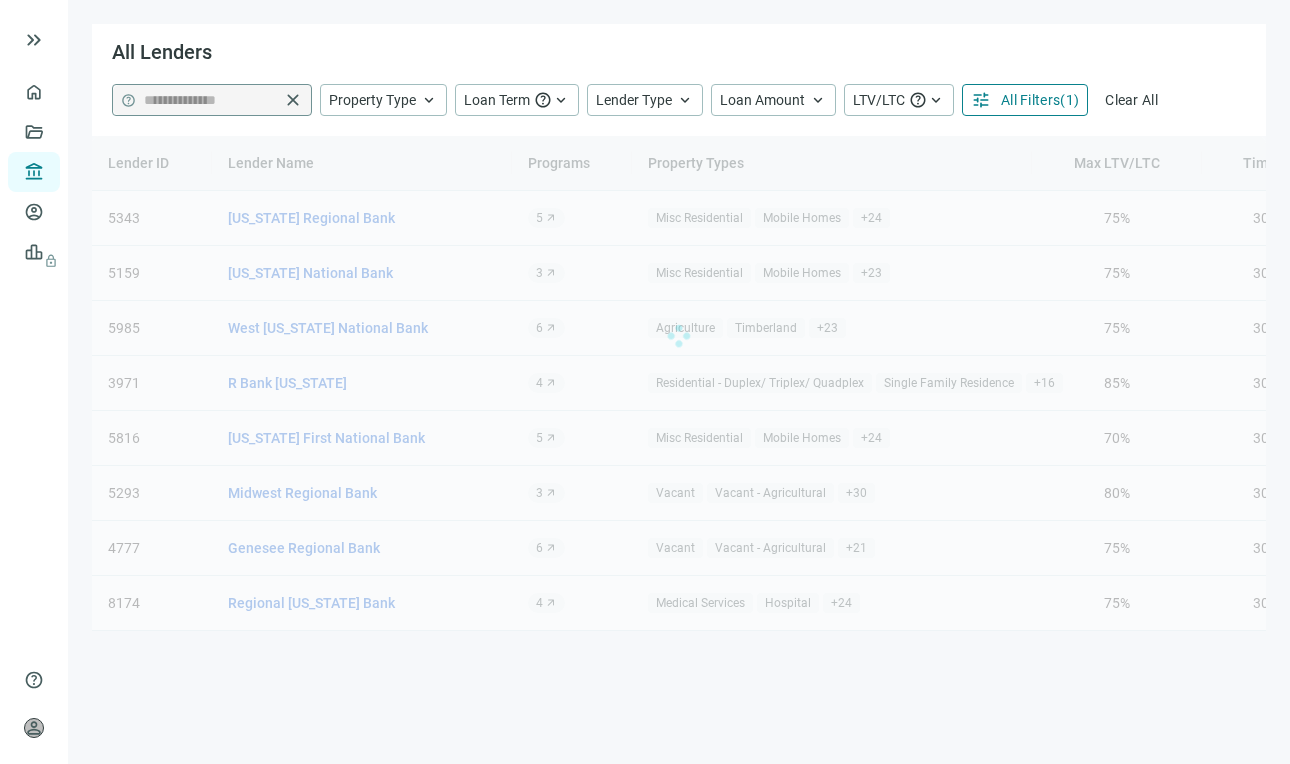 click on "close" at bounding box center [293, 100] 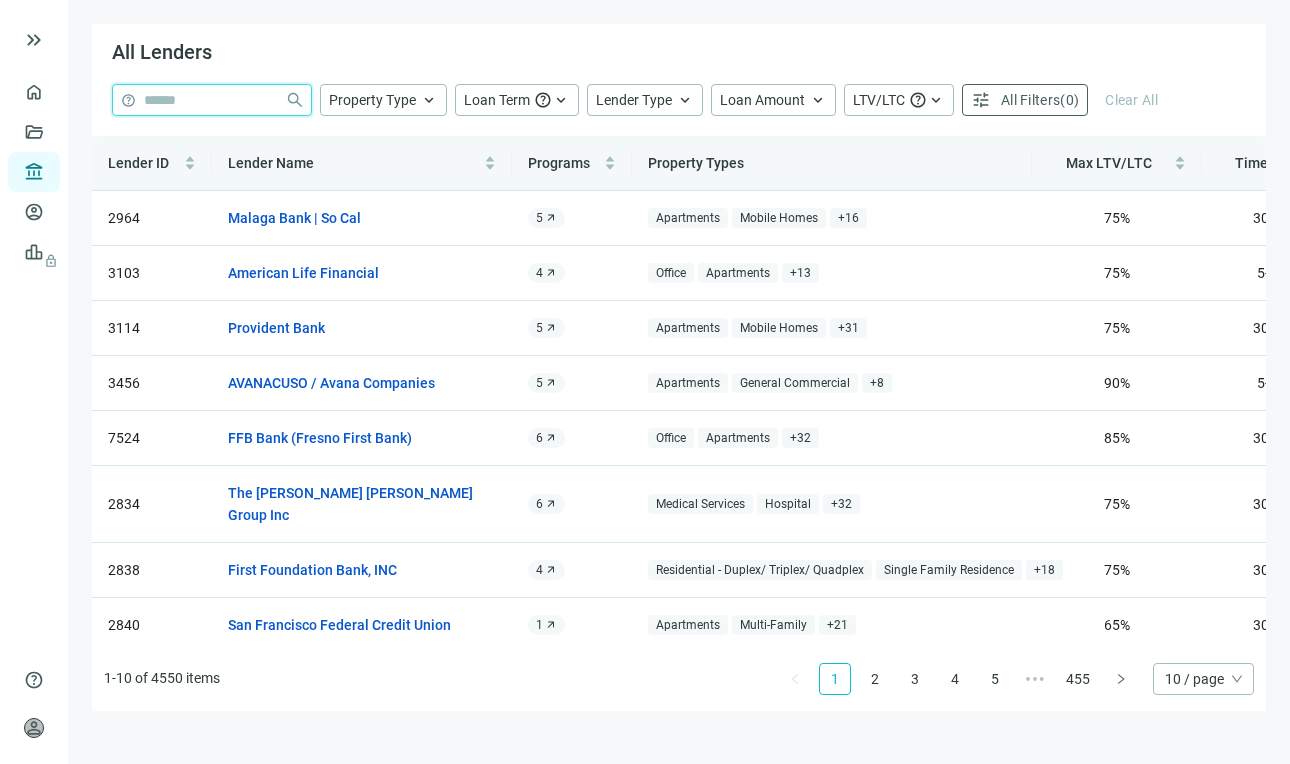 click at bounding box center (210, 100) 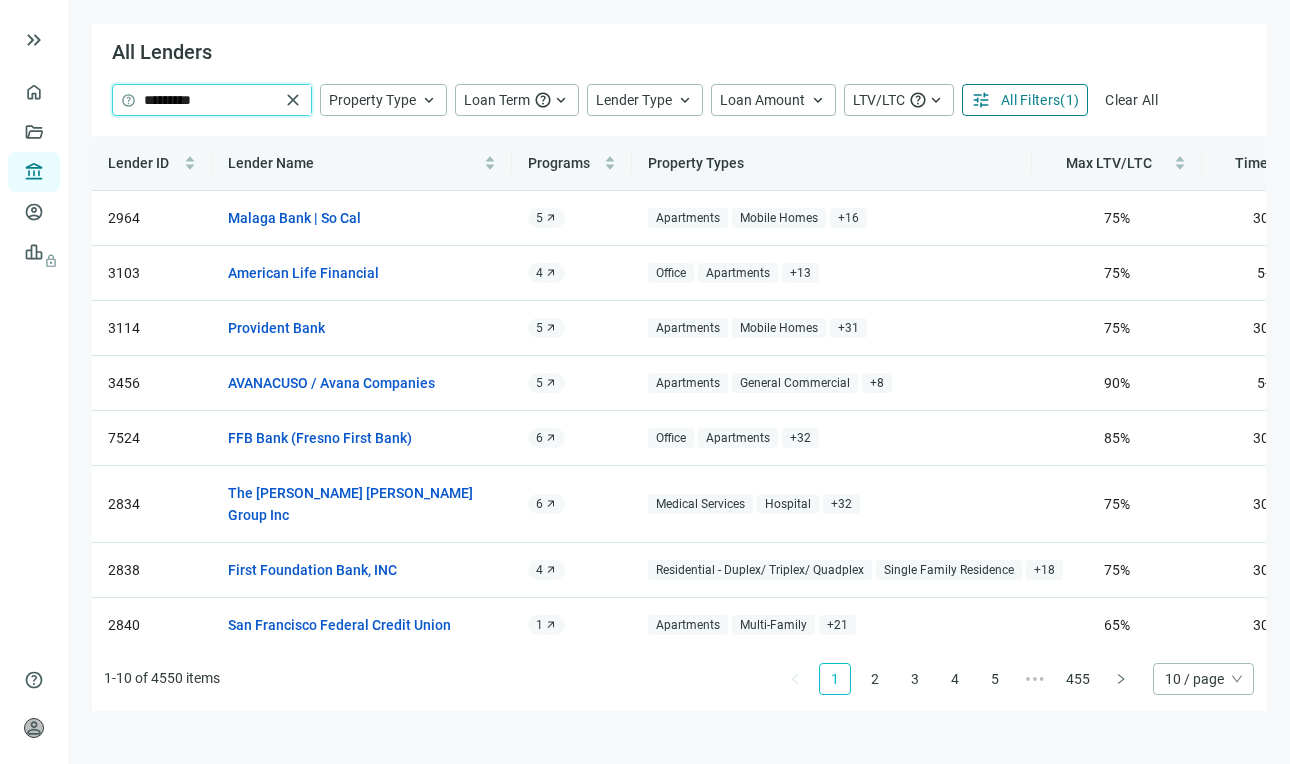 type on "*********" 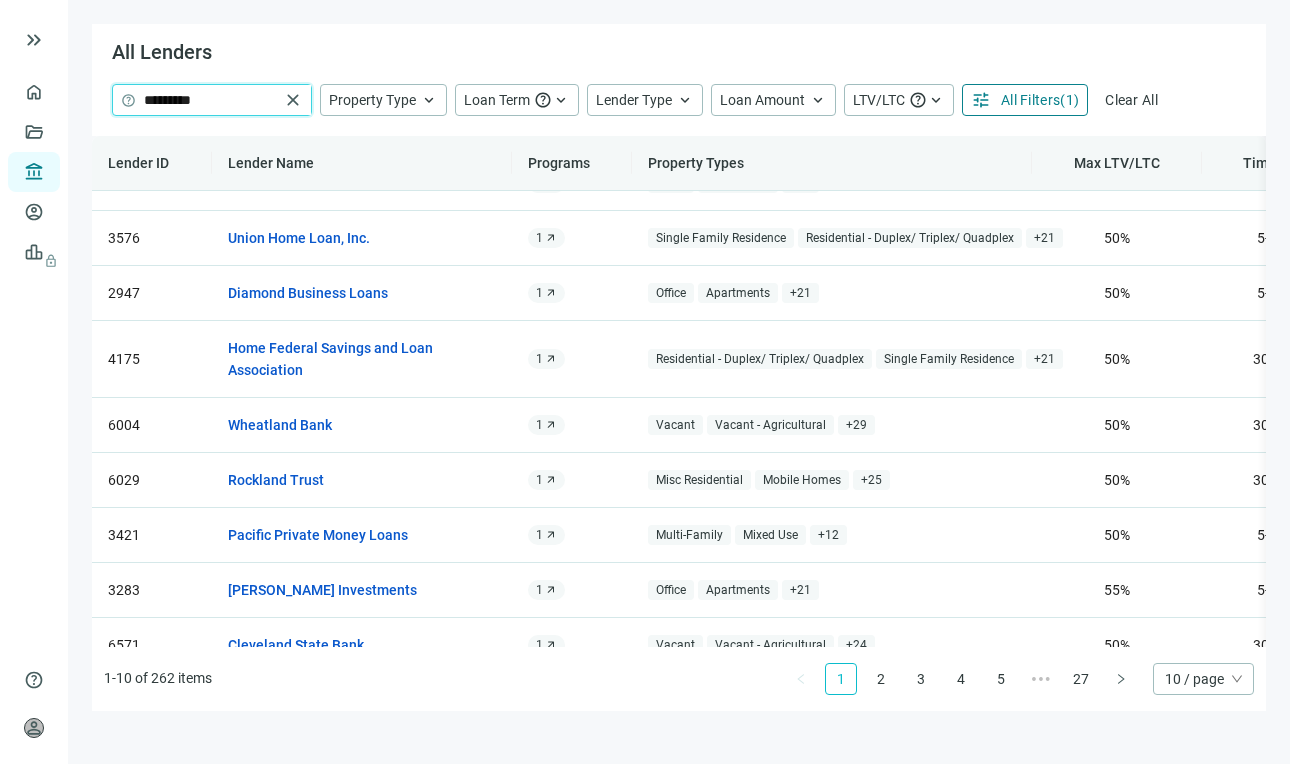 scroll, scrollTop: 136, scrollLeft: 0, axis: vertical 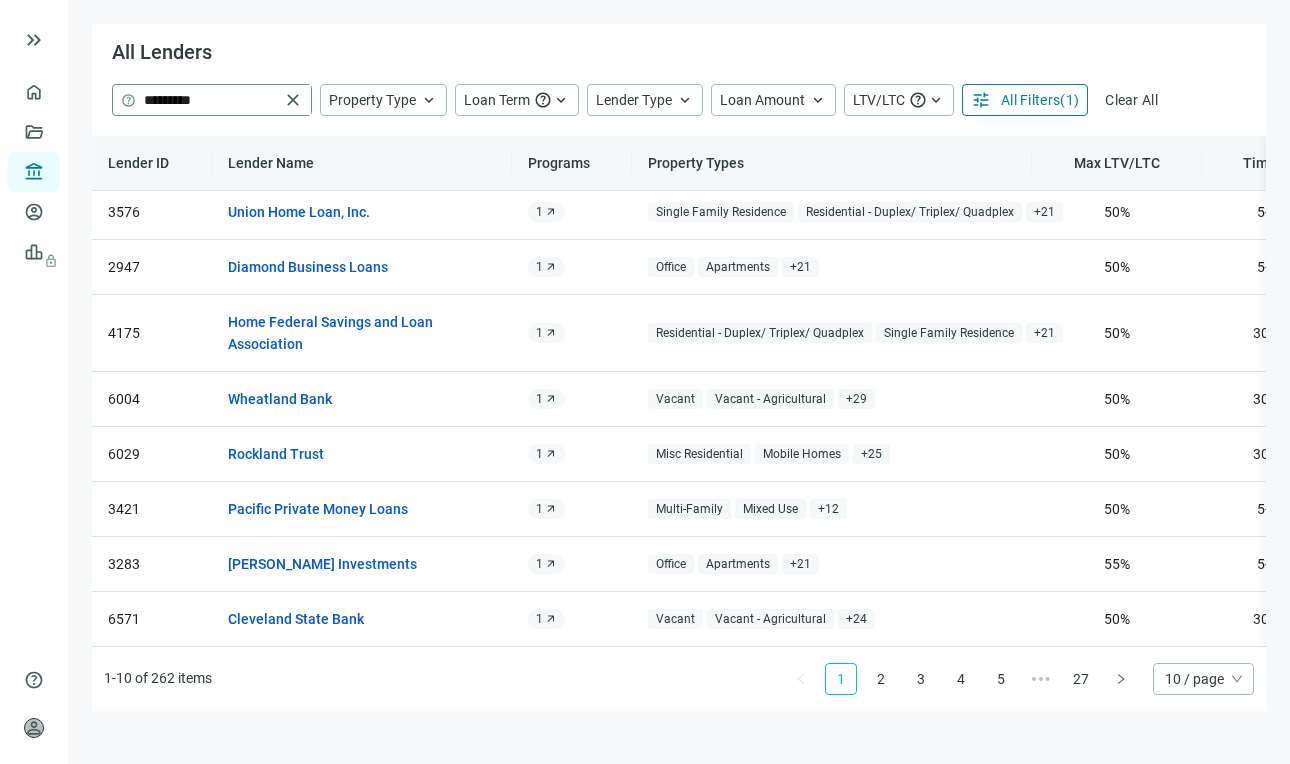click on "close" at bounding box center [293, 100] 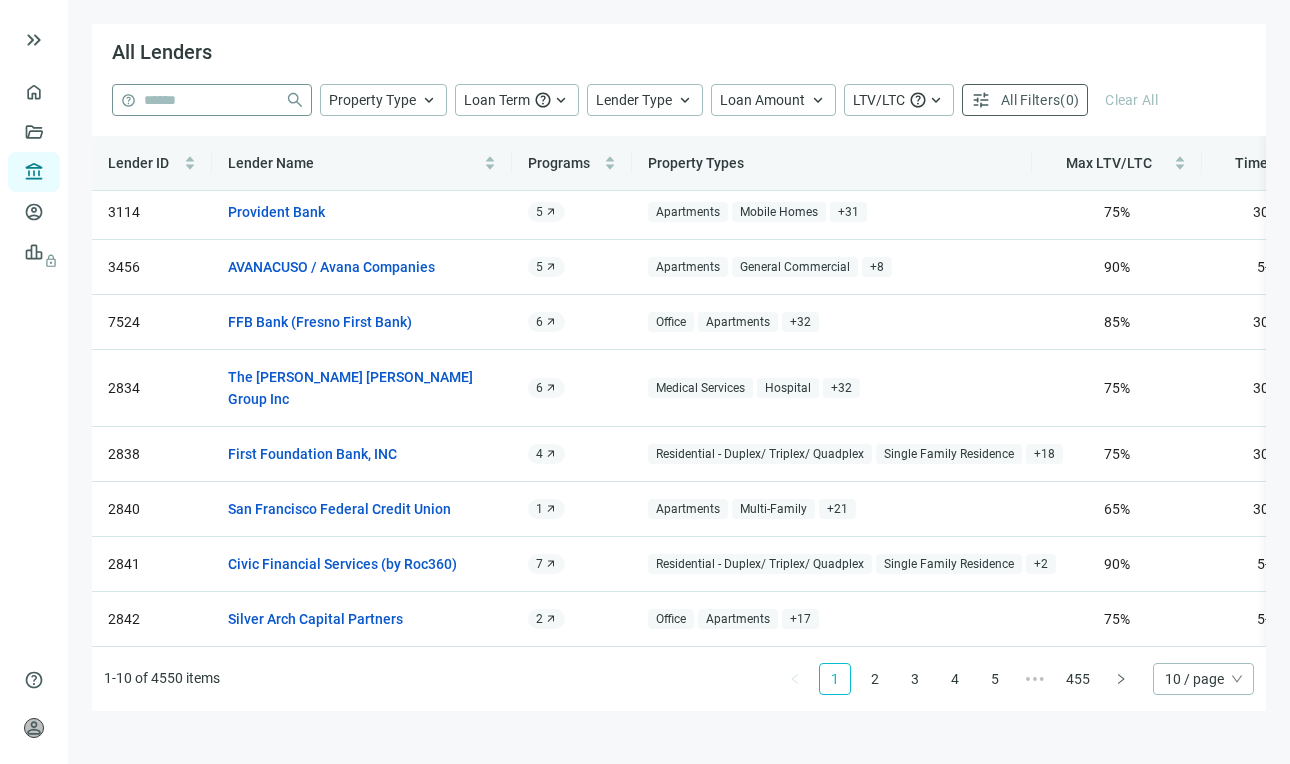scroll, scrollTop: 114, scrollLeft: 0, axis: vertical 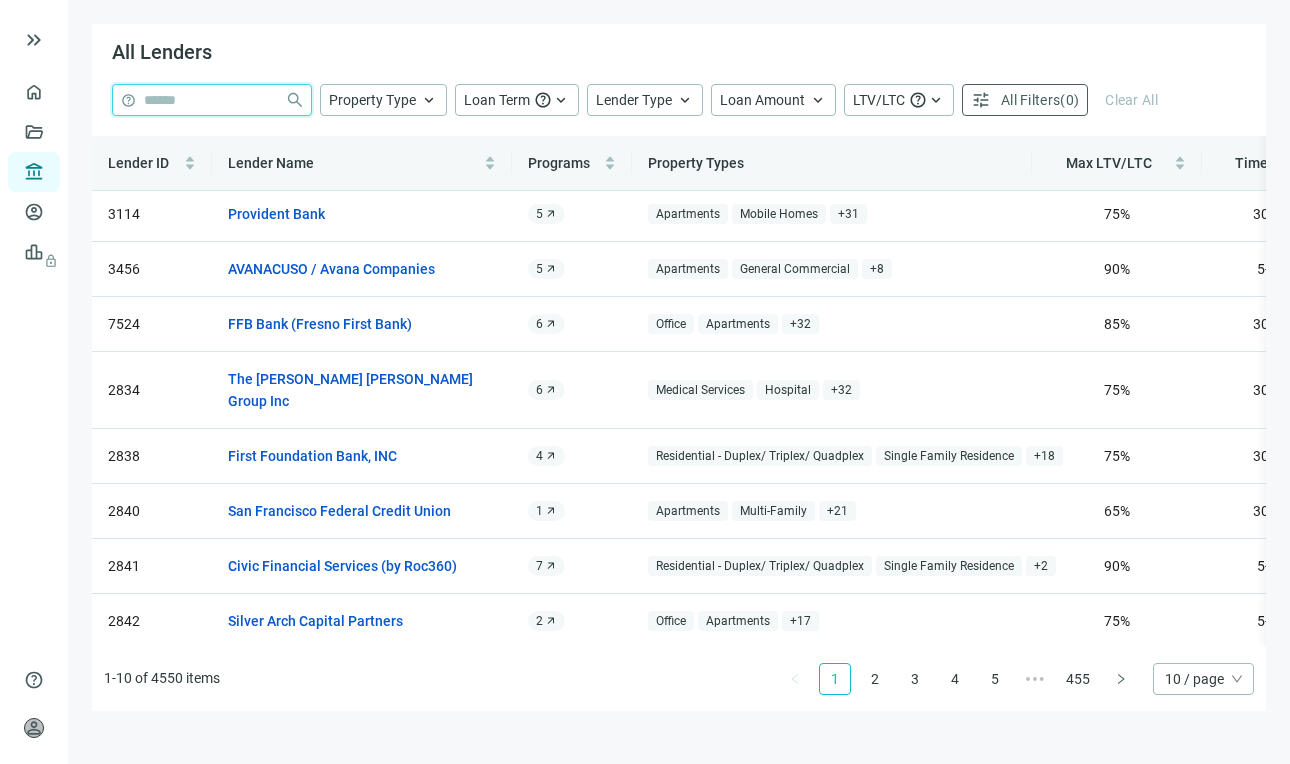 click at bounding box center [210, 100] 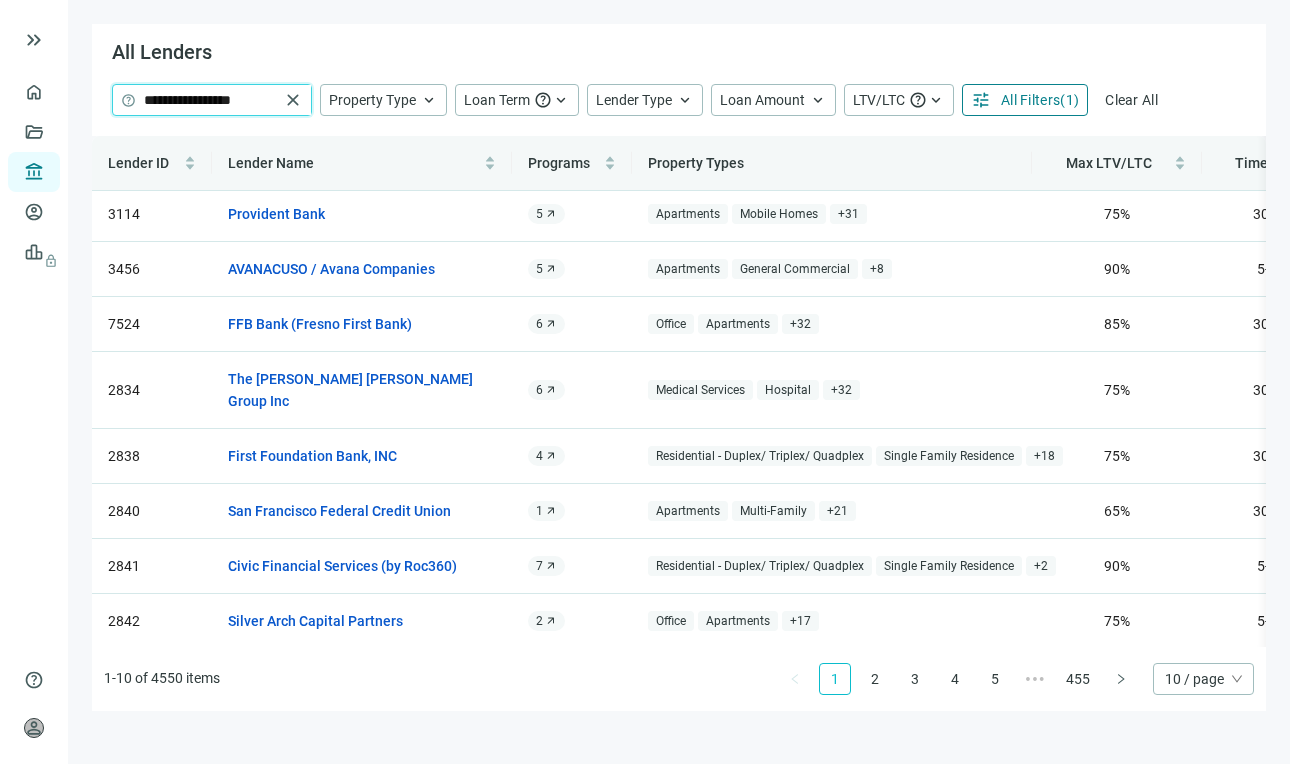 type on "**********" 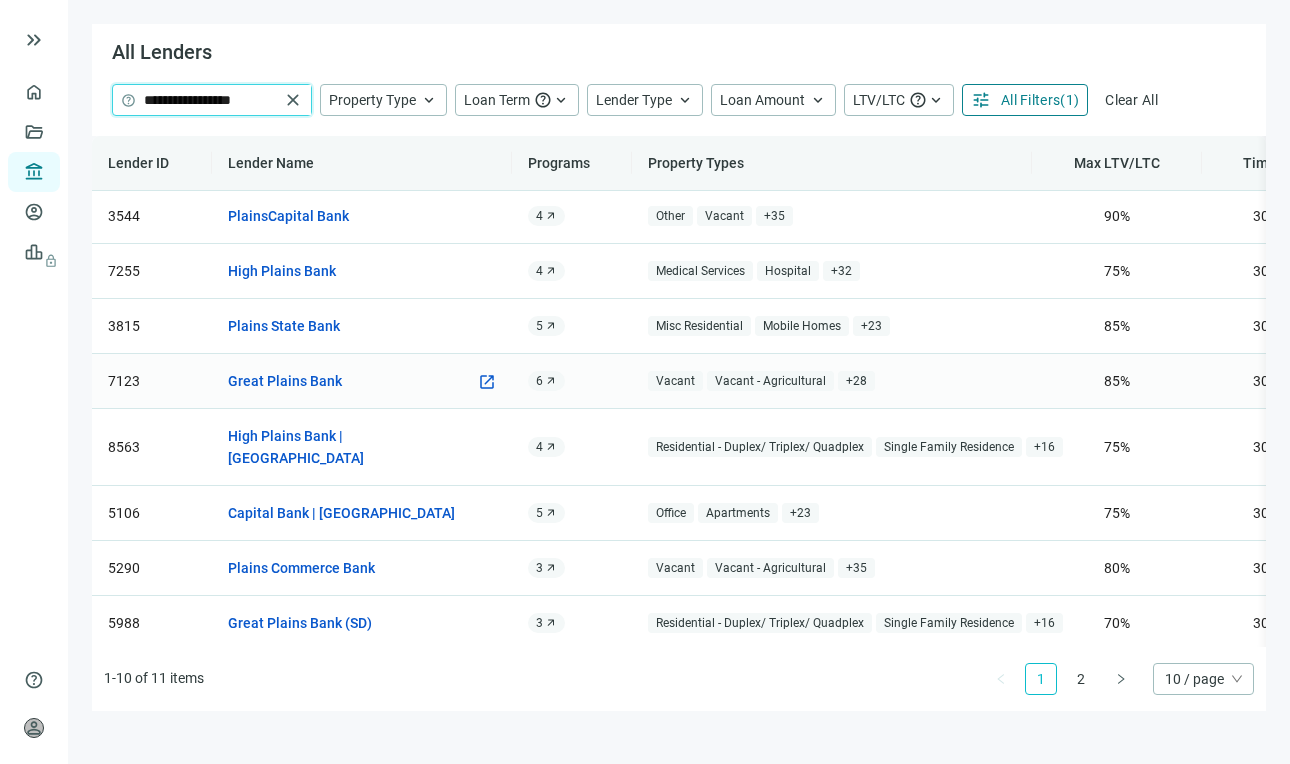 scroll, scrollTop: 0, scrollLeft: 0, axis: both 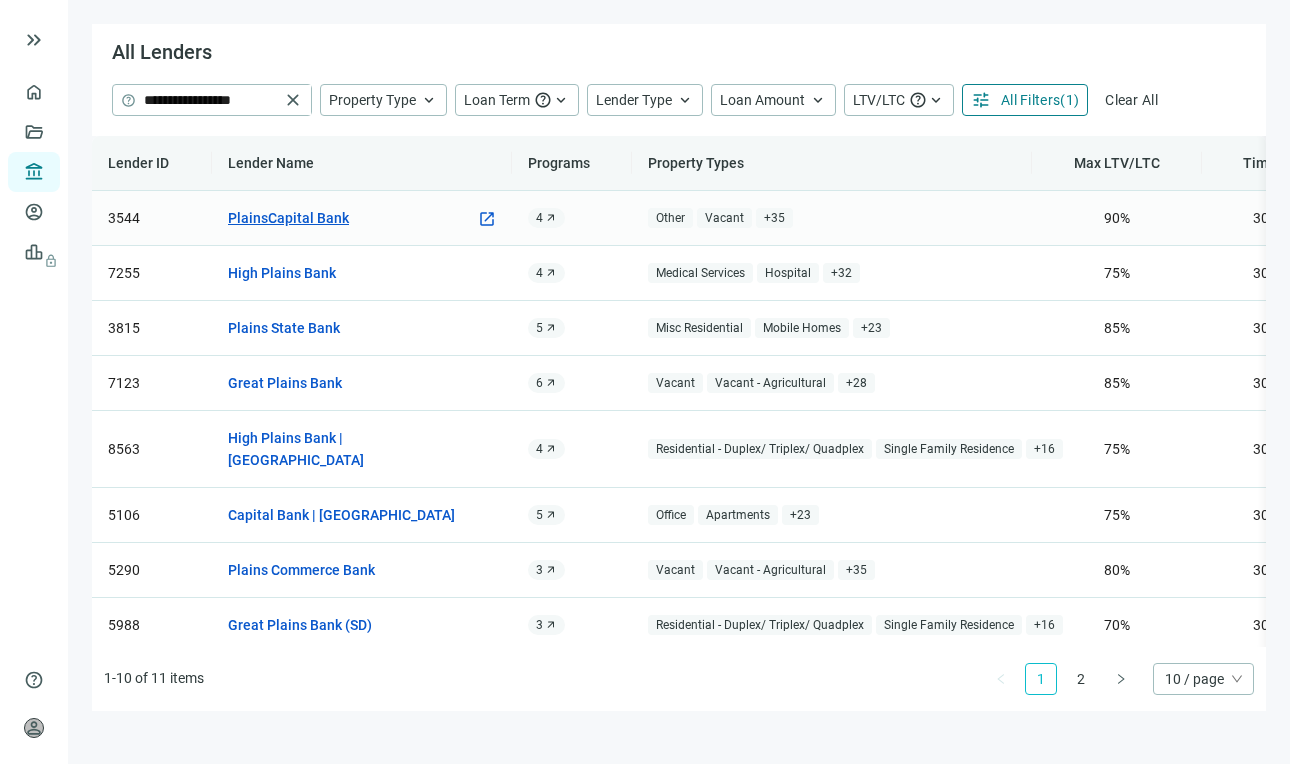 click on "PlainsCapital Bank" at bounding box center [288, 218] 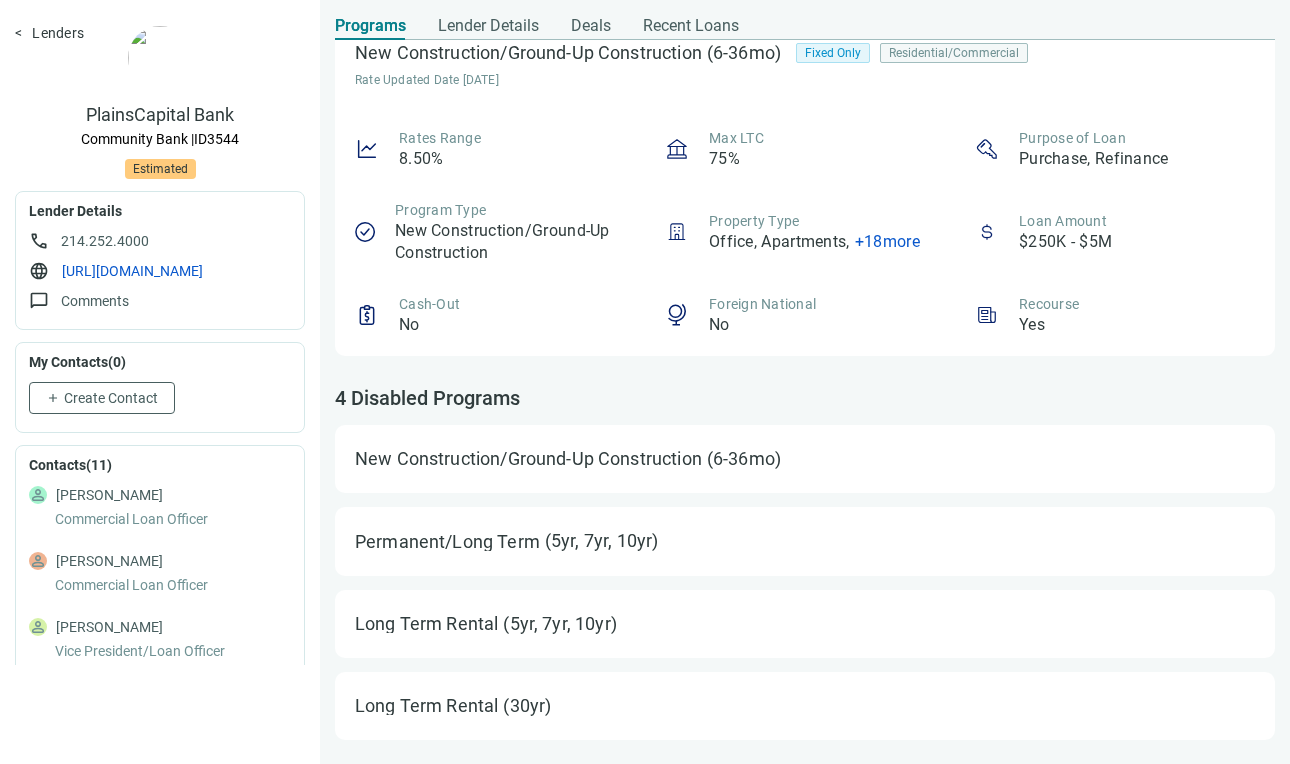 scroll, scrollTop: 1104, scrollLeft: 0, axis: vertical 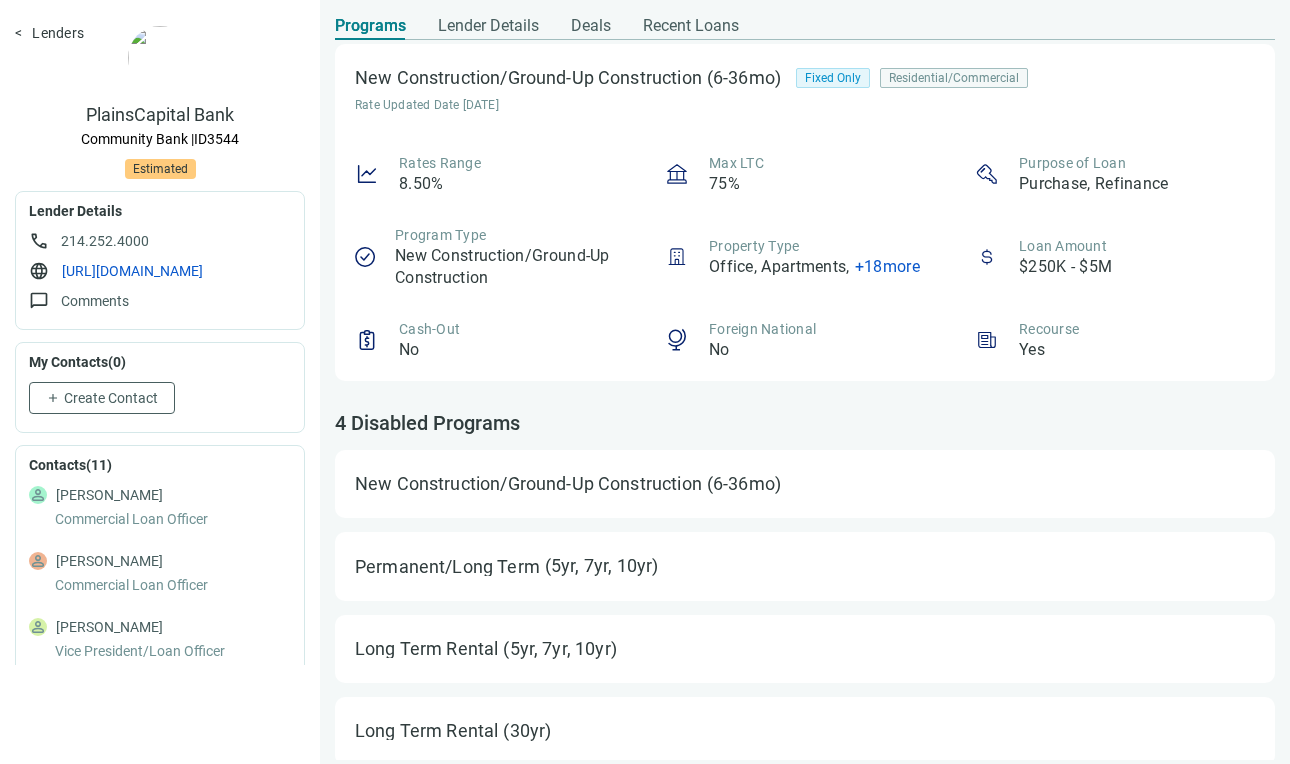 click on "Lenders" at bounding box center (49, 33) 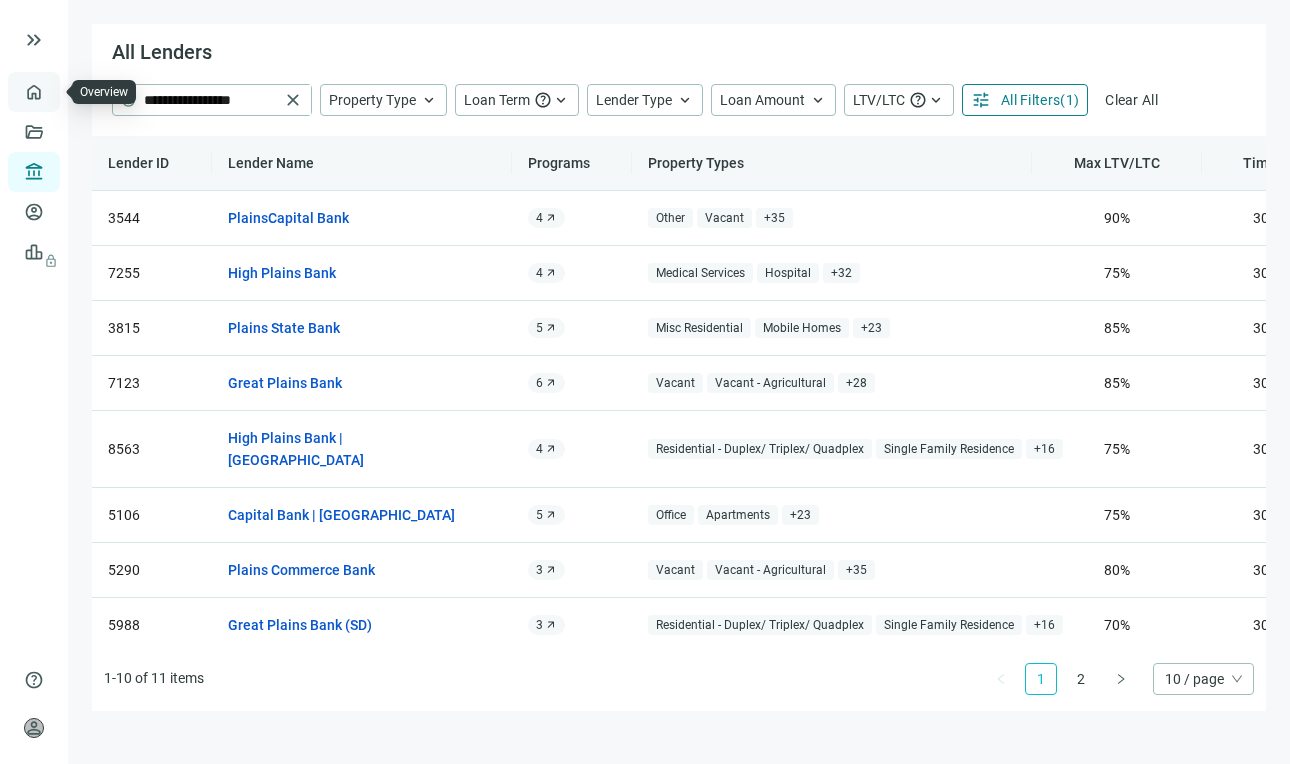 click on "Overview" at bounding box center [79, 92] 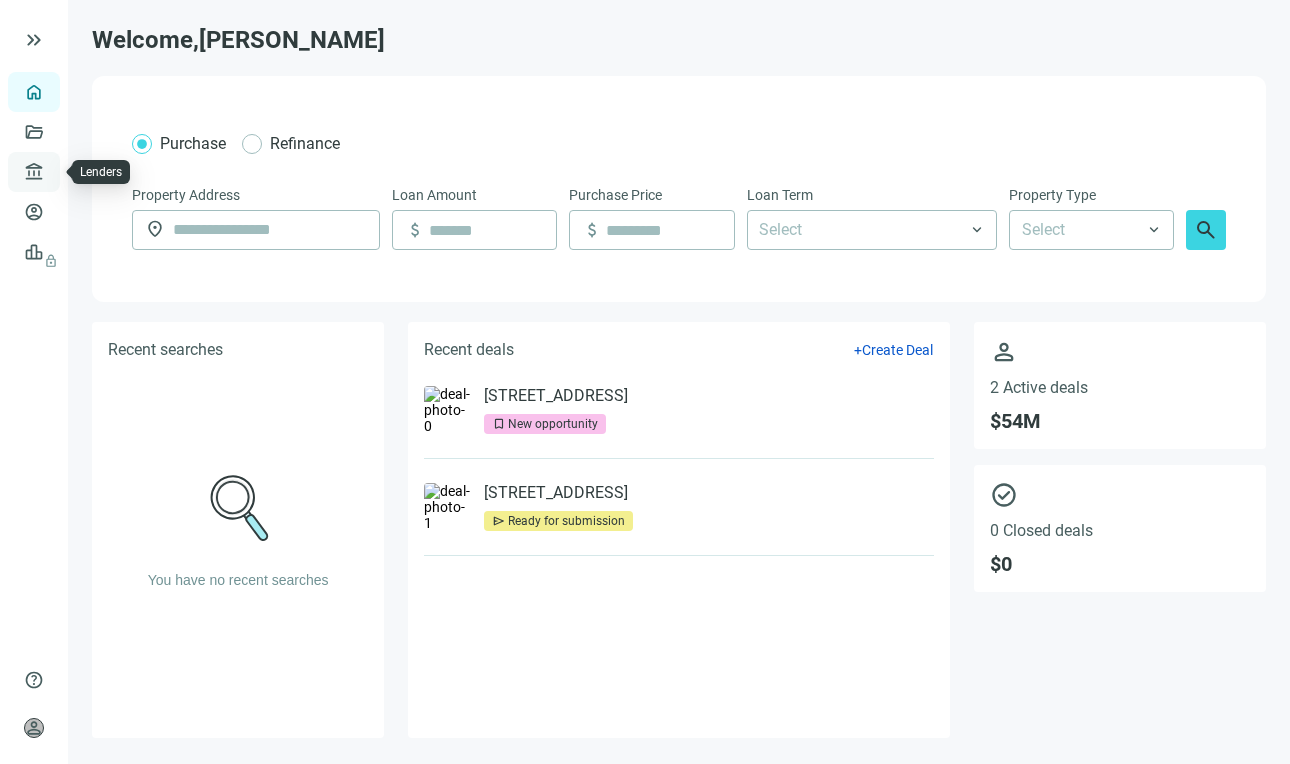 click on "Lenders" at bounding box center [76, 172] 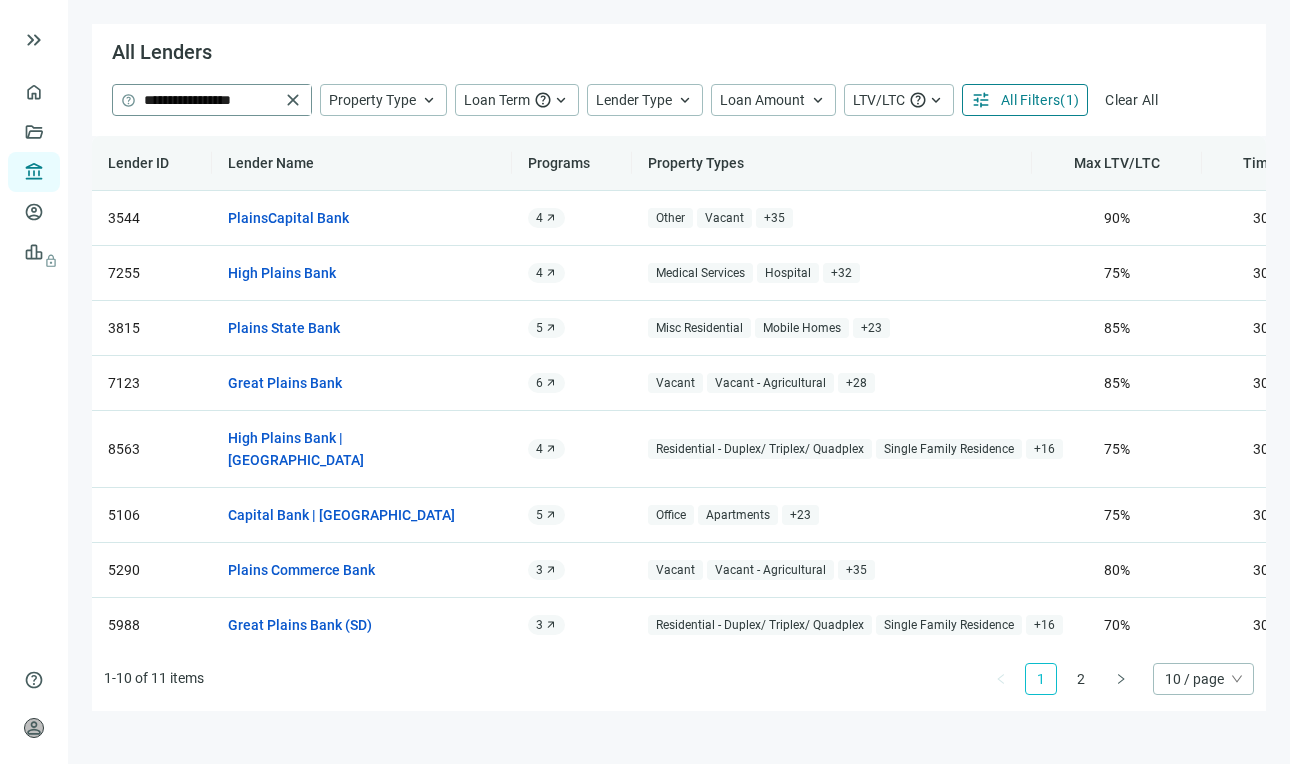 click on "close" at bounding box center [293, 100] 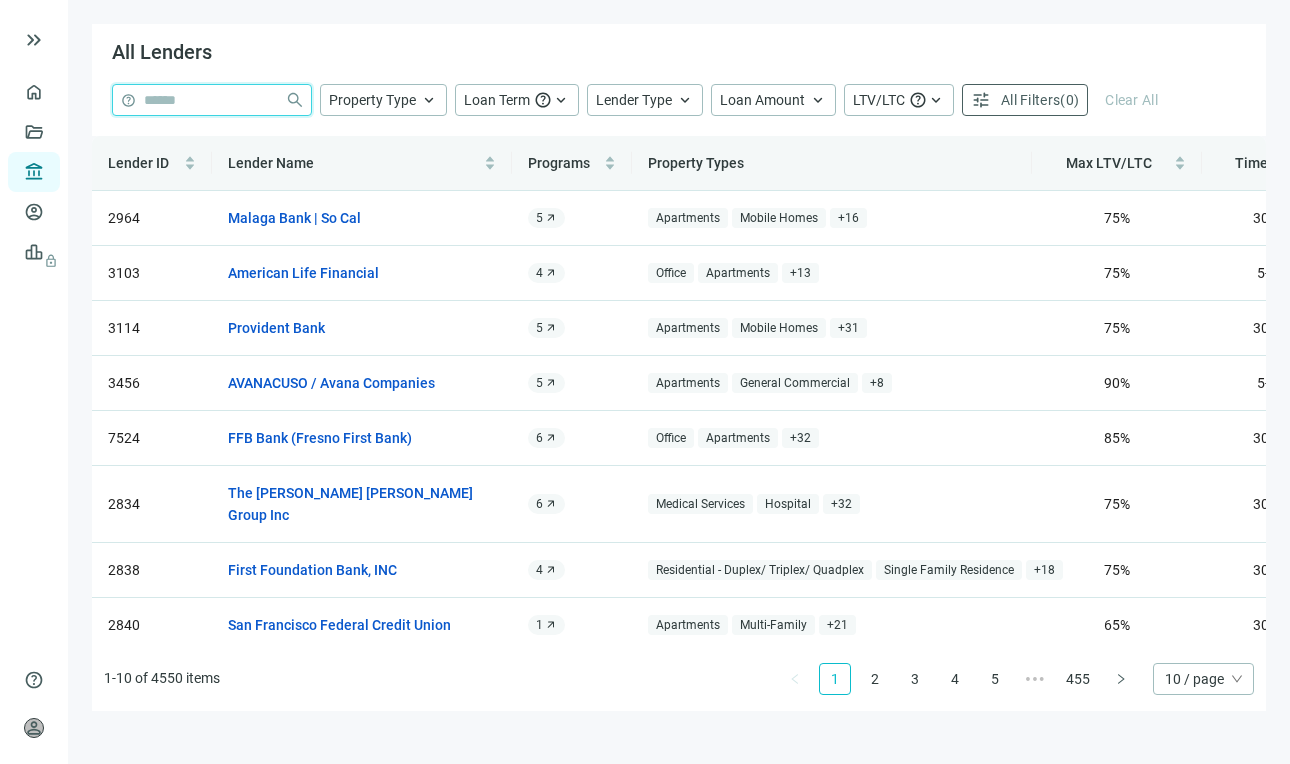 click at bounding box center (210, 100) 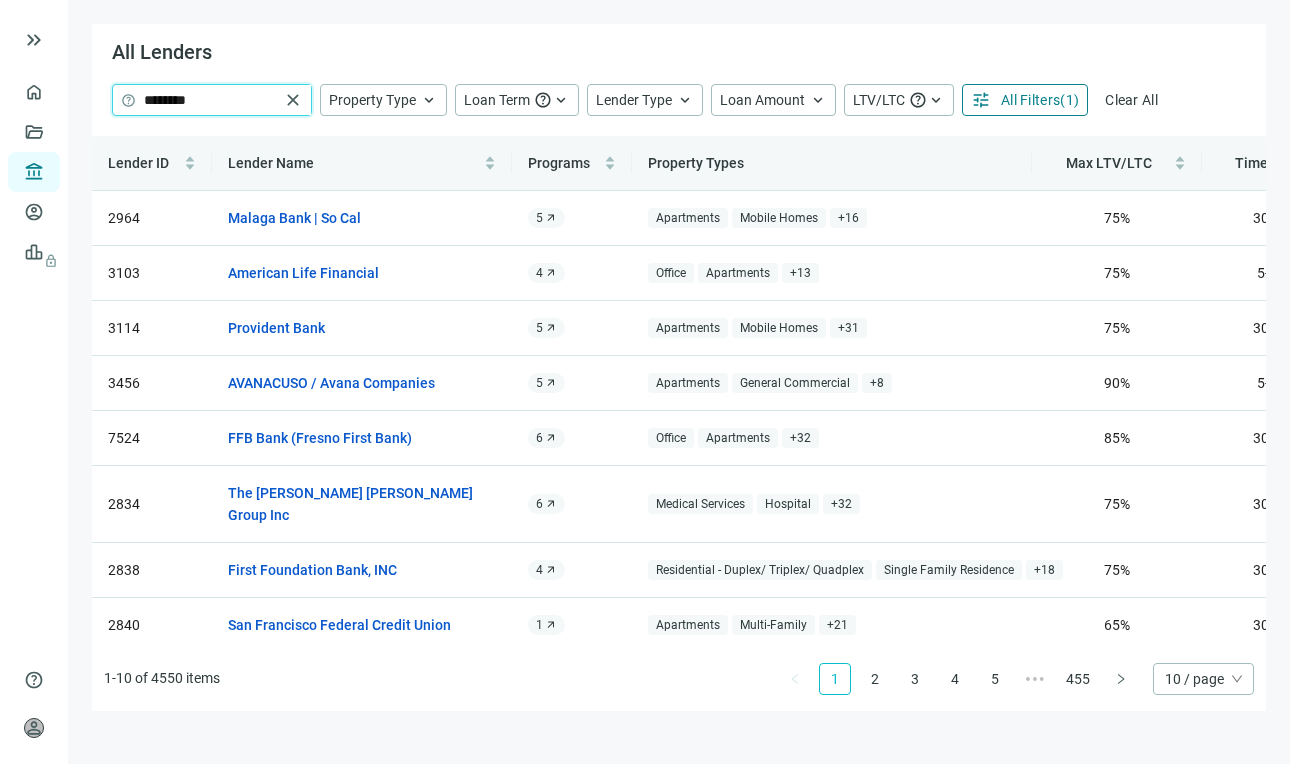 type on "********" 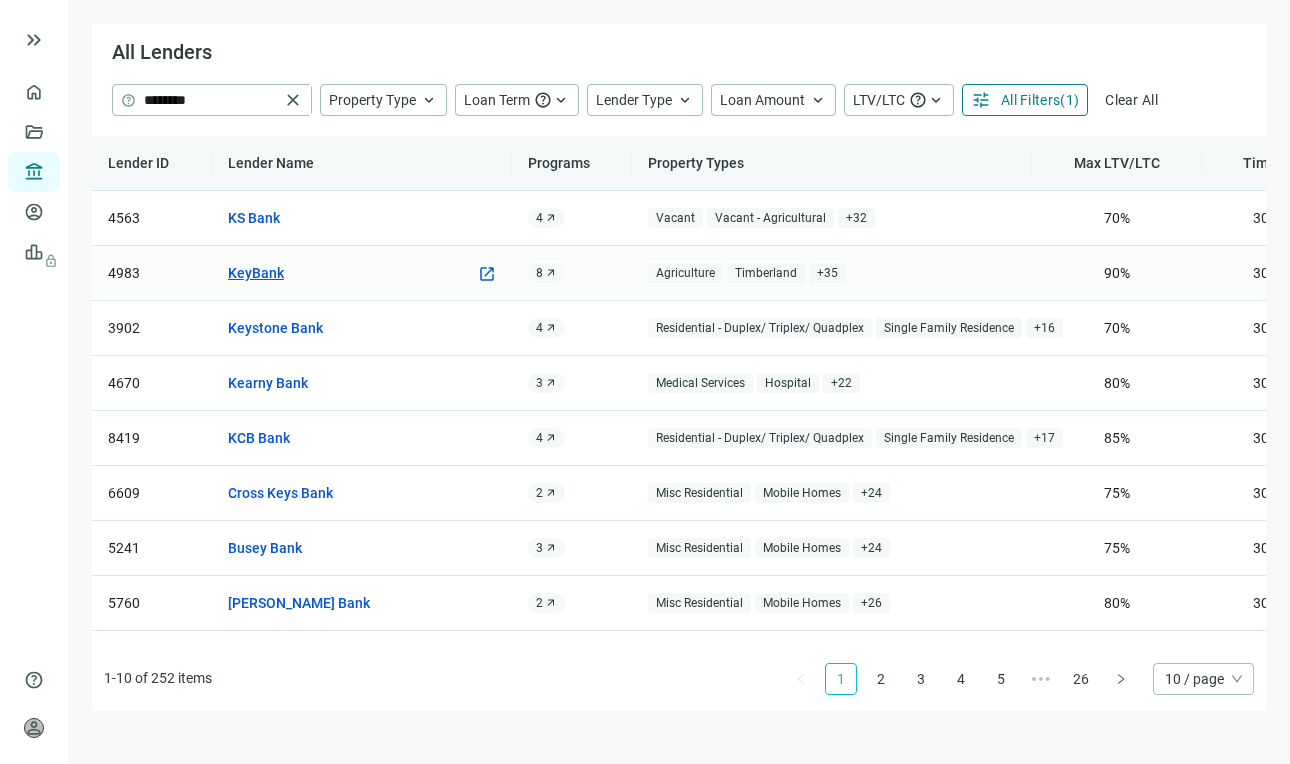 click on "KeyBank" at bounding box center (256, 273) 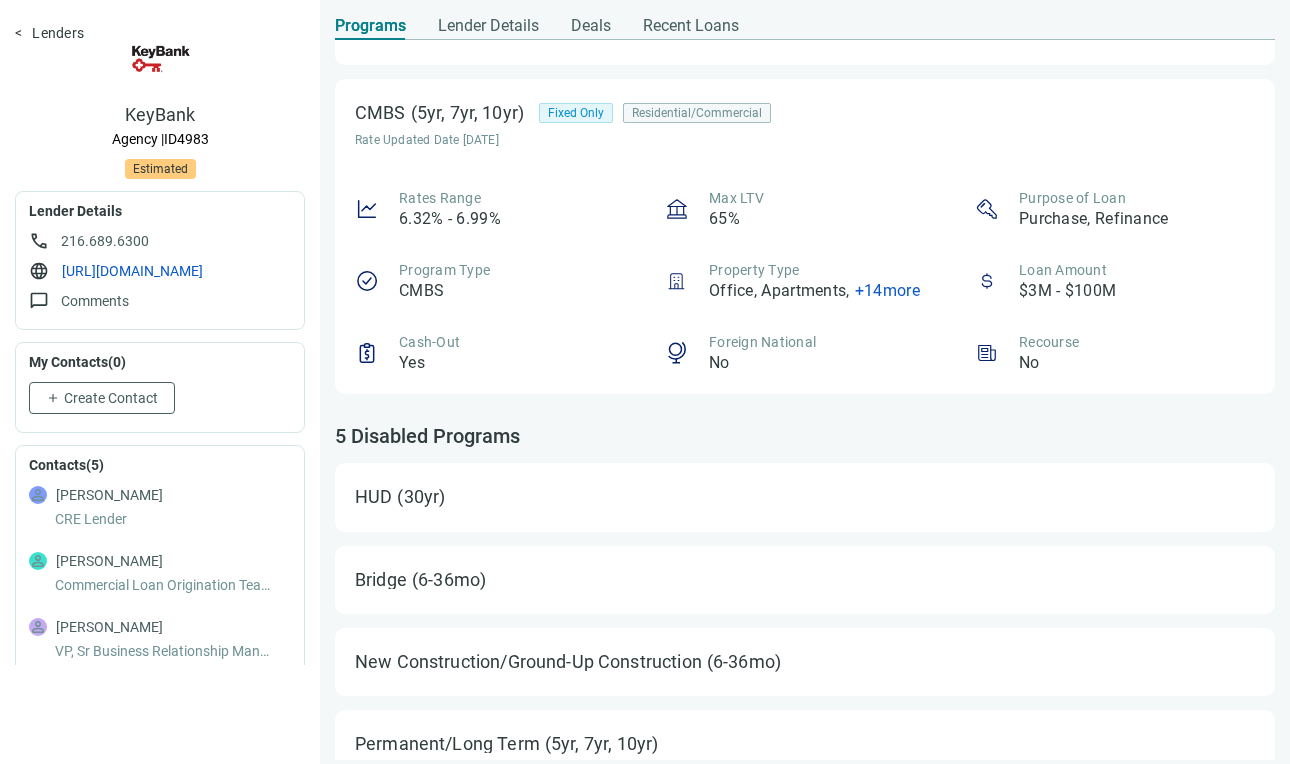 scroll, scrollTop: 2455, scrollLeft: 0, axis: vertical 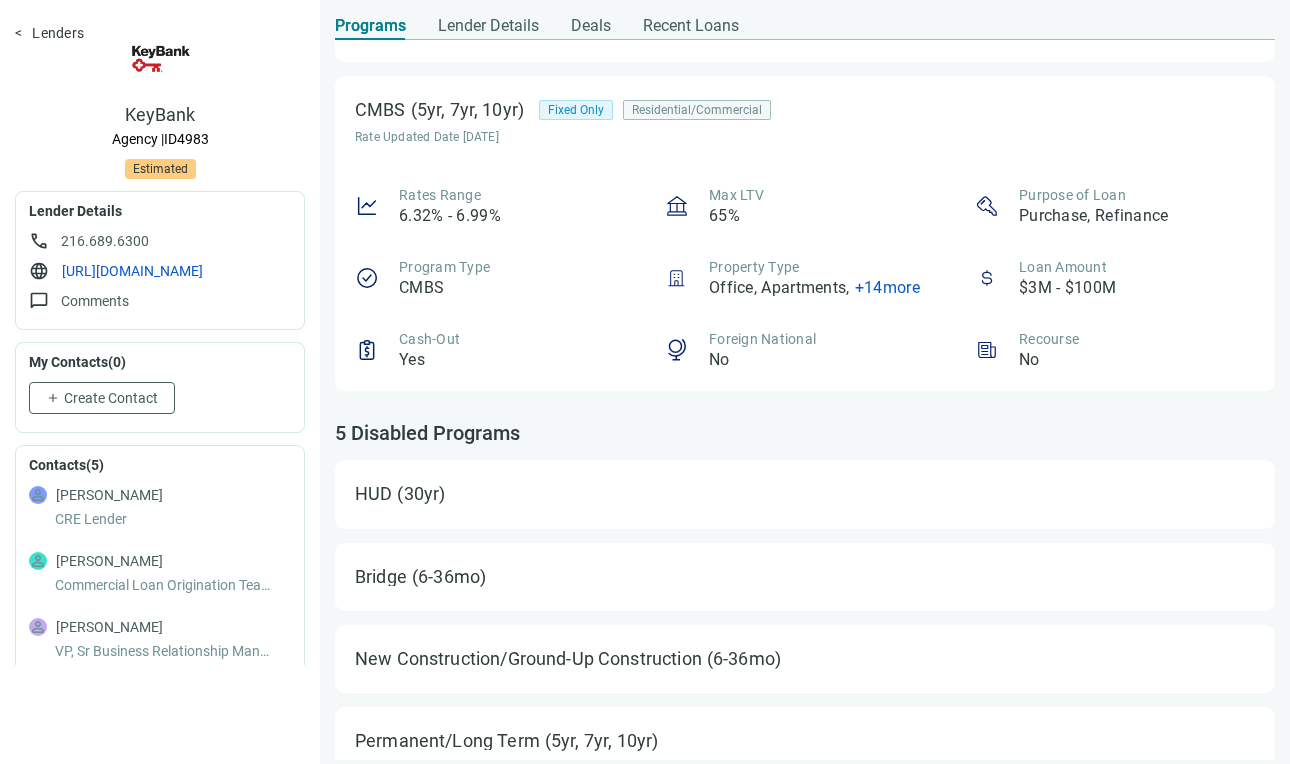 click on "Lenders KeyBank Agency |  ID  4983 Estimated" at bounding box center (160, 102) 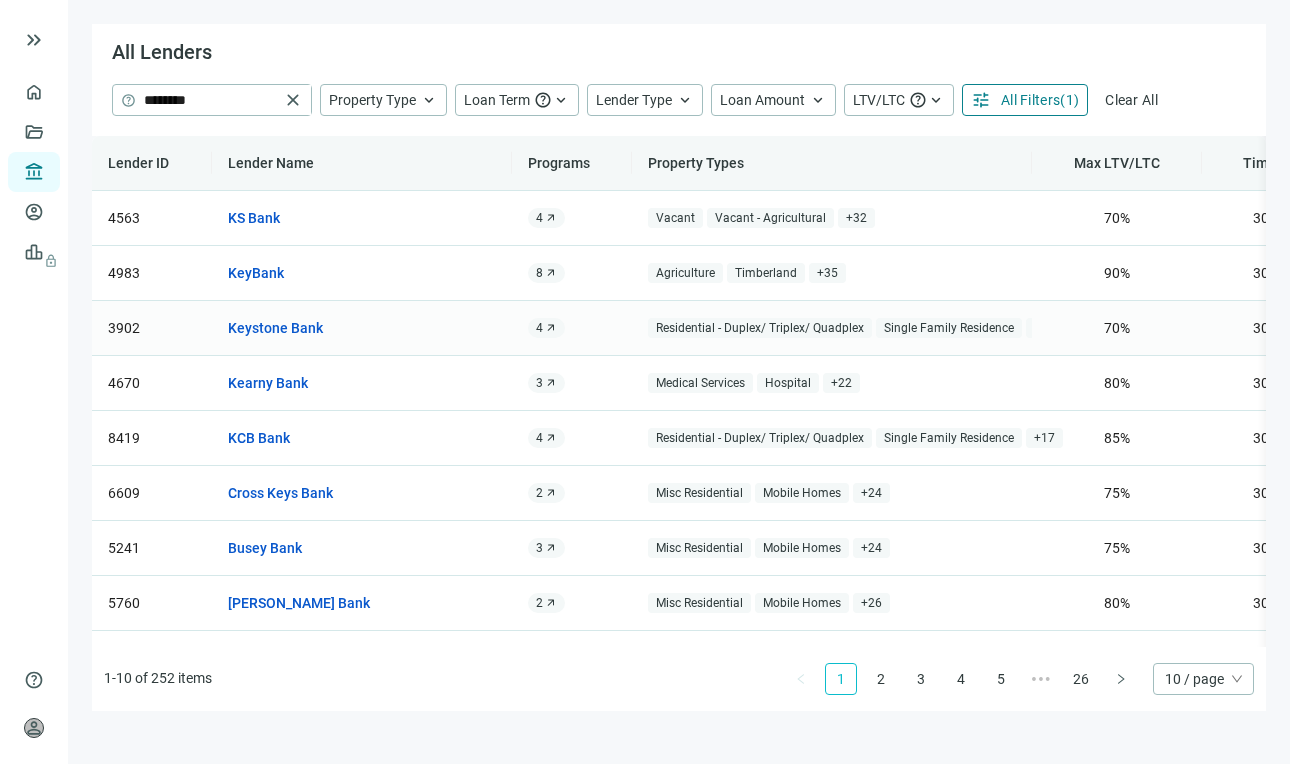scroll, scrollTop: 114, scrollLeft: 0, axis: vertical 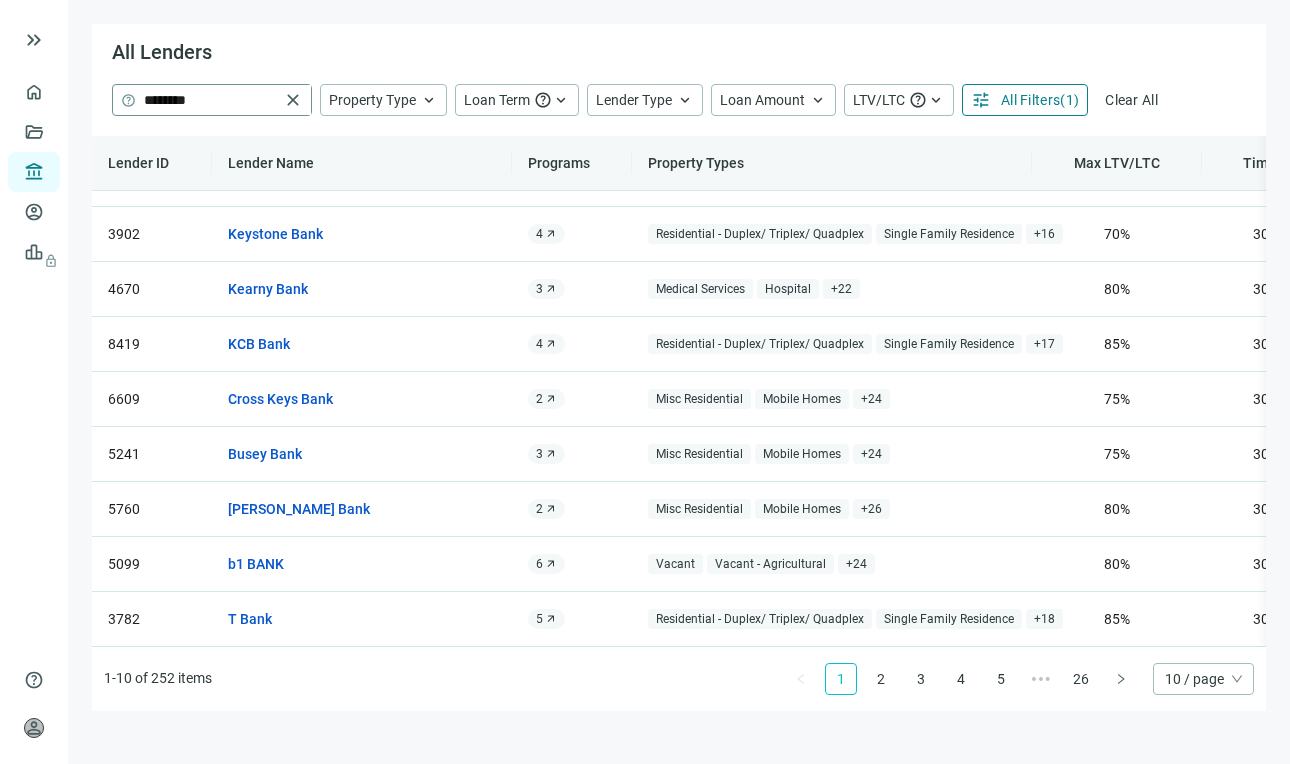 click on "close" at bounding box center (293, 100) 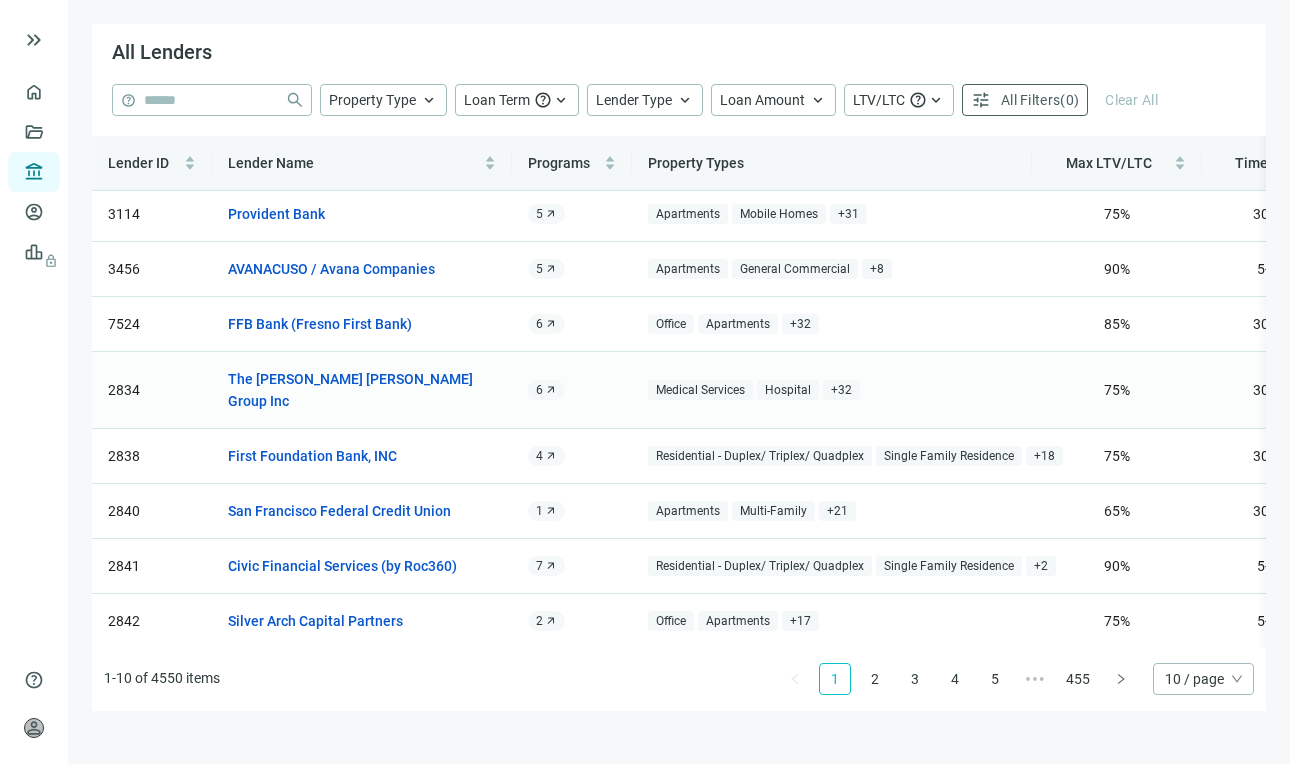 scroll, scrollTop: 0, scrollLeft: 0, axis: both 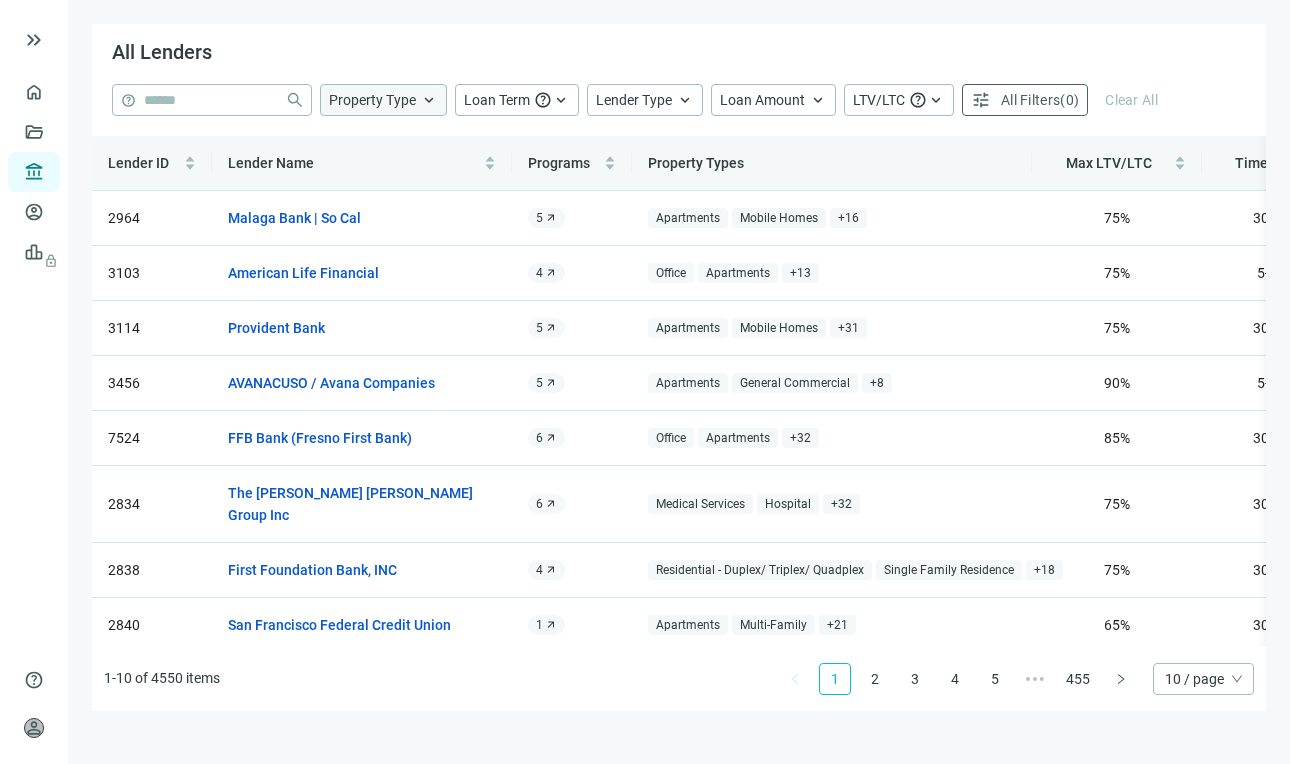 click on "keyboard_arrow_up" at bounding box center [429, 100] 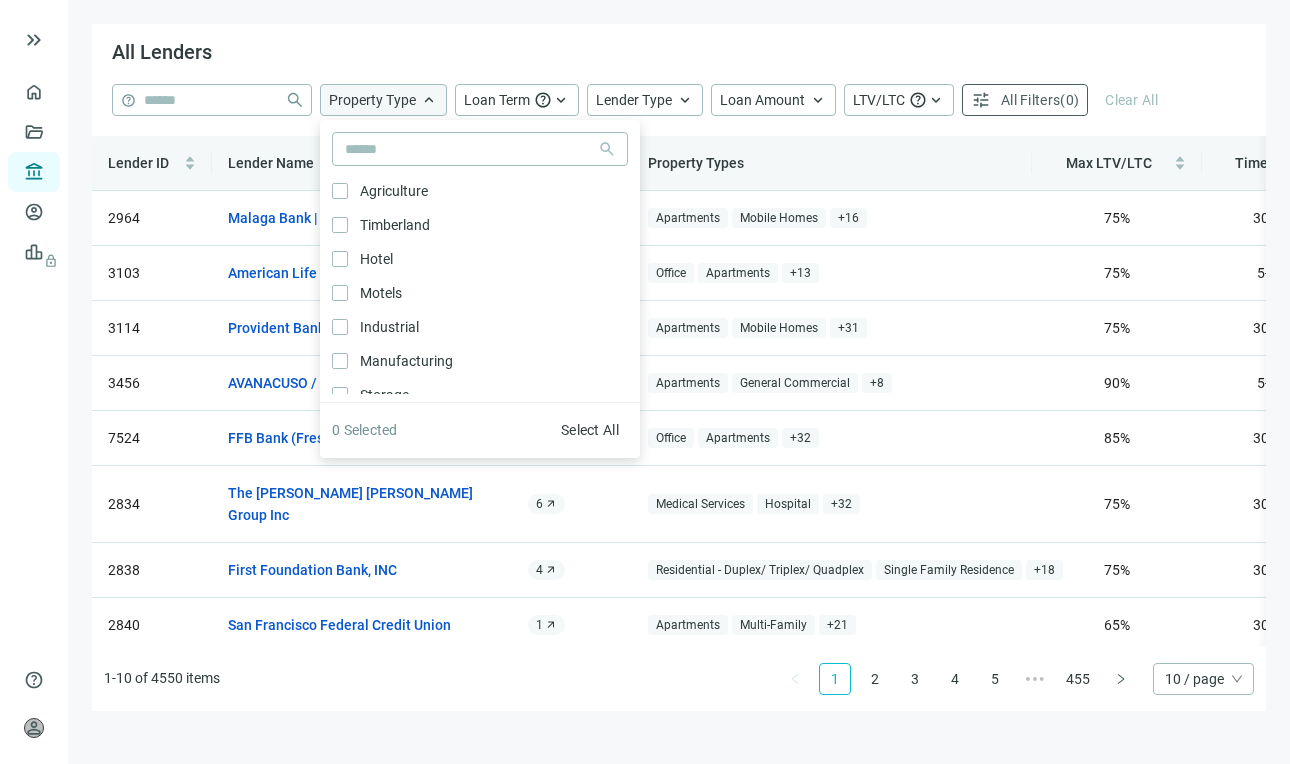 click on "keyboard_arrow_up" at bounding box center [429, 100] 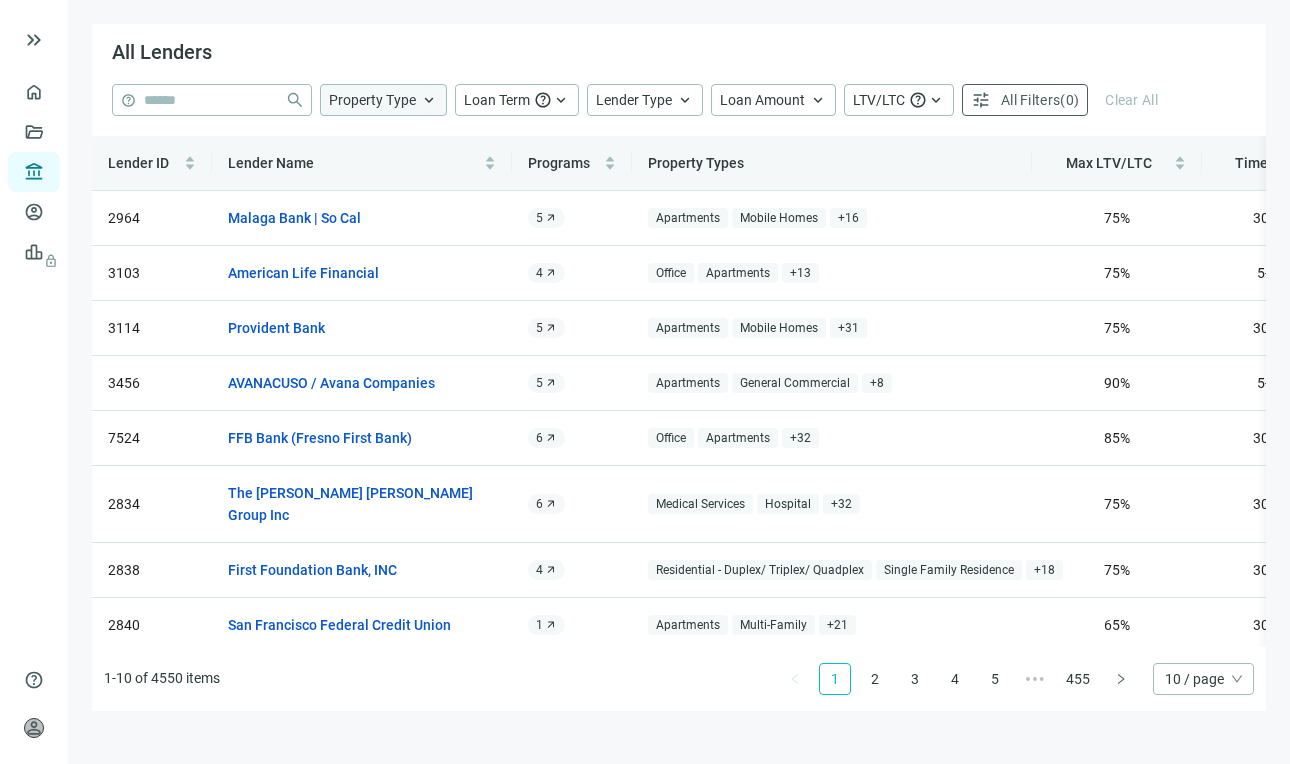 click on "keyboard_arrow_up" at bounding box center [429, 100] 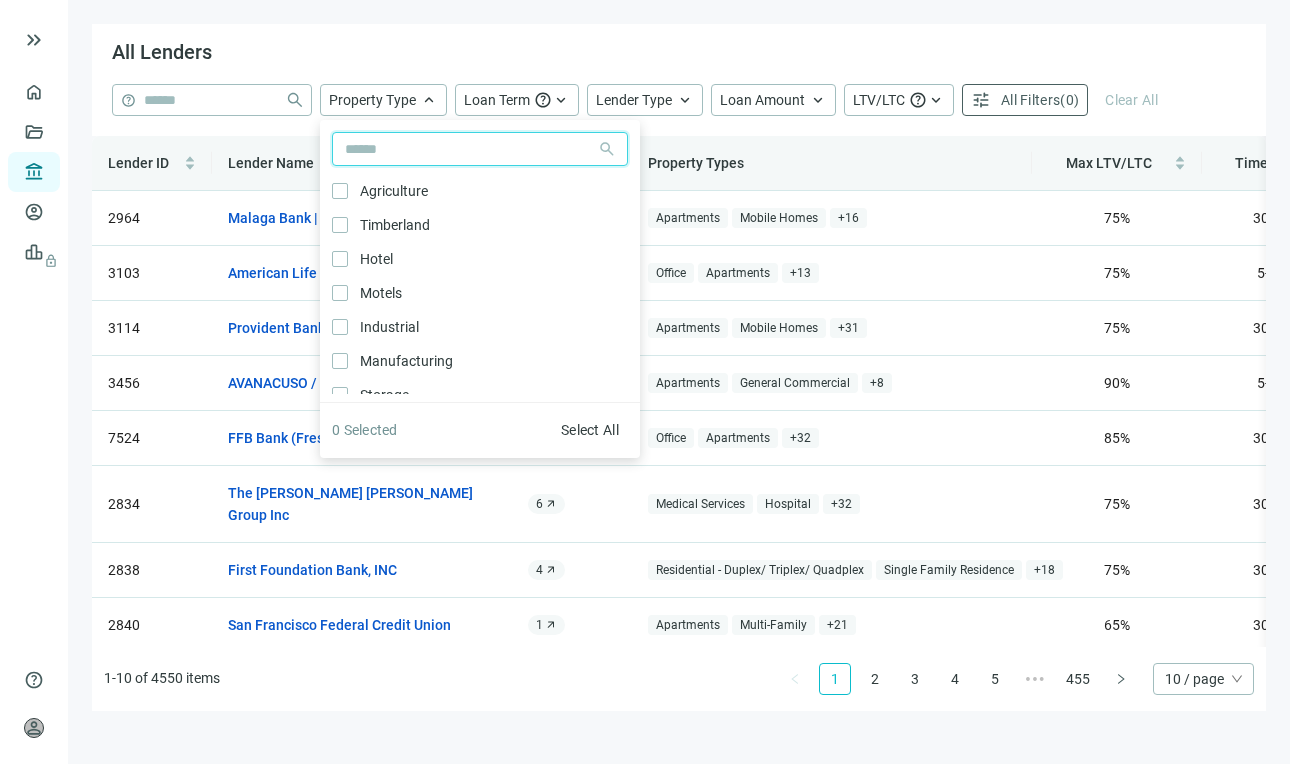 click at bounding box center (466, 149) 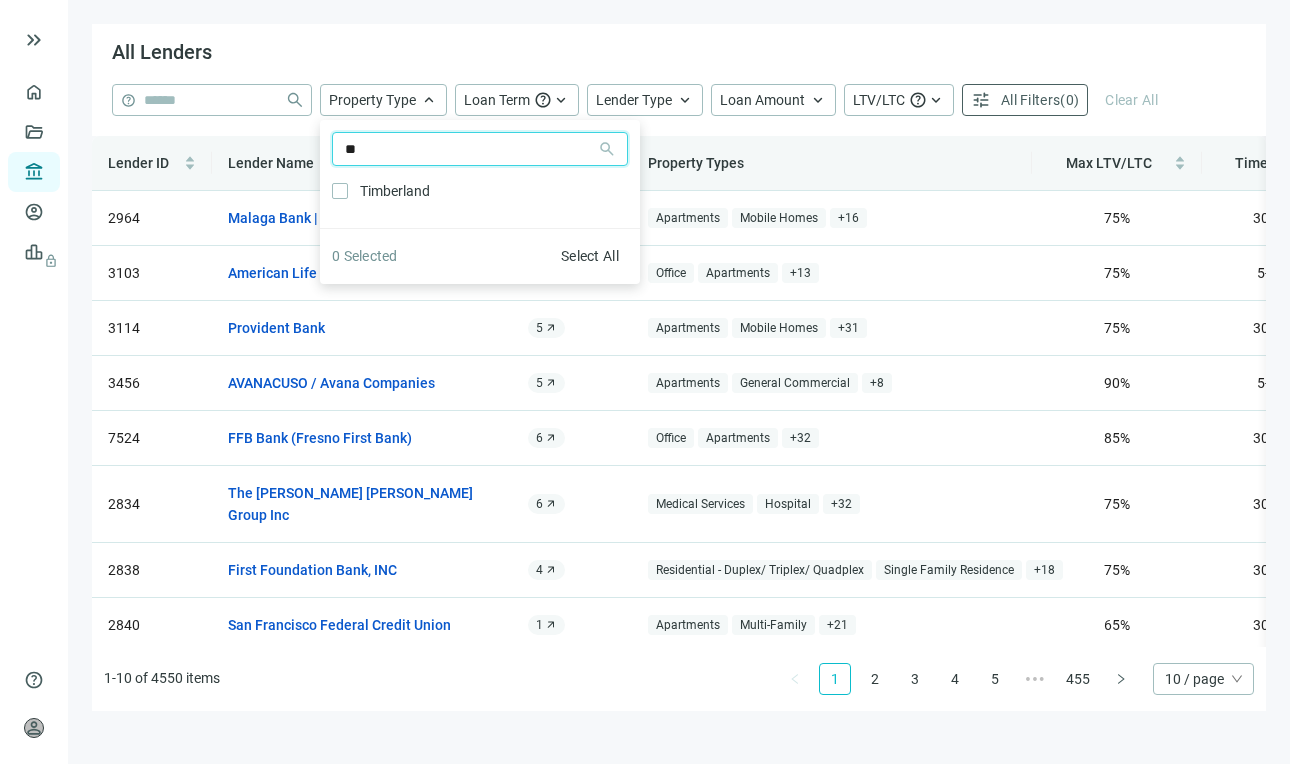 type on "*" 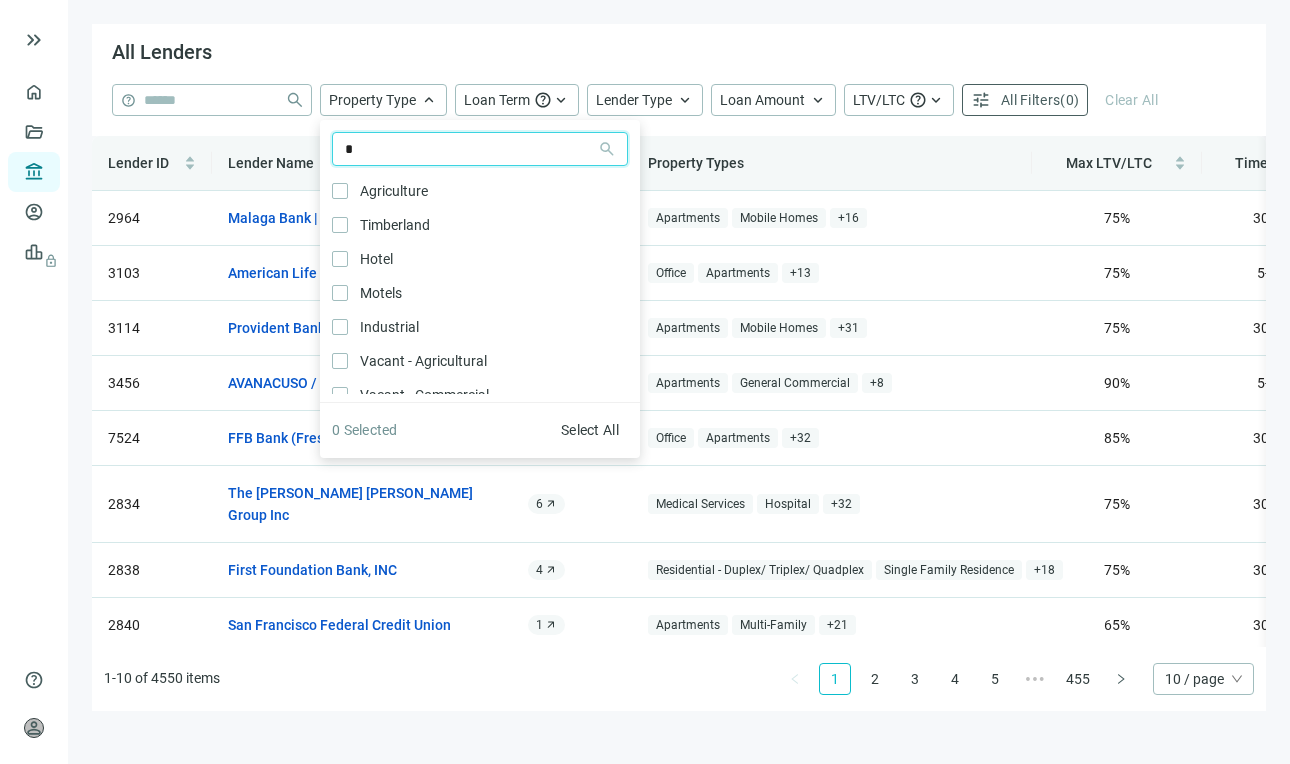 type 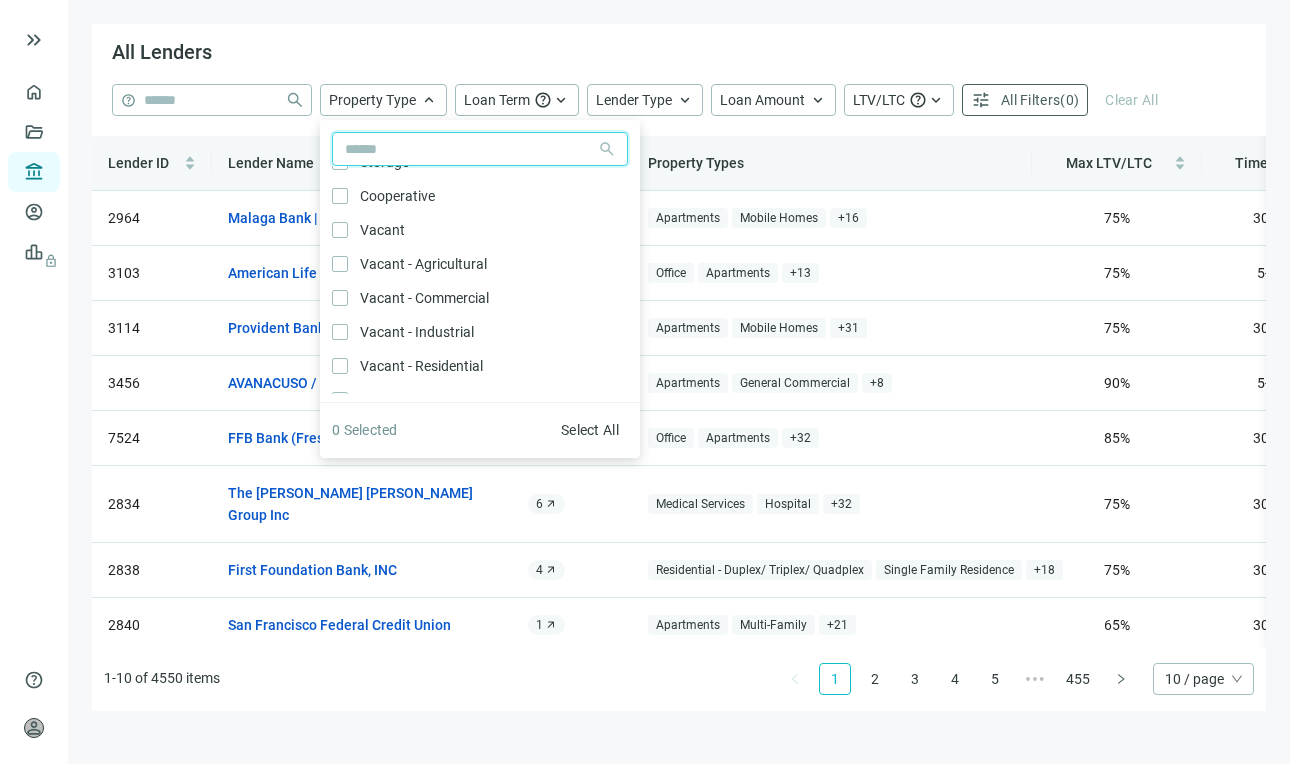 scroll, scrollTop: 0, scrollLeft: 0, axis: both 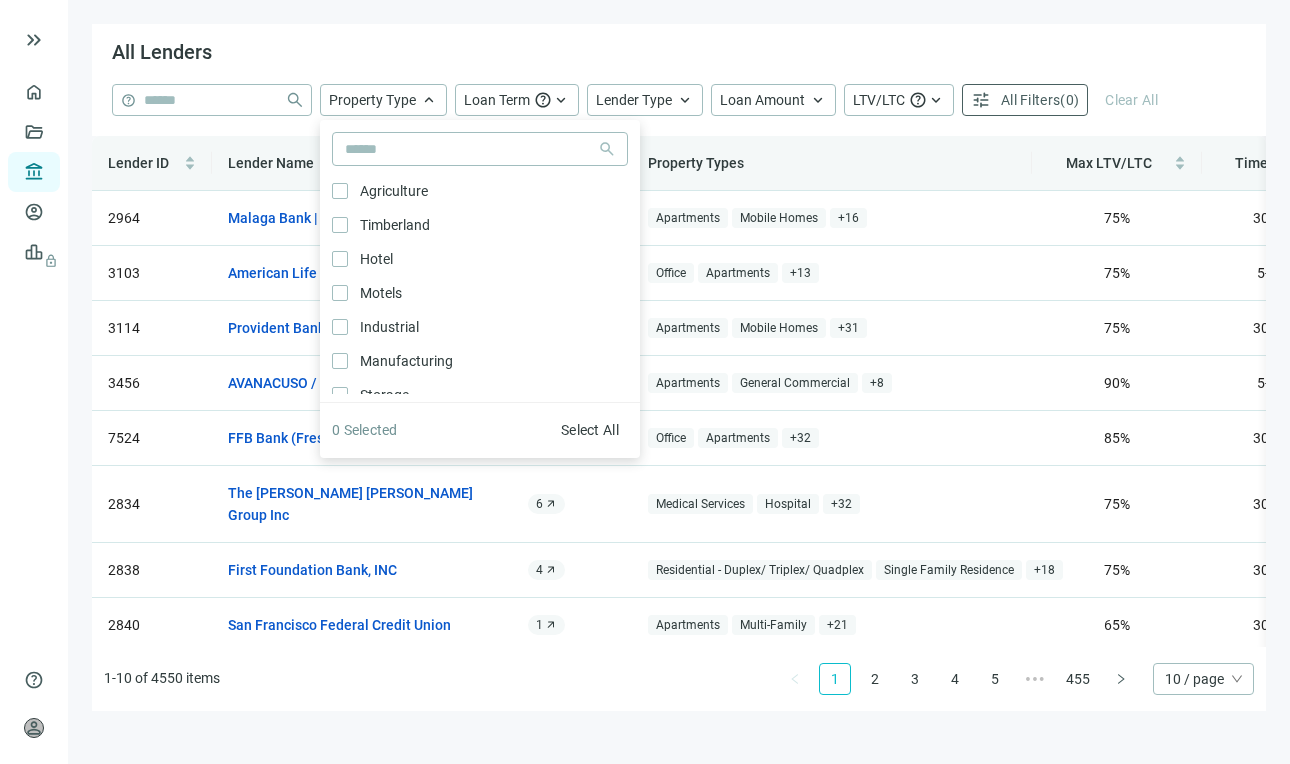 click on "All Lenders help close Property Type keyboard_arrow_up search Agriculture Only Timberland Only Hotel Only Motels Only Industrial Only Manufacturing Only Storage Only Cooperative Only Vacant Only Vacant - Agricultural Only Vacant - Commercial Only Vacant - Industrial Only Vacant - Residential Only Apartments Only Multi-Family Only Mixed Use Only Commercial Condo Only Mobile Homes Only Misc Residential Only Residential - Duplex/ Triplex/ Quadplex Only Residential Condo Only Single Family Residence Only Educational Only Medical Services Only Government Only Historical Only Transportation Only Hospital Only Attractions Only Recreation Only Office Only General Commercial Only Retail Only Parking Only Services Only Utilites Only Other Only 0 Selected Select All Loan Term help keyboard_arrow_up Lender Type keyboard_arrow_up Loan Amount keyboard_arrow_up LTV/LTC help keyboard_arrow_up tune All Filters ( 0 ) Clear All Lender ID Lender Name Programs Property Types Max LTV/LTC Time to Close Status Rate Updated Date   5" at bounding box center (679, 382) 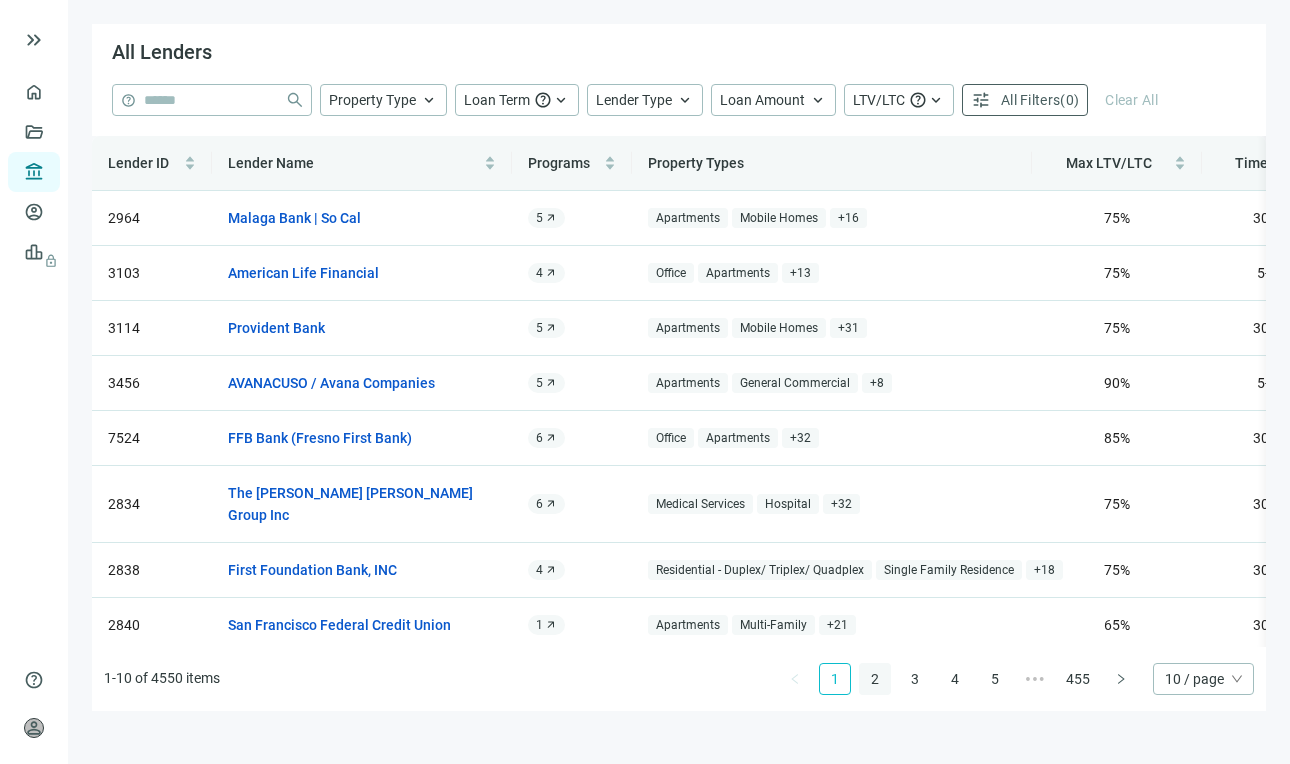 click on "2" at bounding box center (875, 679) 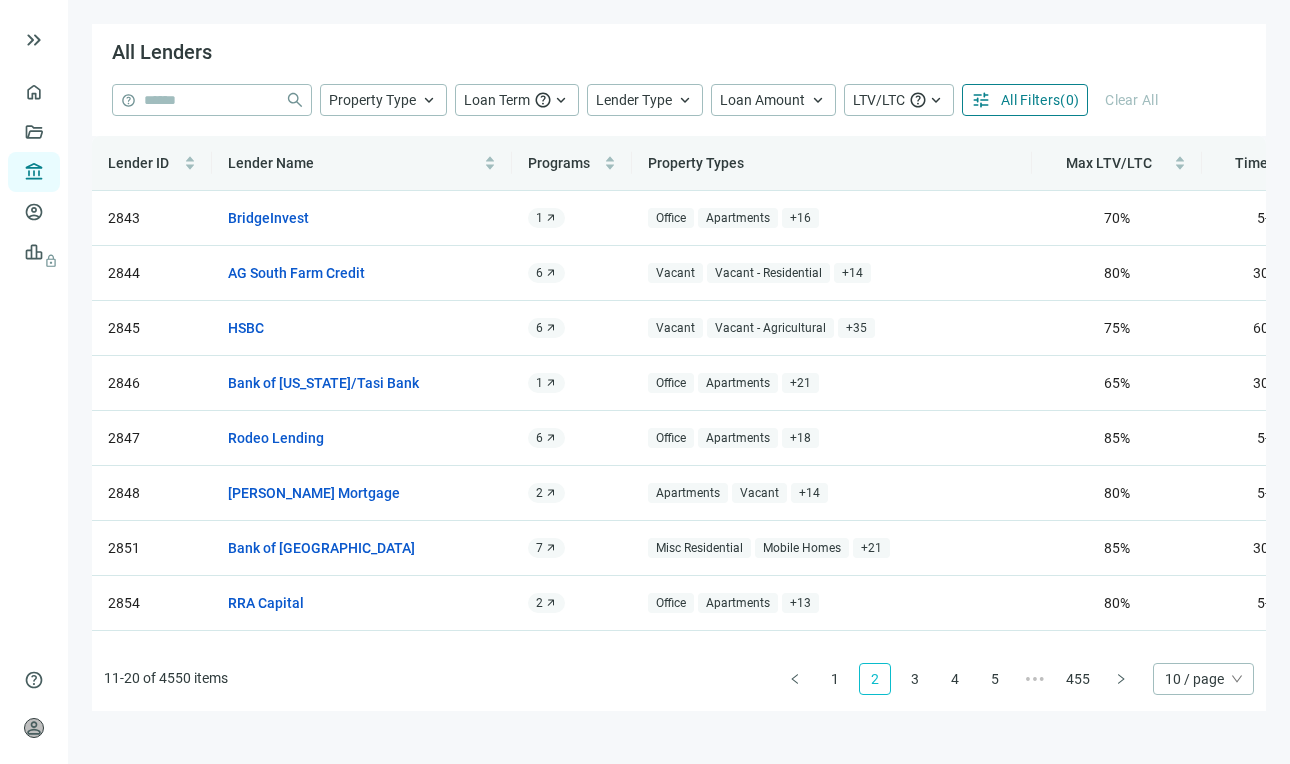 click on "All Filters" at bounding box center (1030, 100) 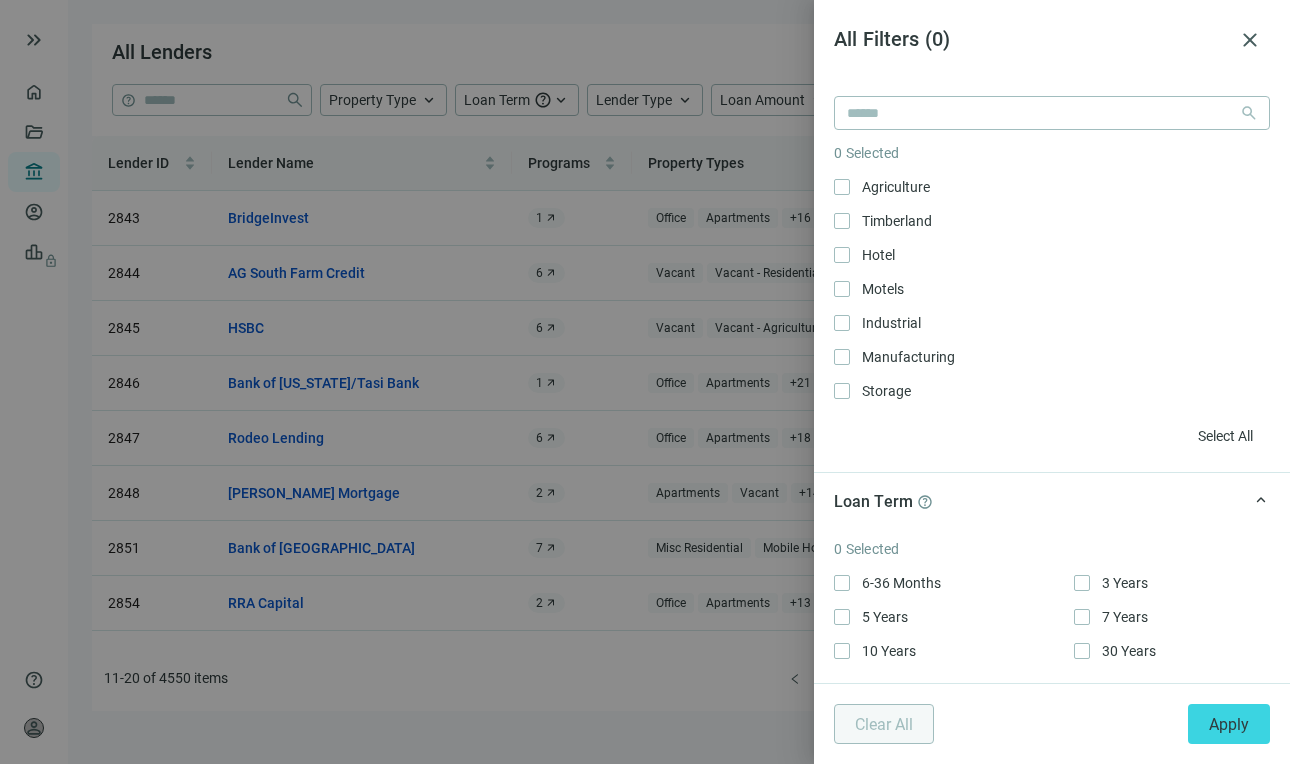 scroll, scrollTop: 0, scrollLeft: 0, axis: both 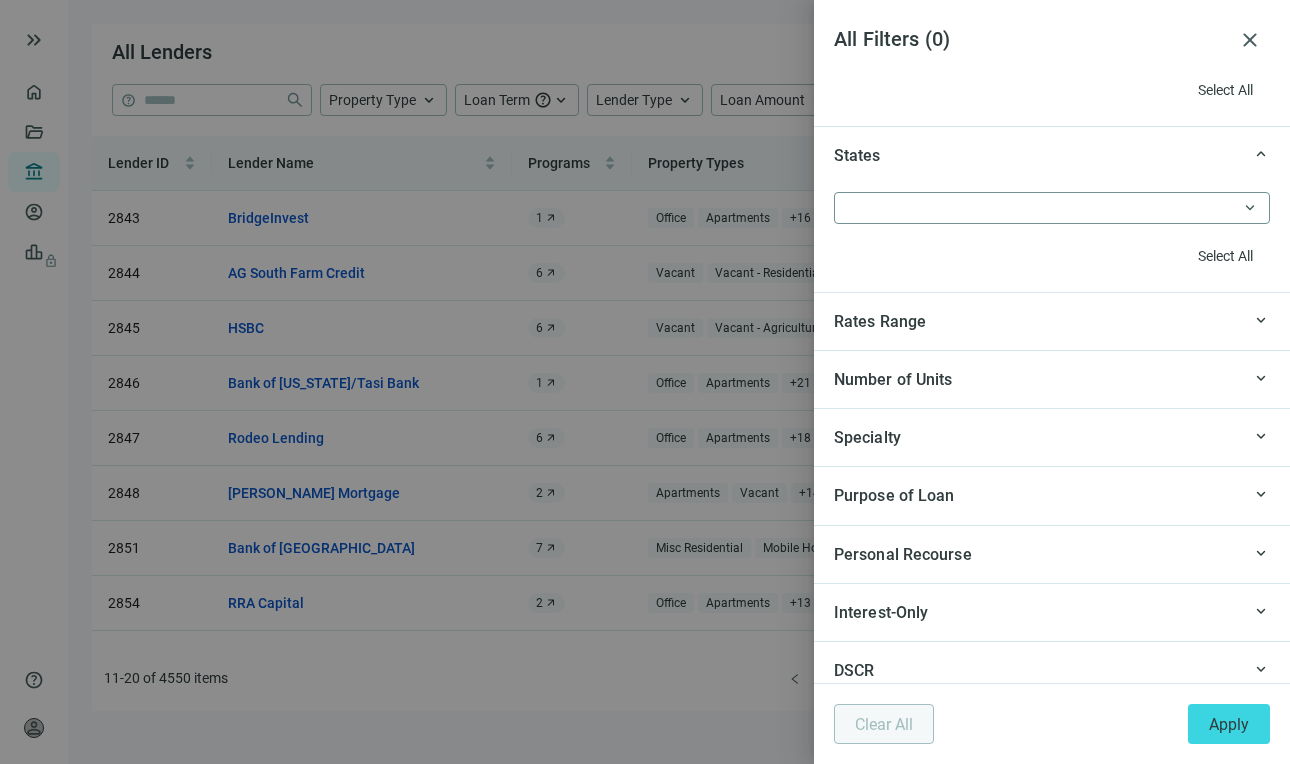 click at bounding box center (1042, 208) 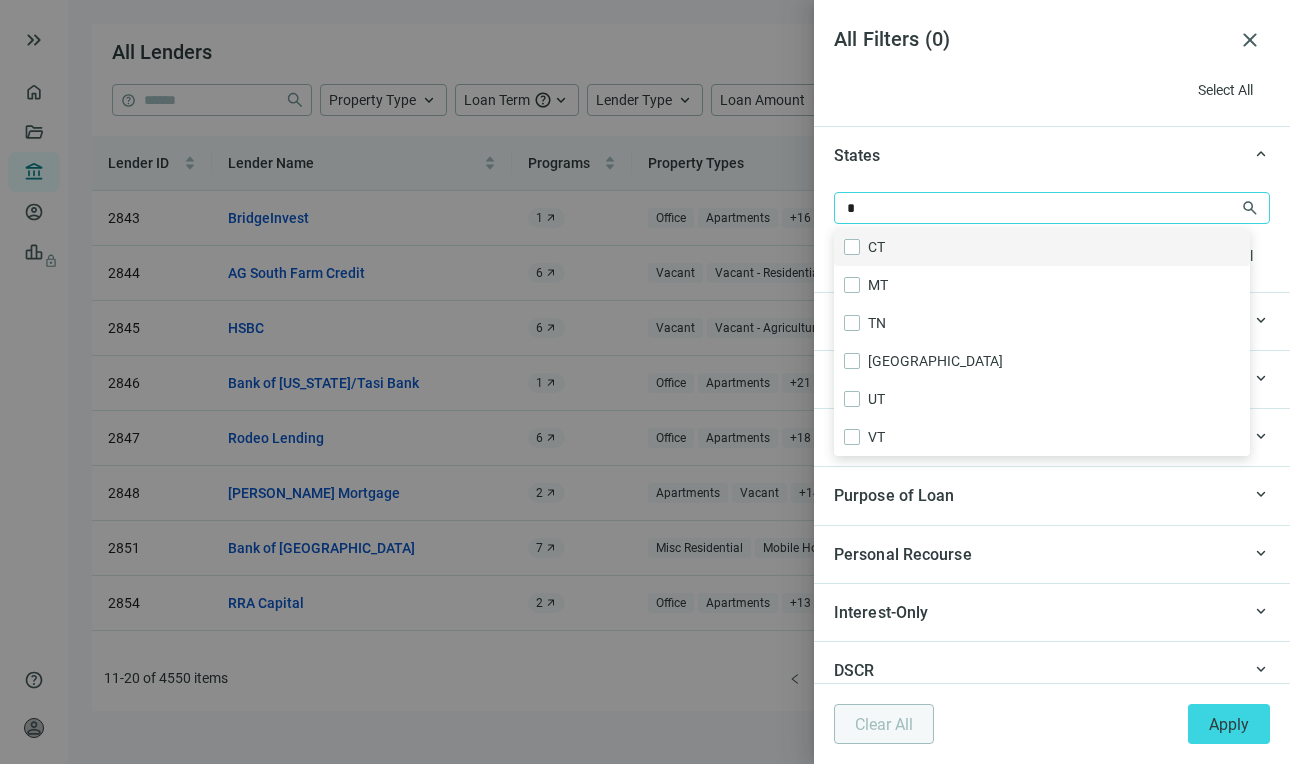 type on "**" 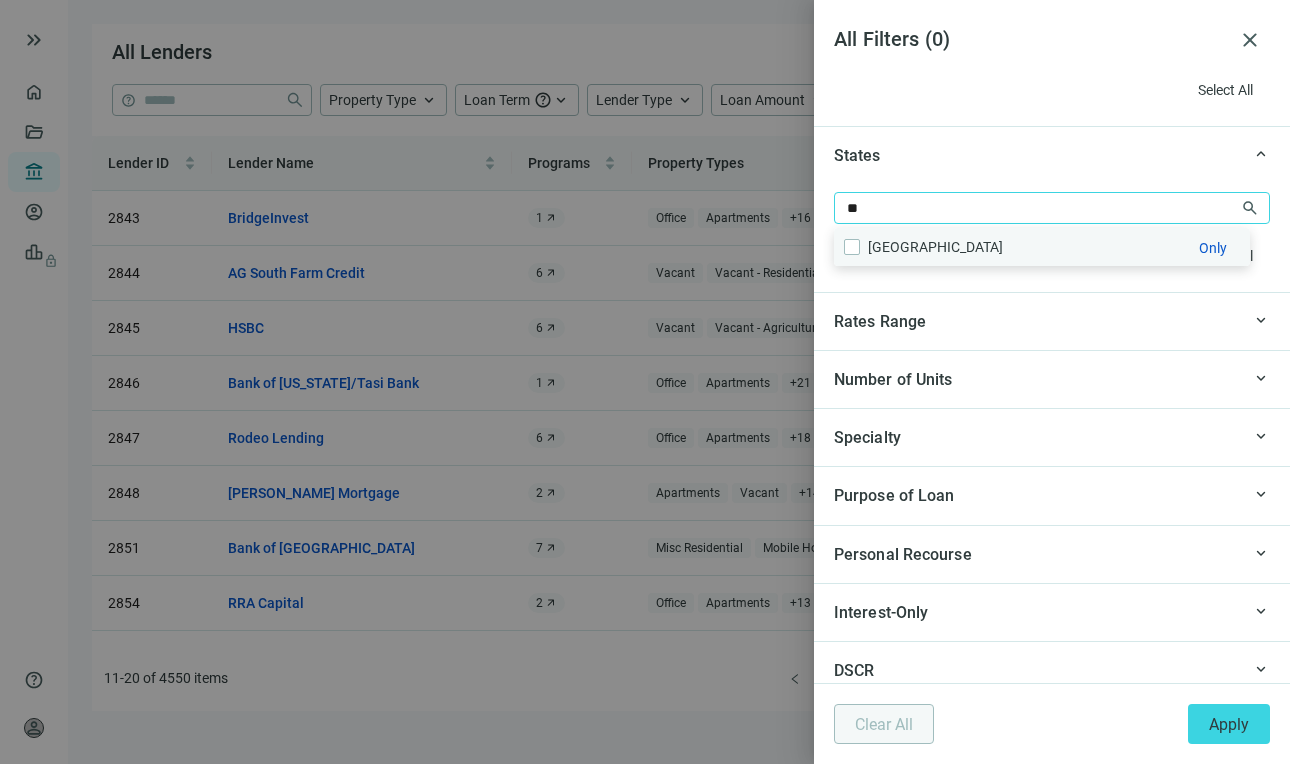 click on "TX Only" at bounding box center [1042, 247] 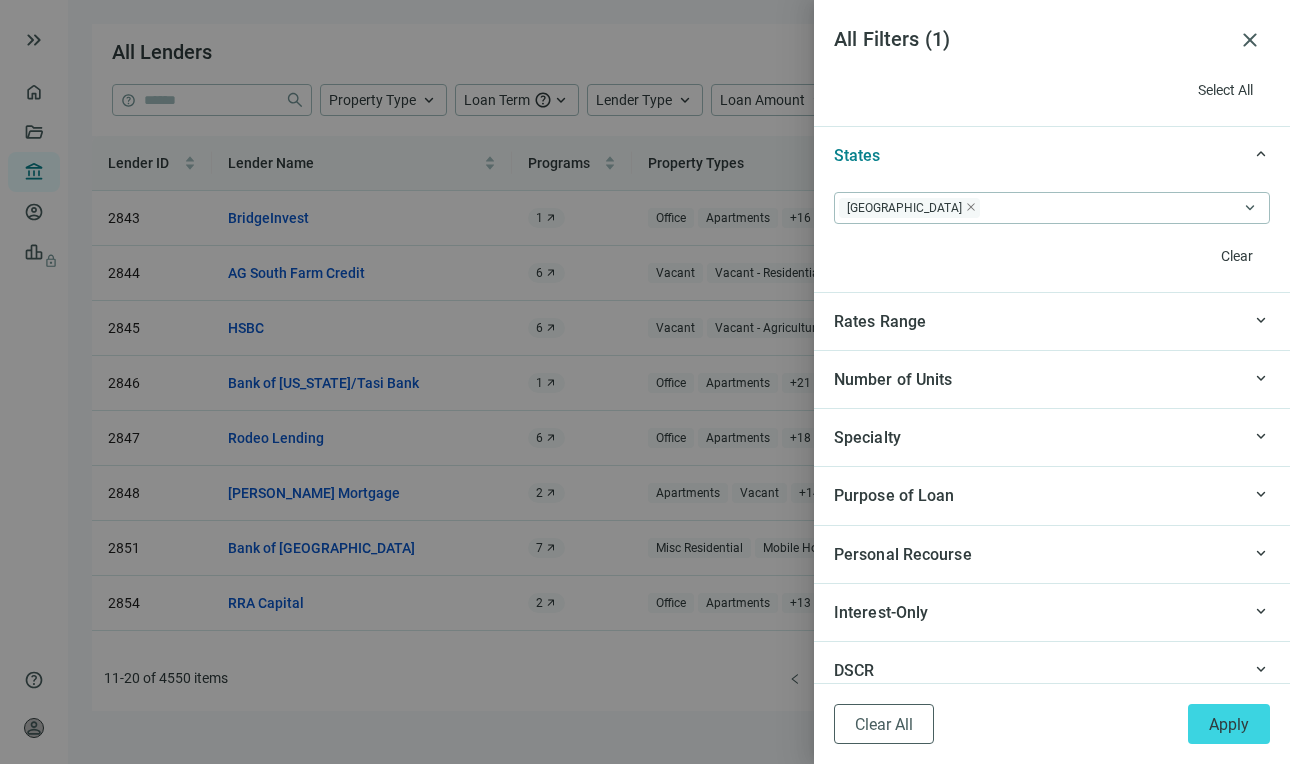 click on "States" at bounding box center (1035, 155) 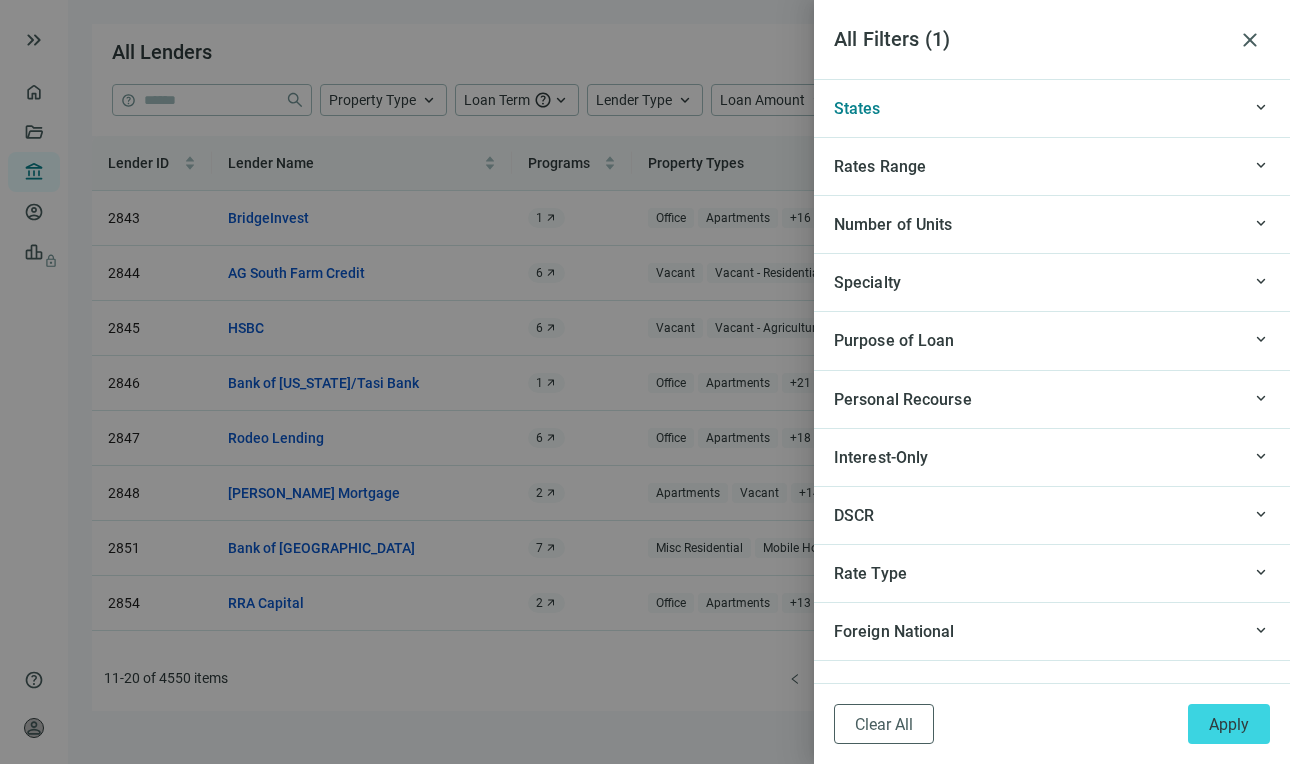 scroll, scrollTop: 1928, scrollLeft: 0, axis: vertical 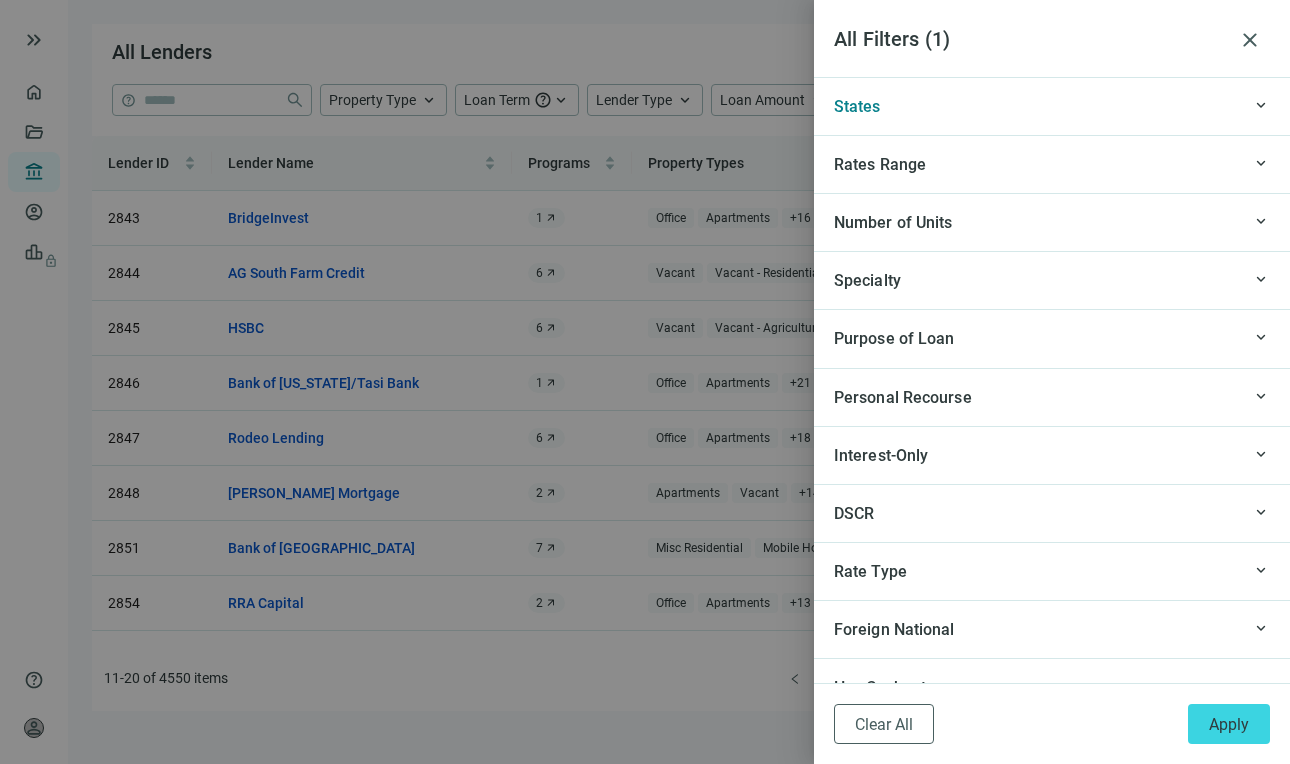 click on "Specialty" at bounding box center [1035, 280] 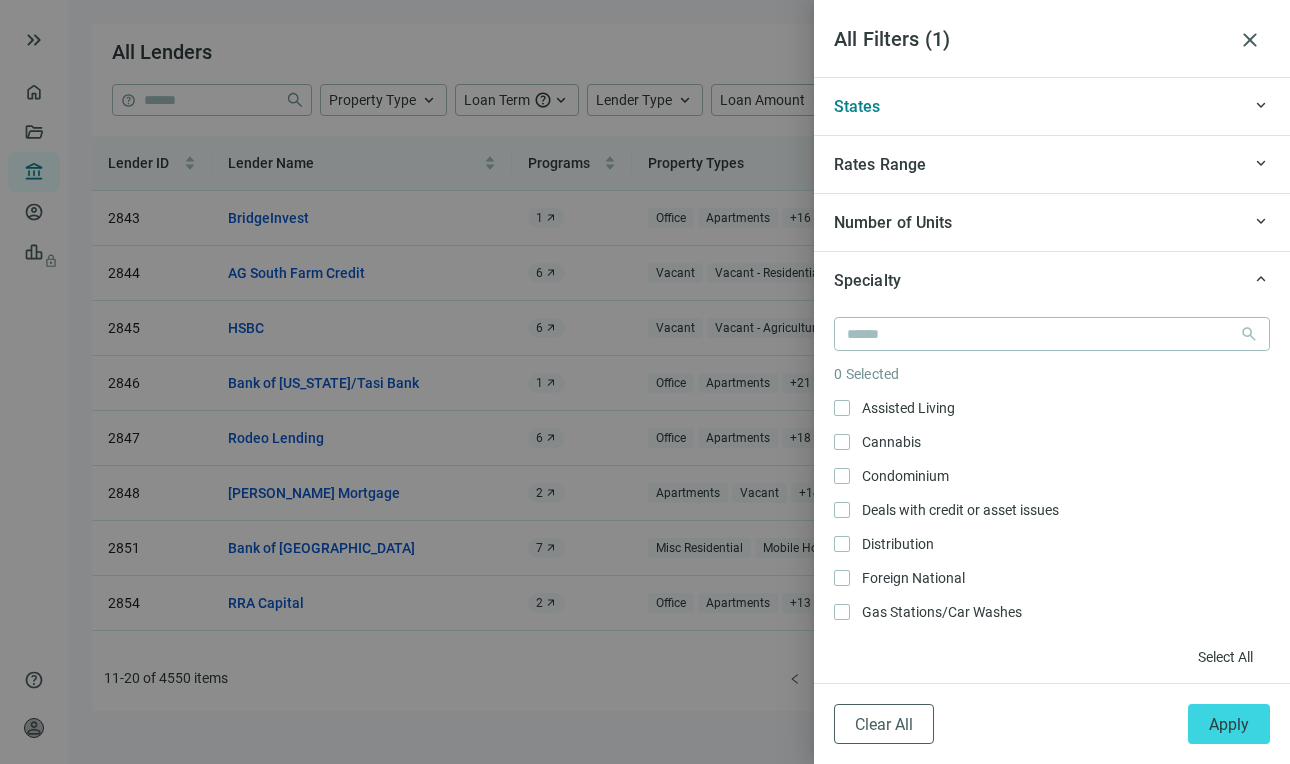 click on "Specialty" at bounding box center (1035, 280) 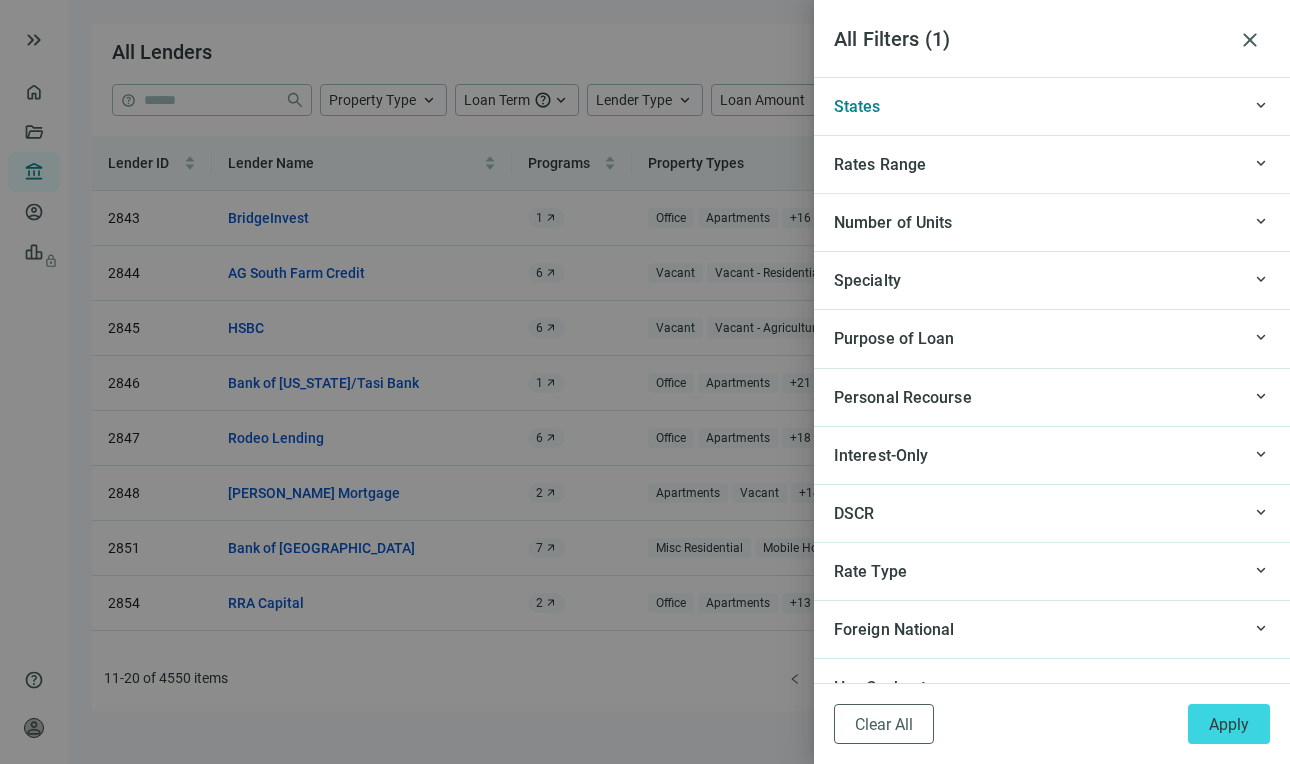 click on "Purpose of Loan" at bounding box center (1035, 338) 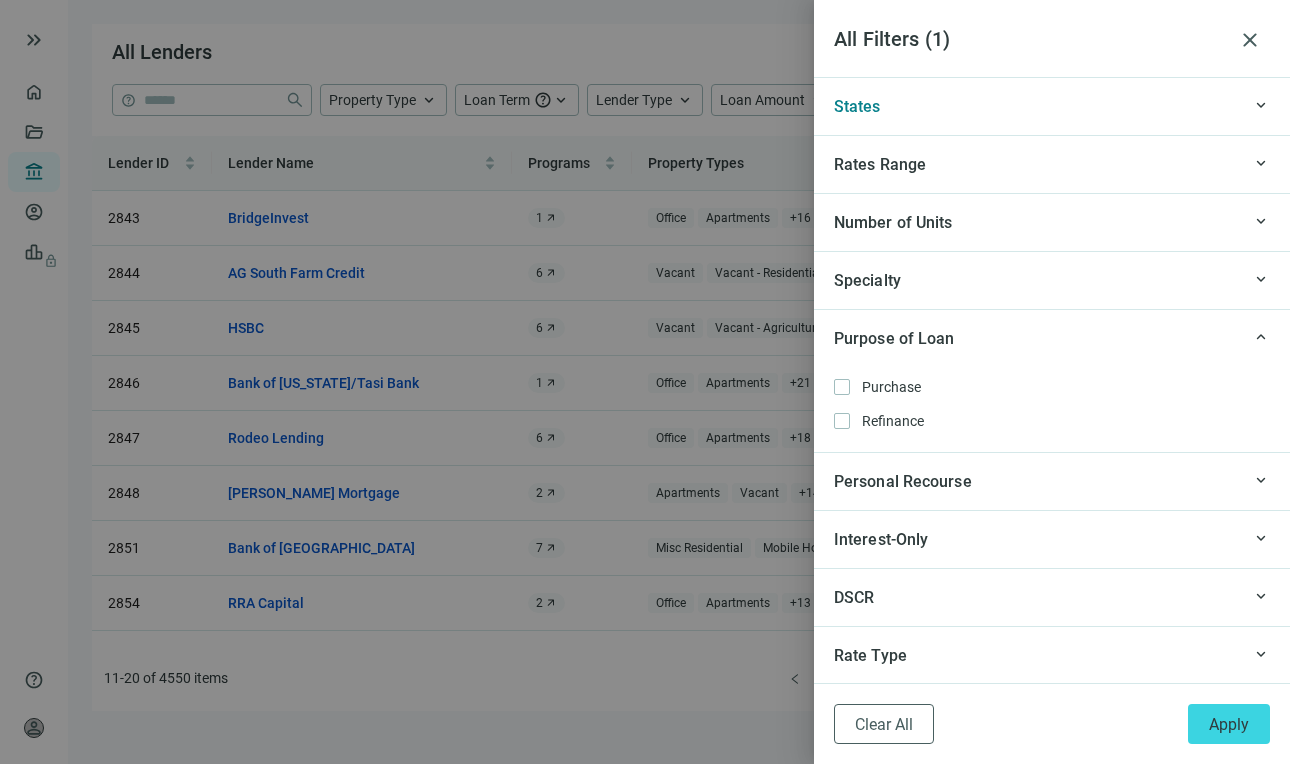 click on "Purpose of Loan" at bounding box center [1035, 338] 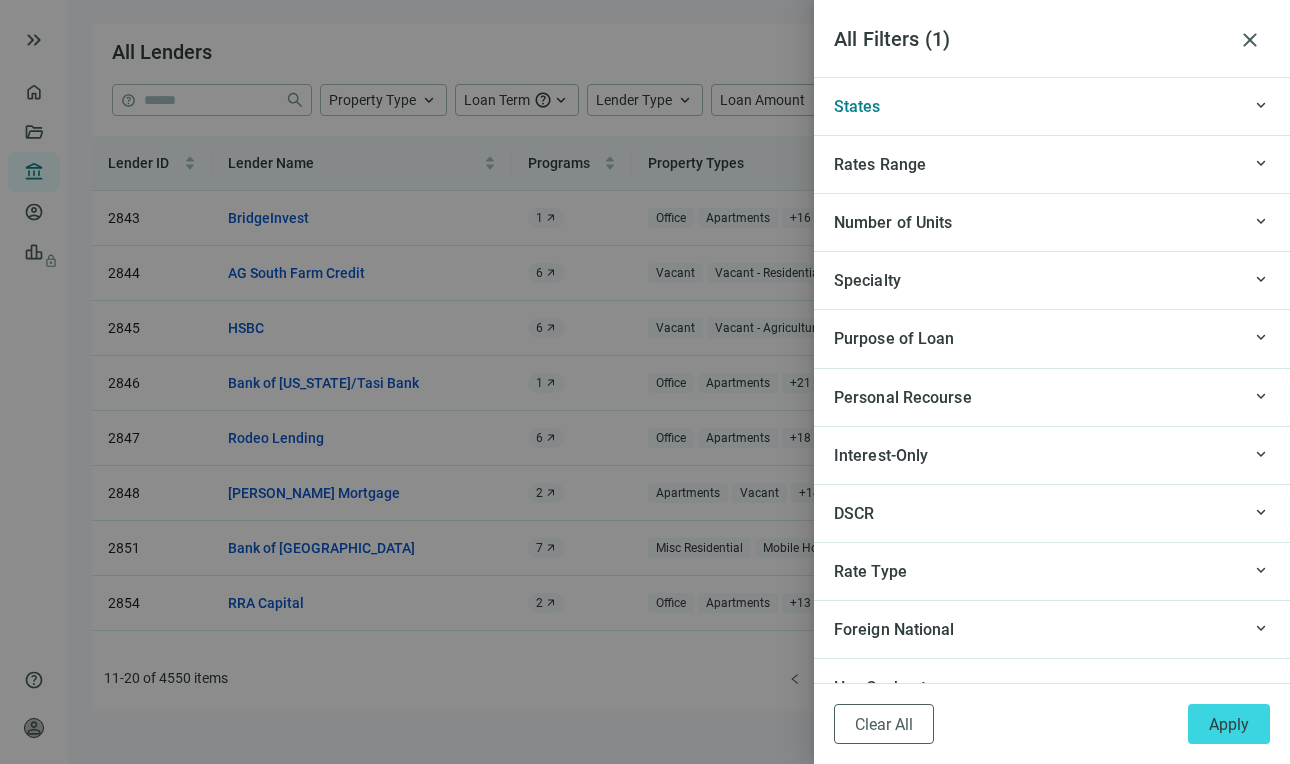 click on "keyboard_arrow_up Specialty" at bounding box center [1052, 280] 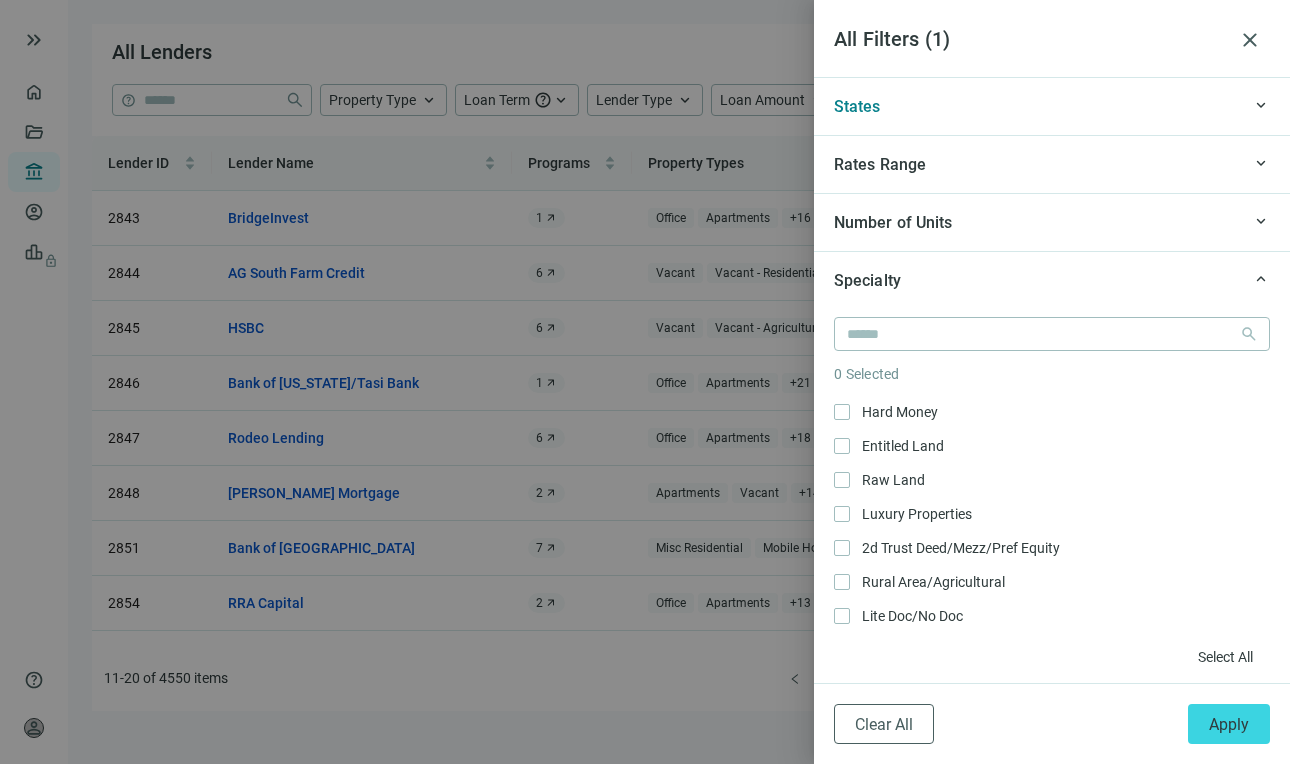 scroll, scrollTop: 1117, scrollLeft: 0, axis: vertical 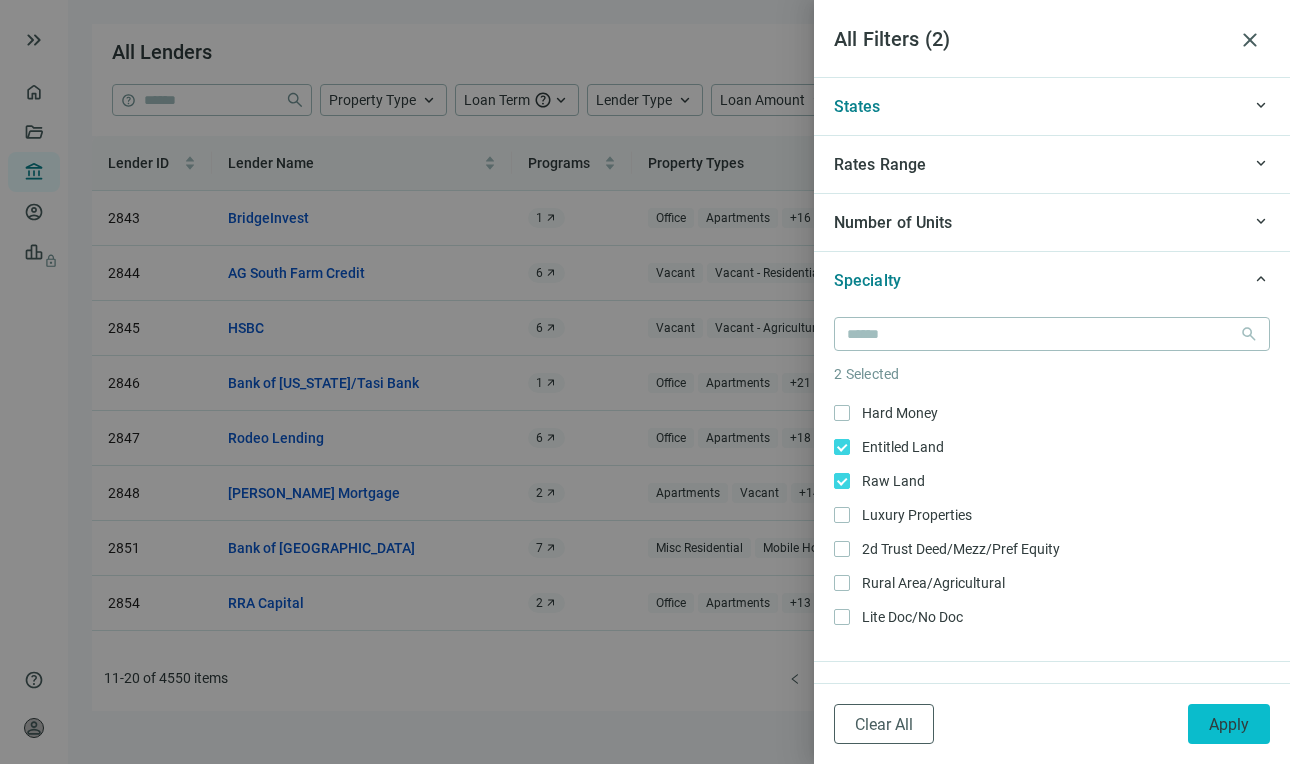 click on "Apply" at bounding box center (1229, 724) 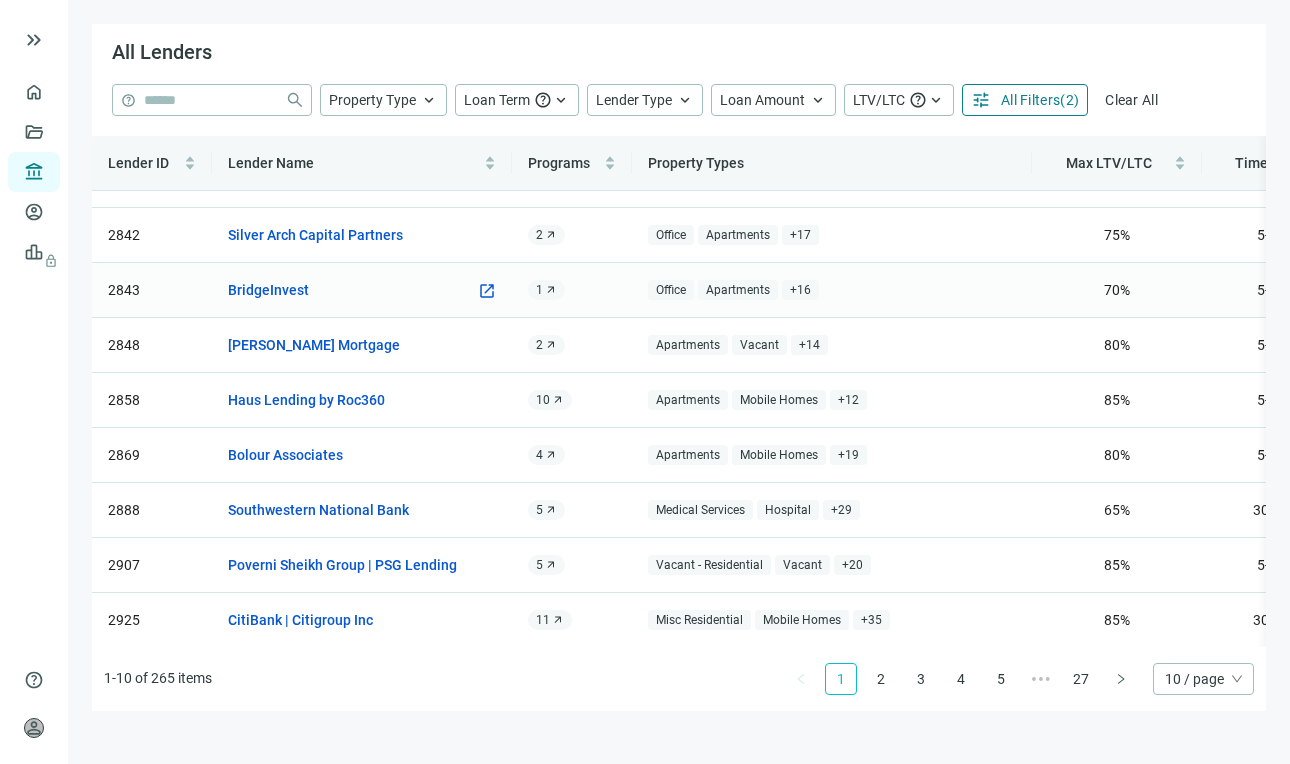 scroll, scrollTop: 114, scrollLeft: 0, axis: vertical 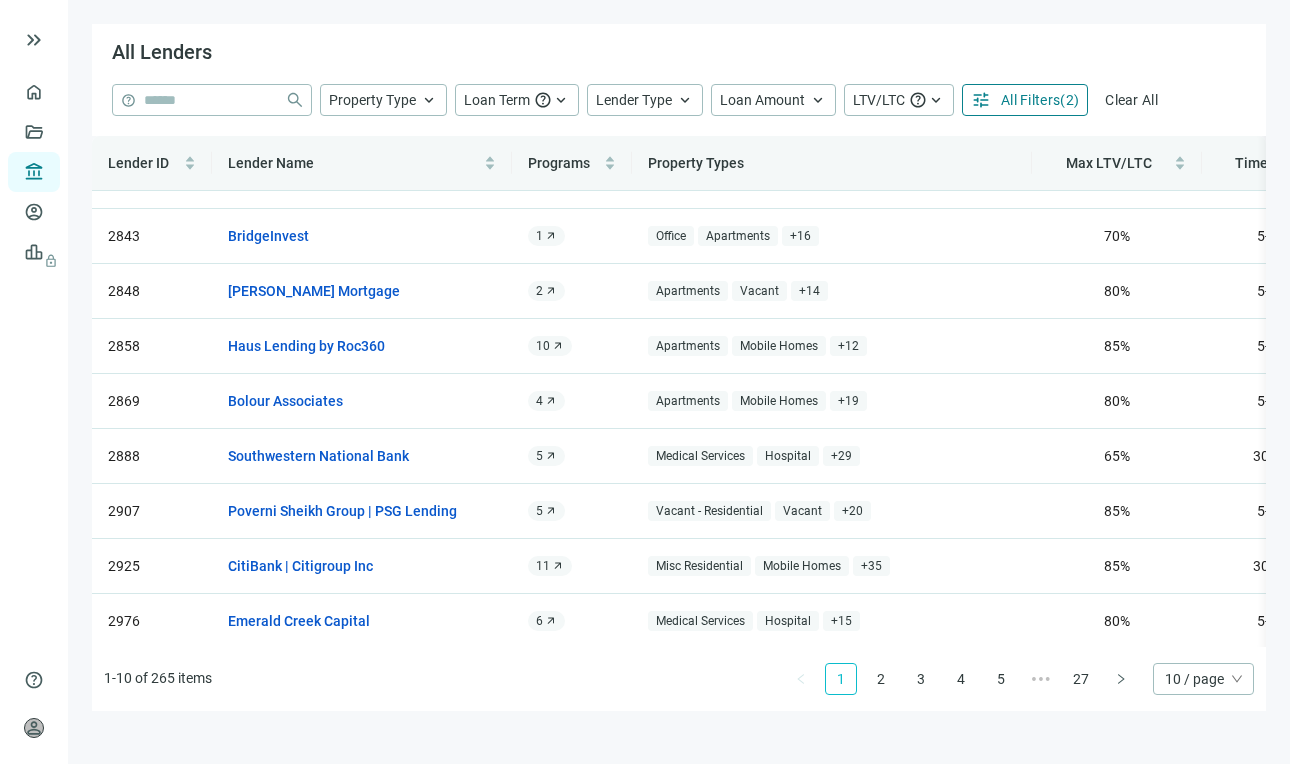 click on "All Filters" at bounding box center [1030, 100] 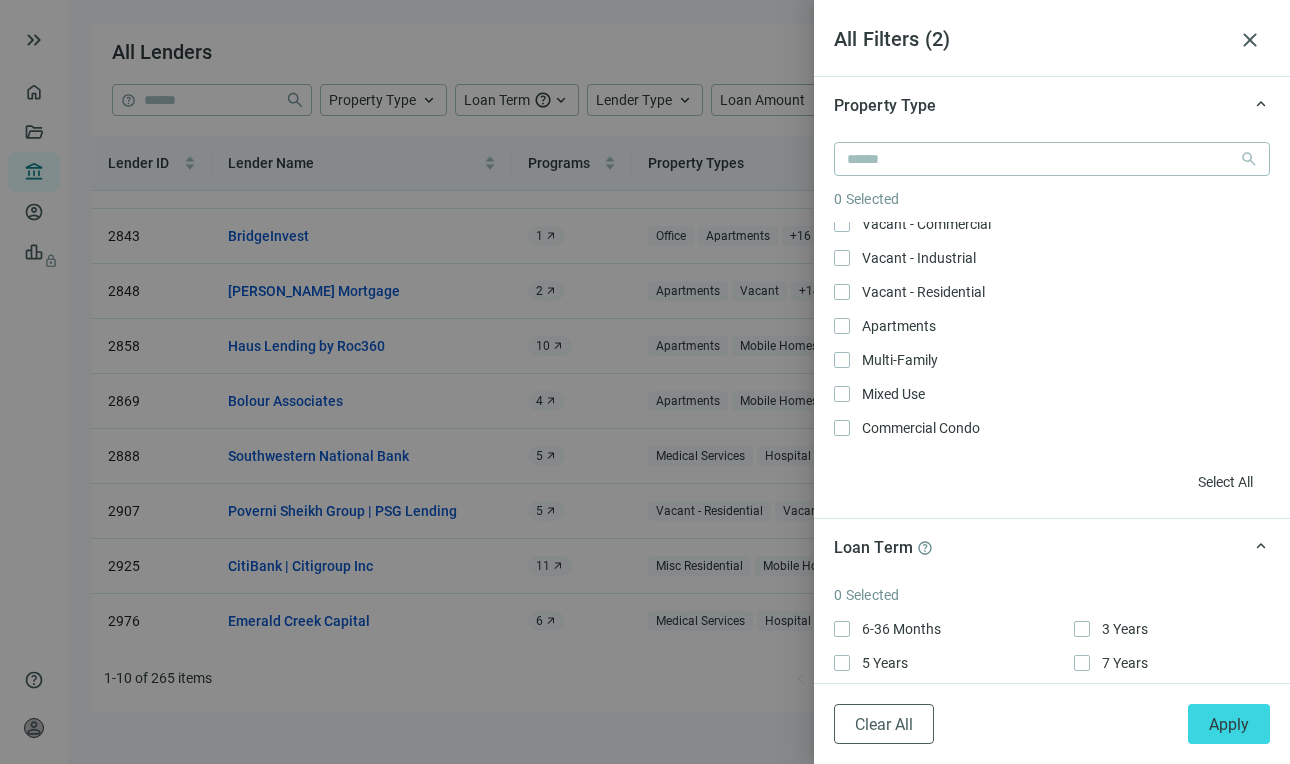 scroll, scrollTop: 1018, scrollLeft: 0, axis: vertical 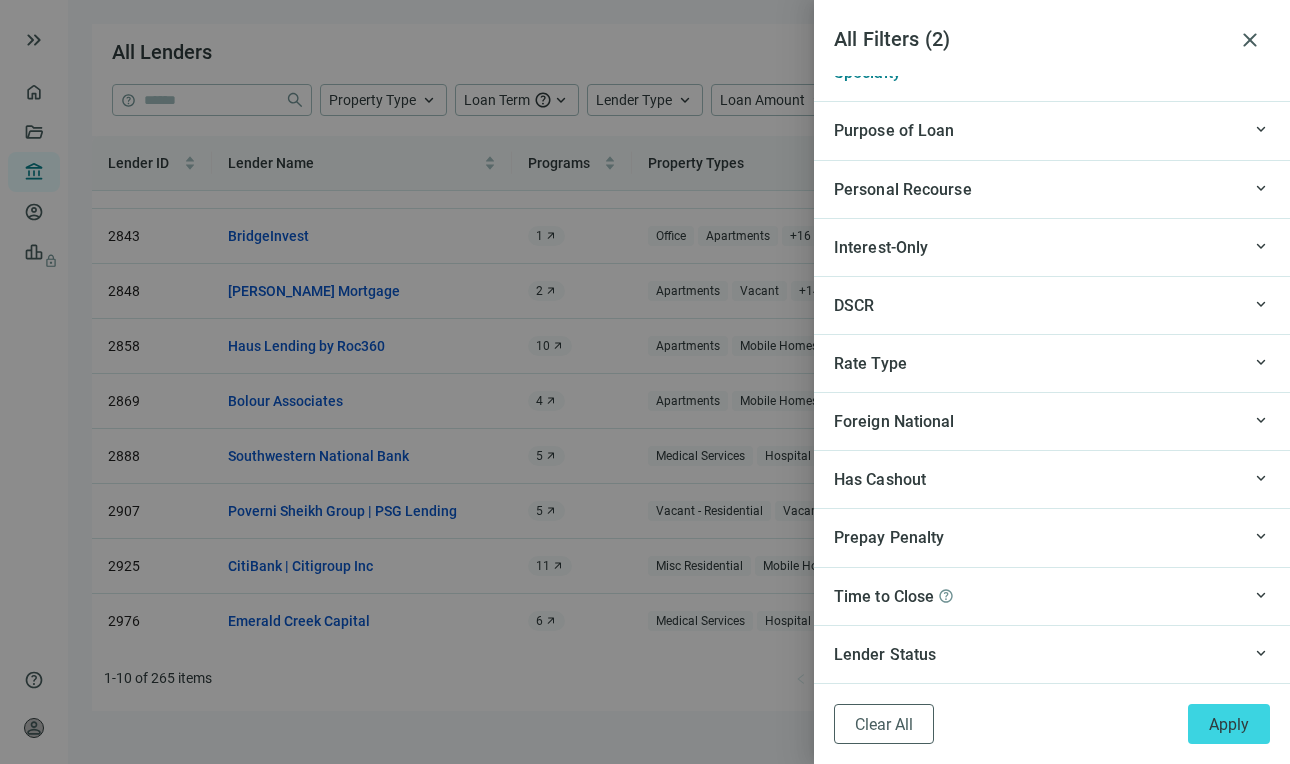 click on "Purpose of Loan" at bounding box center [1035, 130] 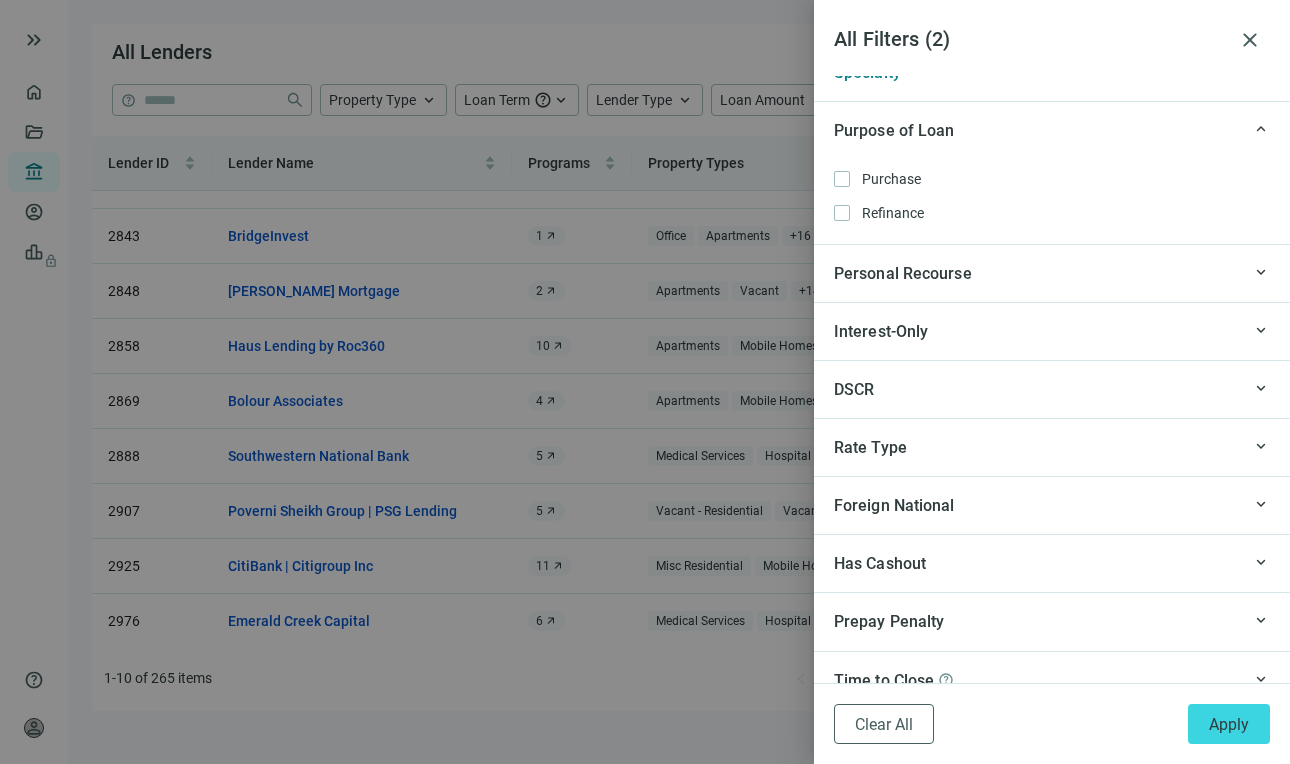 click on "Purpose of Loan" at bounding box center [894, 130] 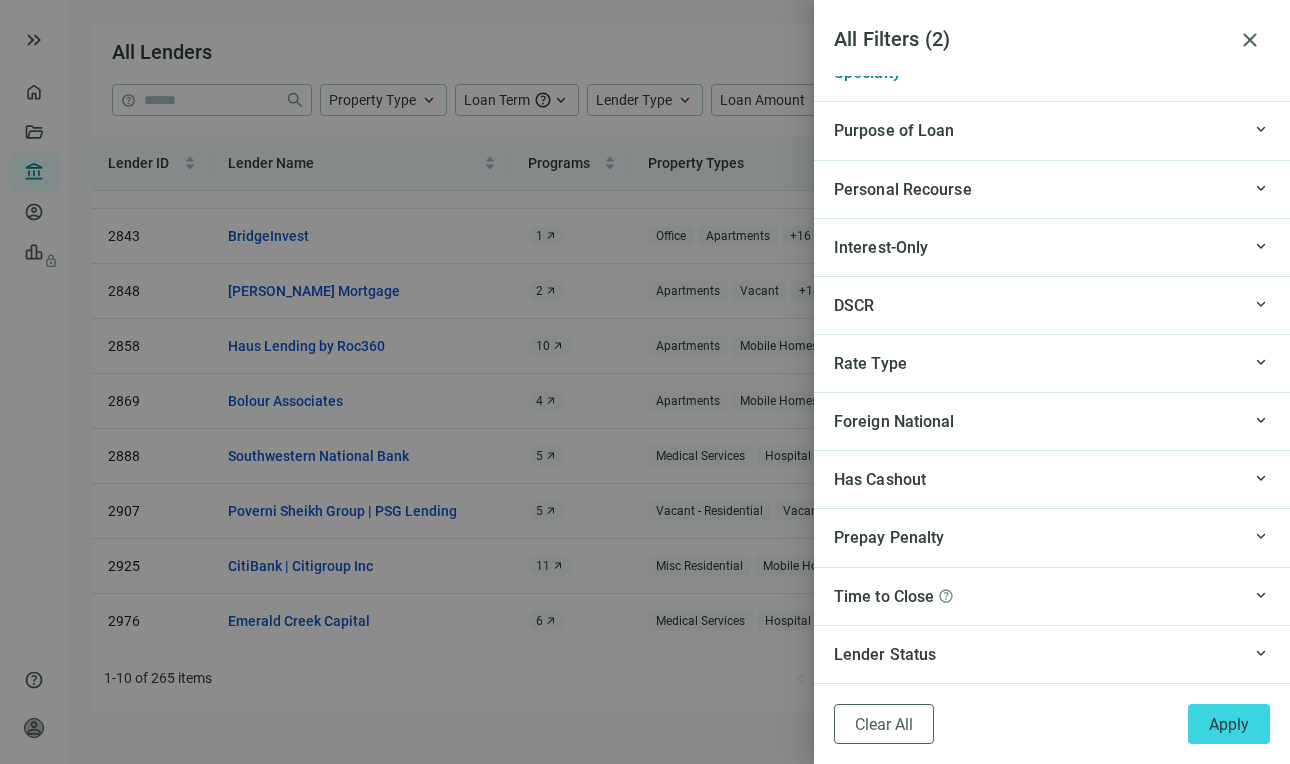 click on "Purpose of Loan" at bounding box center (894, 130) 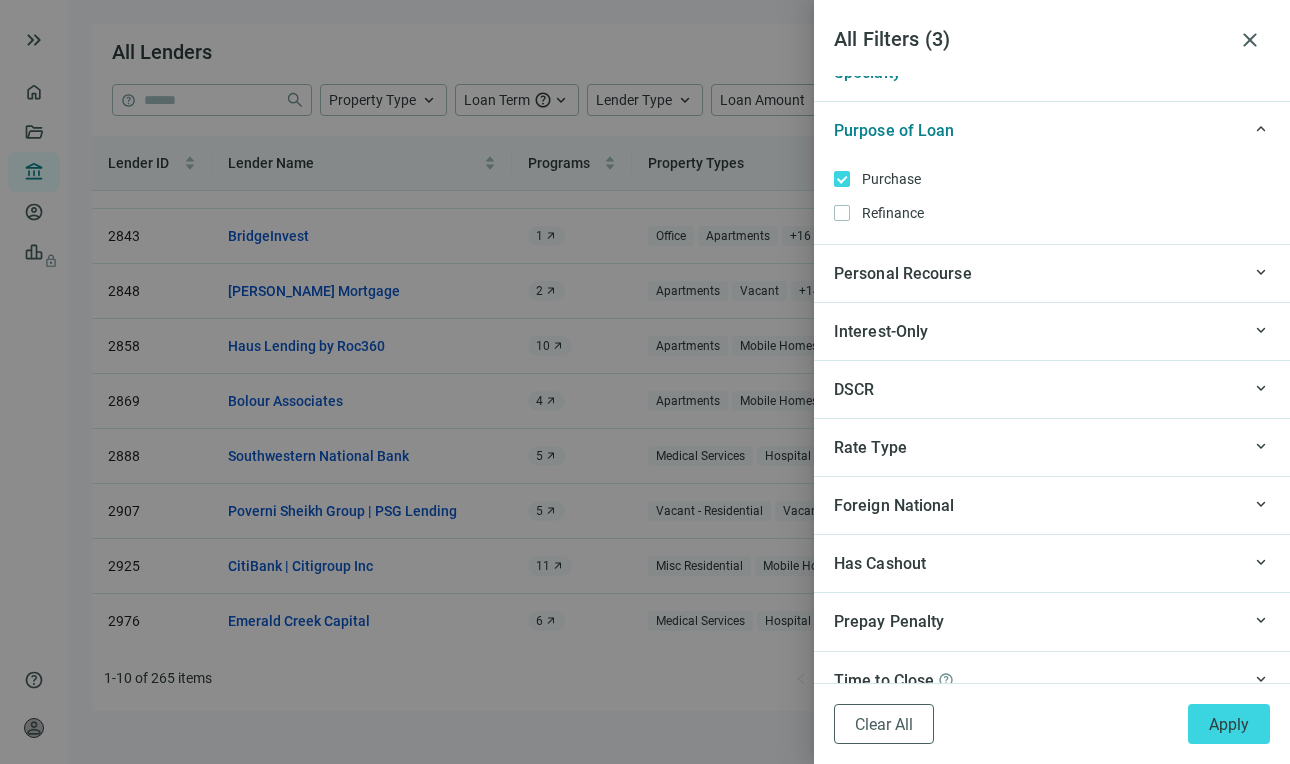 click on "Purpose of Loan" at bounding box center (1035, 130) 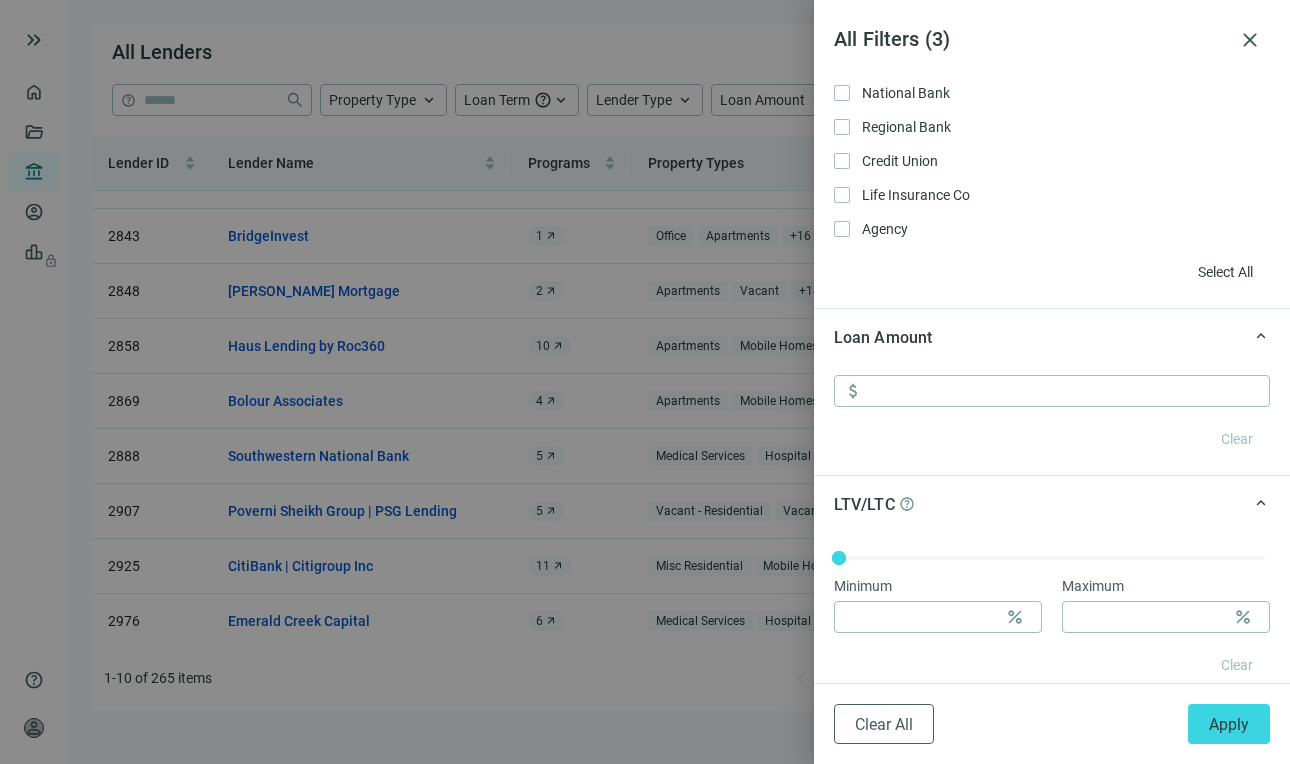 scroll, scrollTop: 830, scrollLeft: 0, axis: vertical 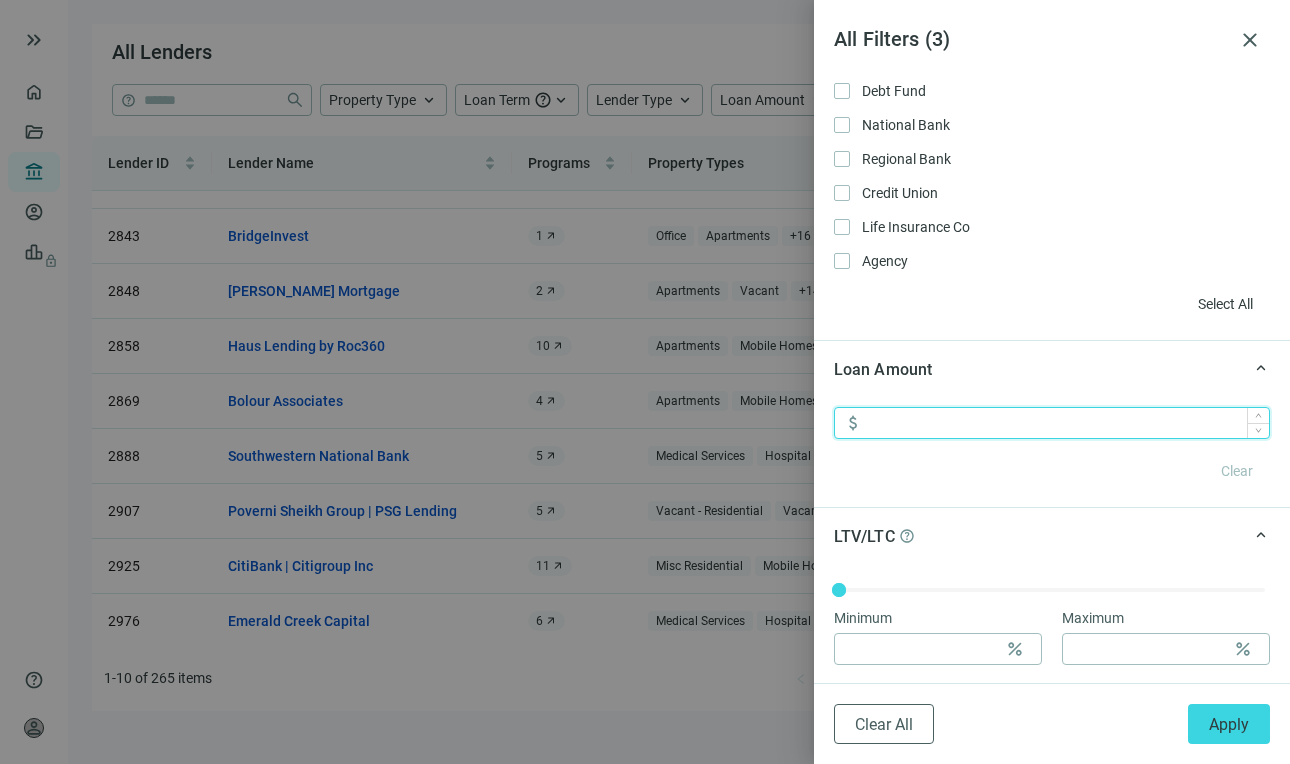 click at bounding box center (1068, 423) 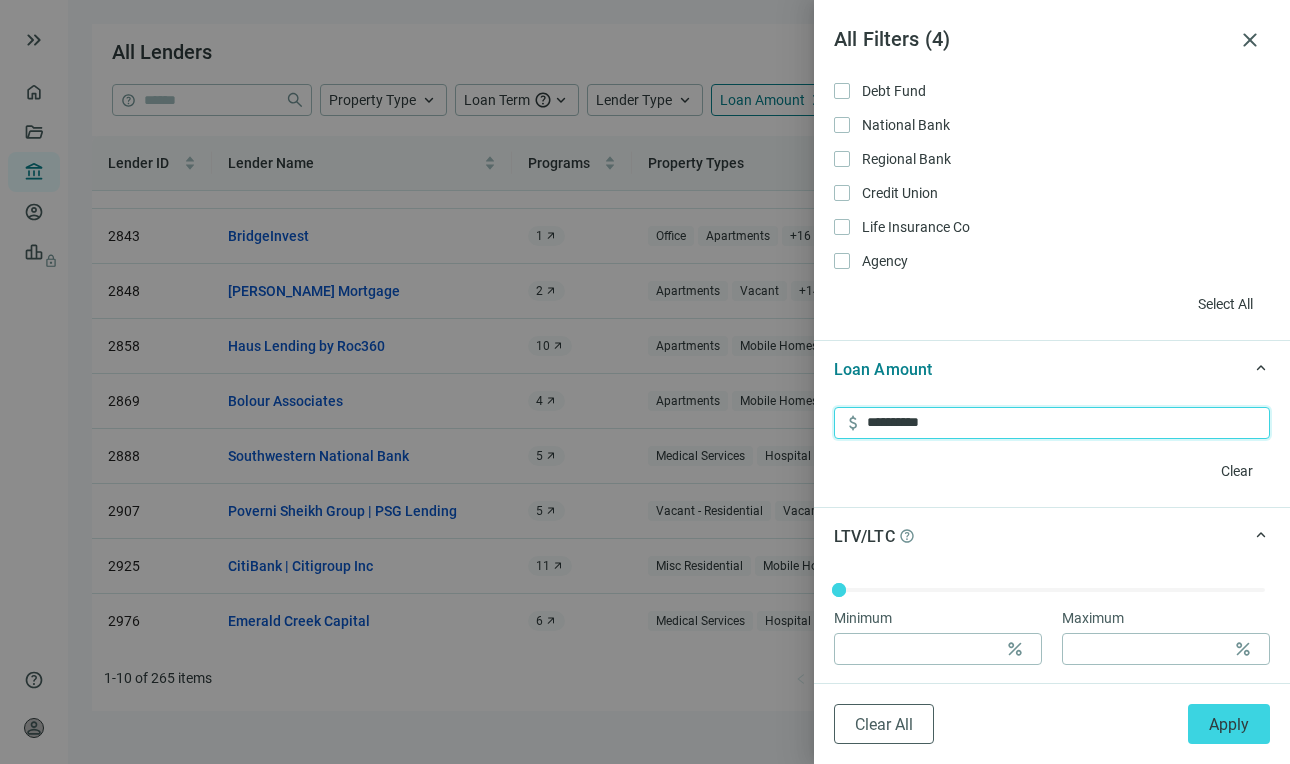type on "**********" 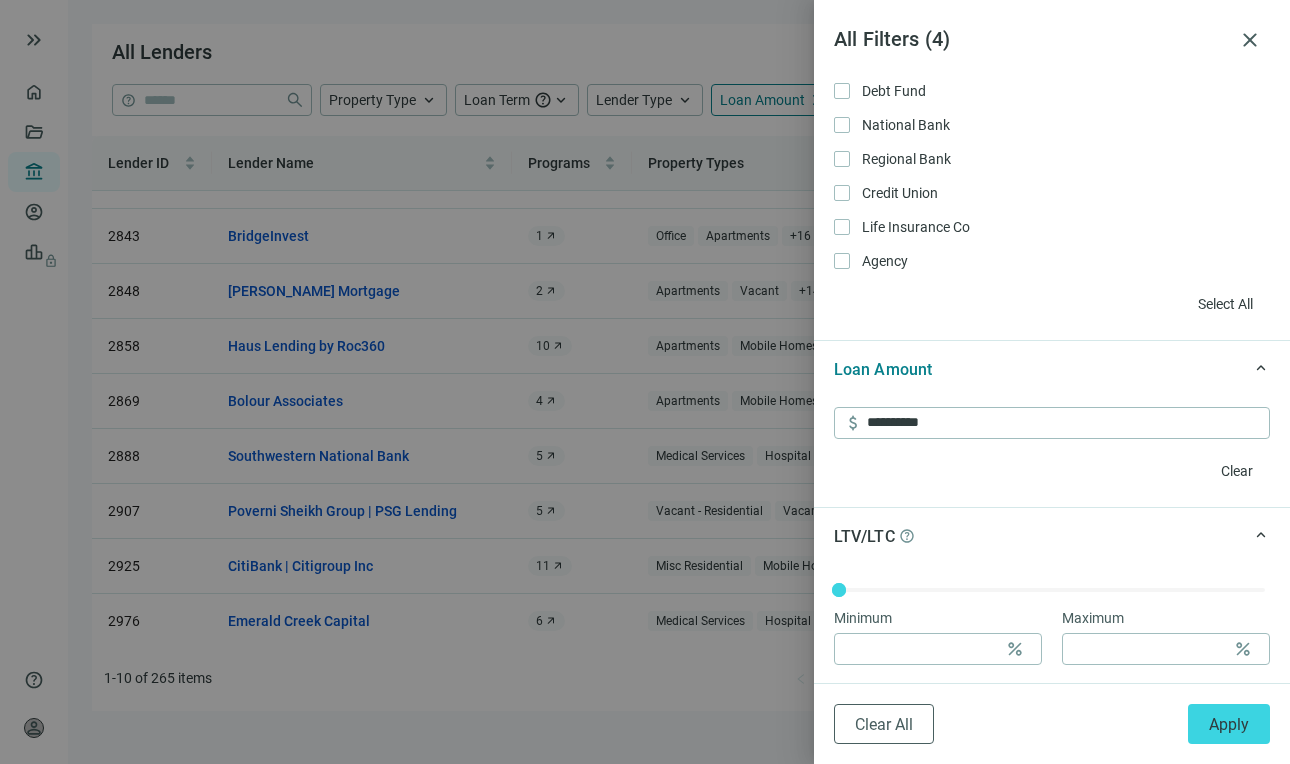 click on "keyboard_arrow_up Loan Amount" at bounding box center [1052, 369] 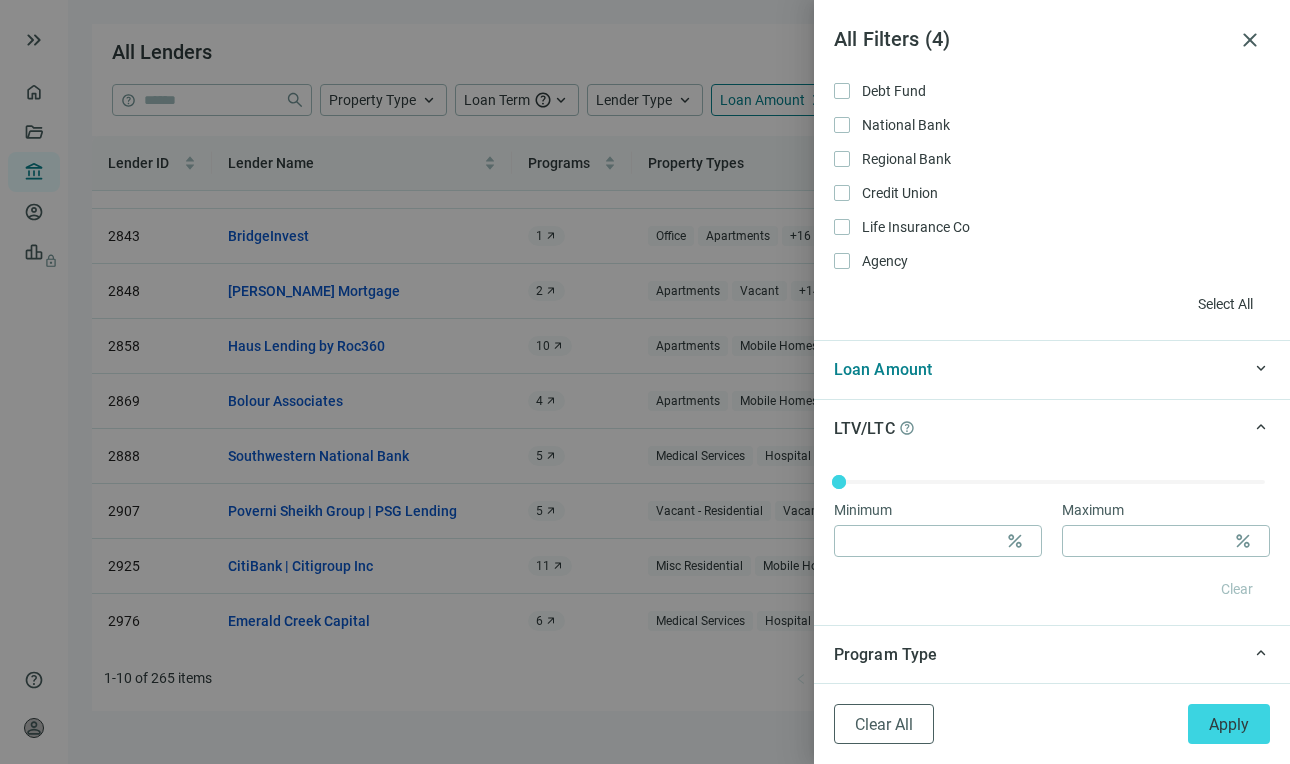 click on "keyboard_arrow_up Loan Amount" at bounding box center [1052, 369] 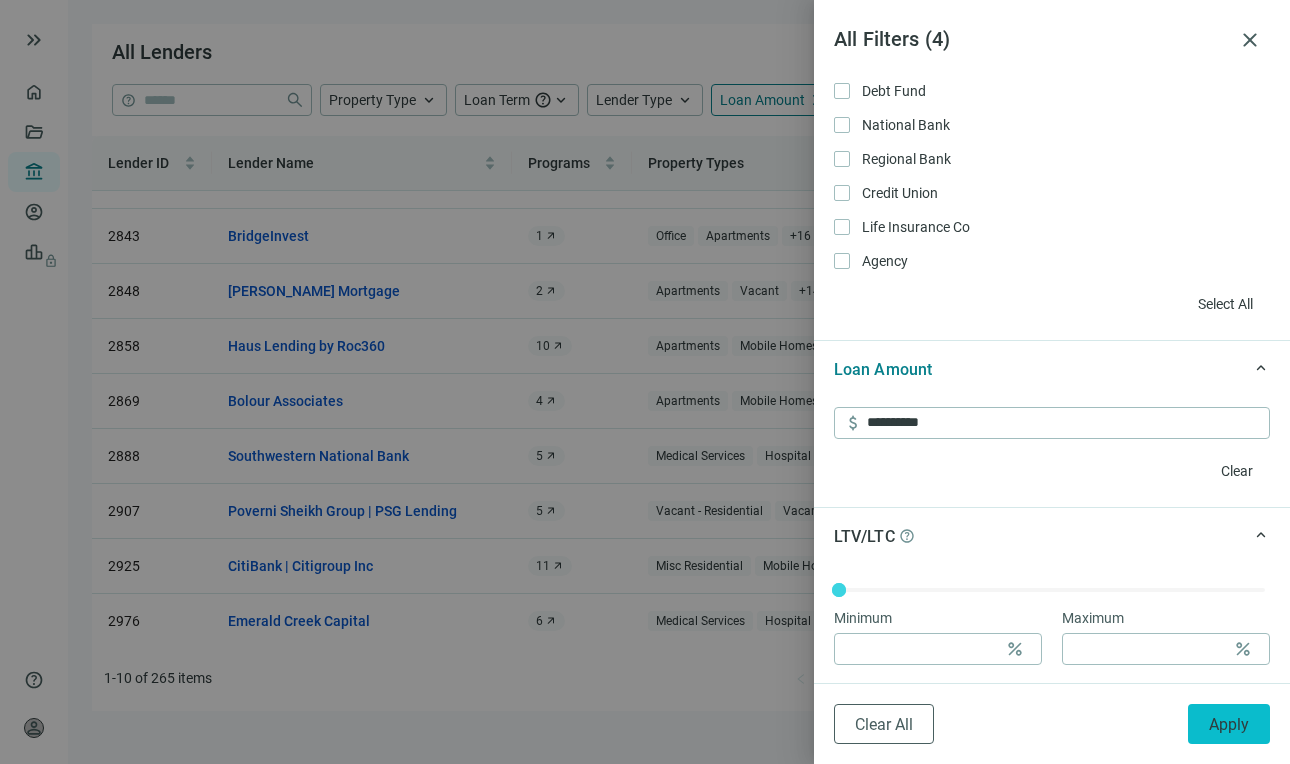 click on "Apply" at bounding box center (1229, 724) 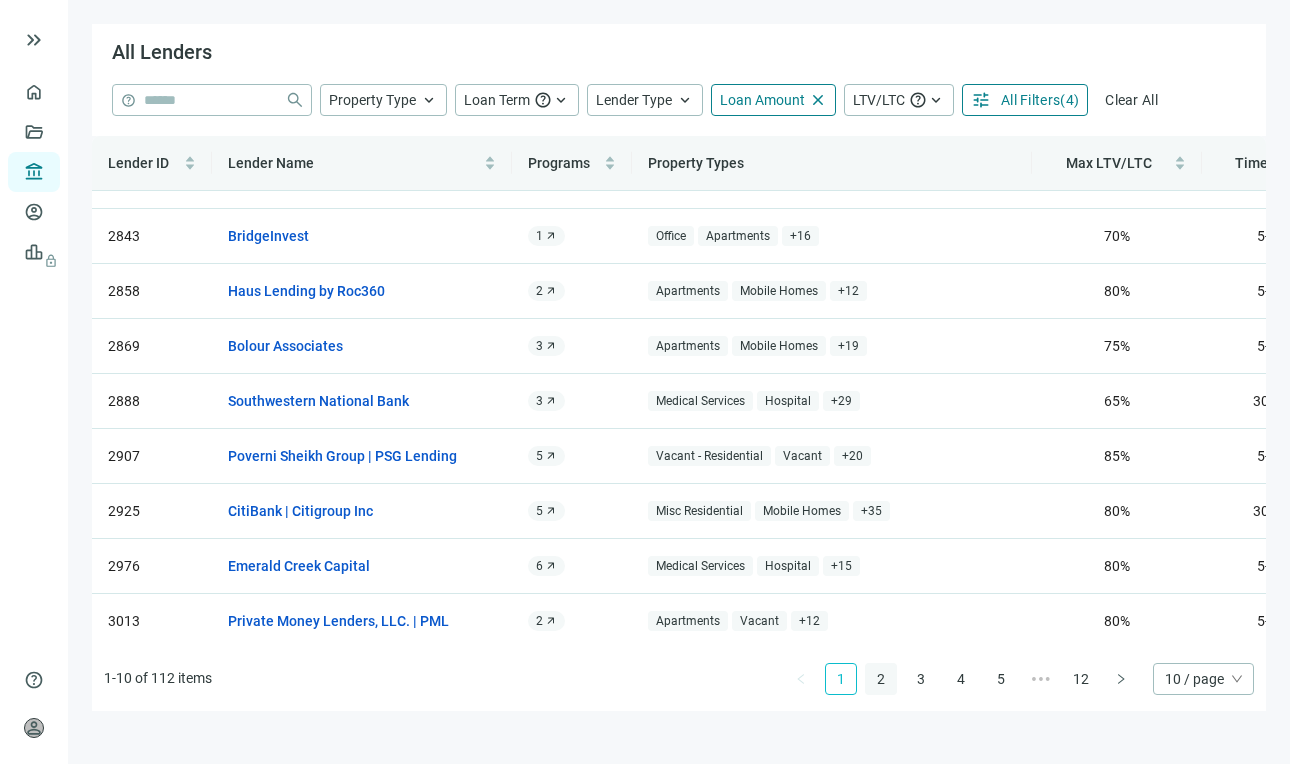 click on "2" at bounding box center [881, 679] 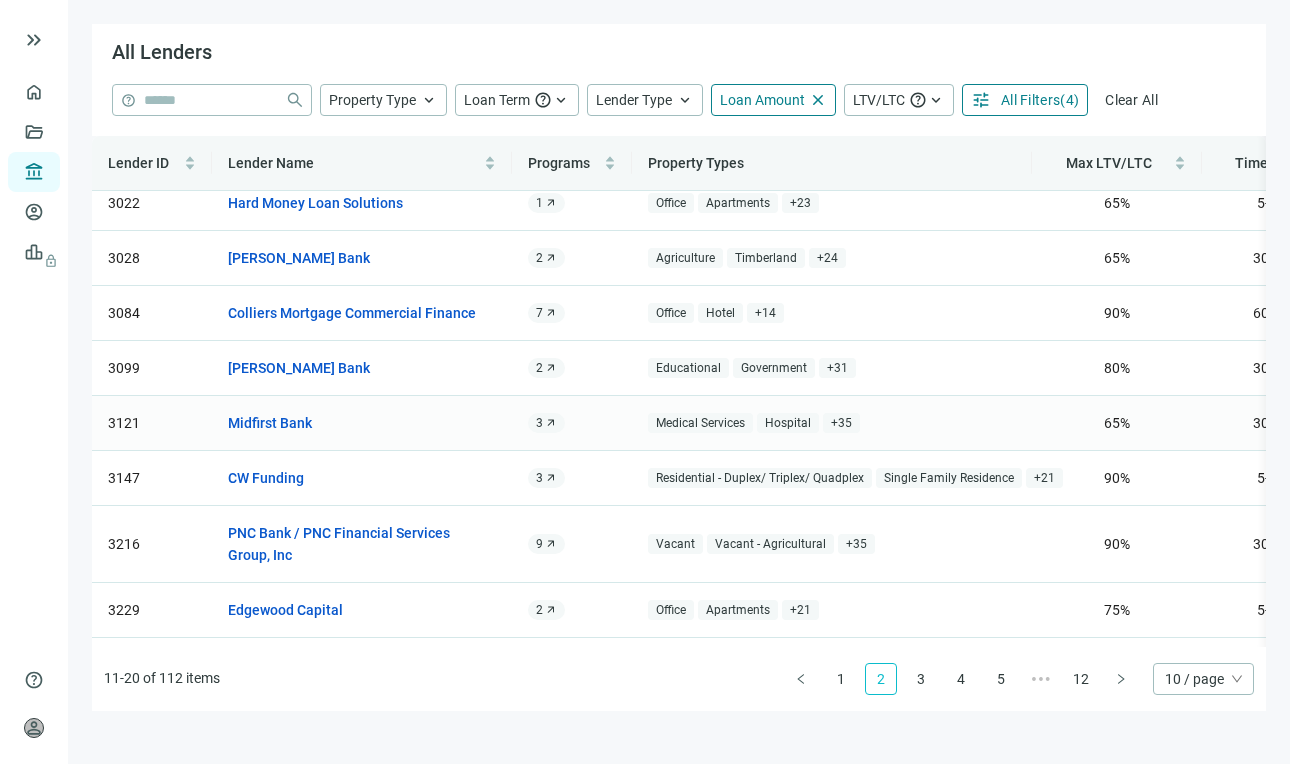 scroll, scrollTop: 0, scrollLeft: 0, axis: both 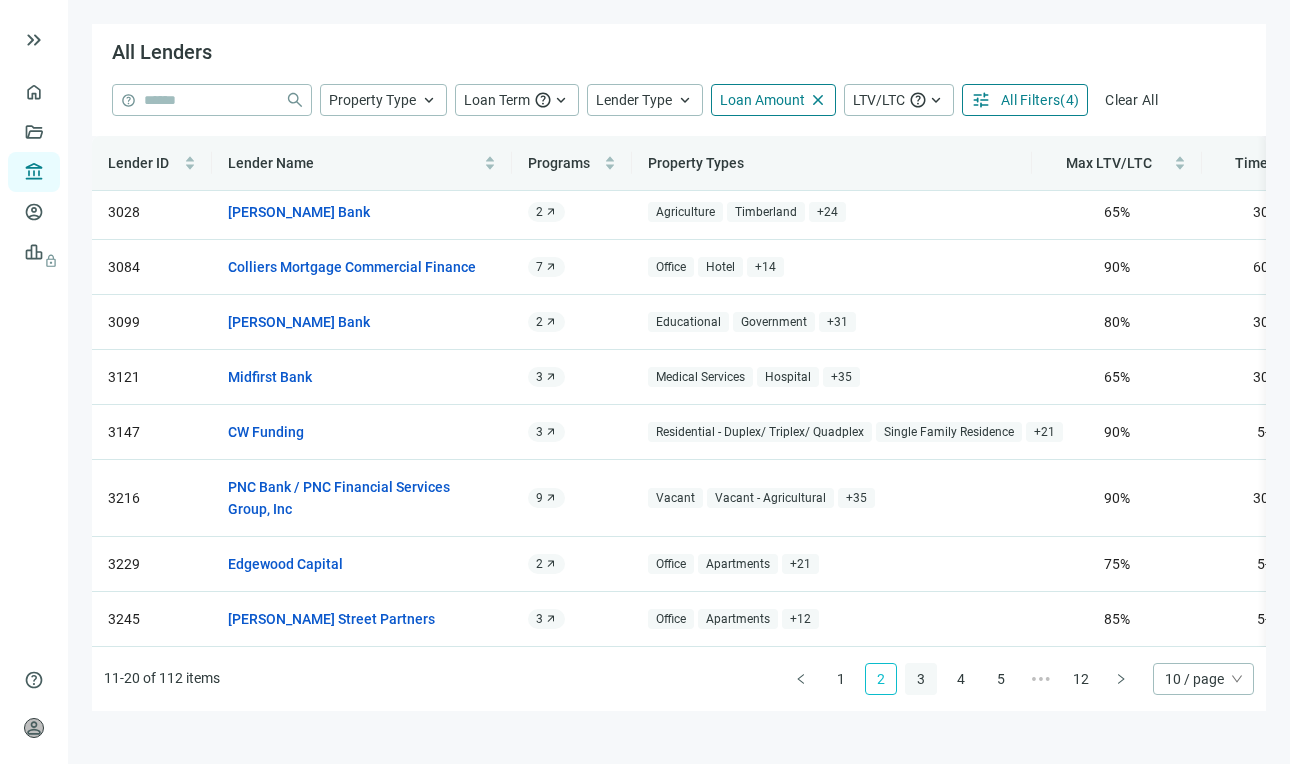 click on "3" at bounding box center [921, 679] 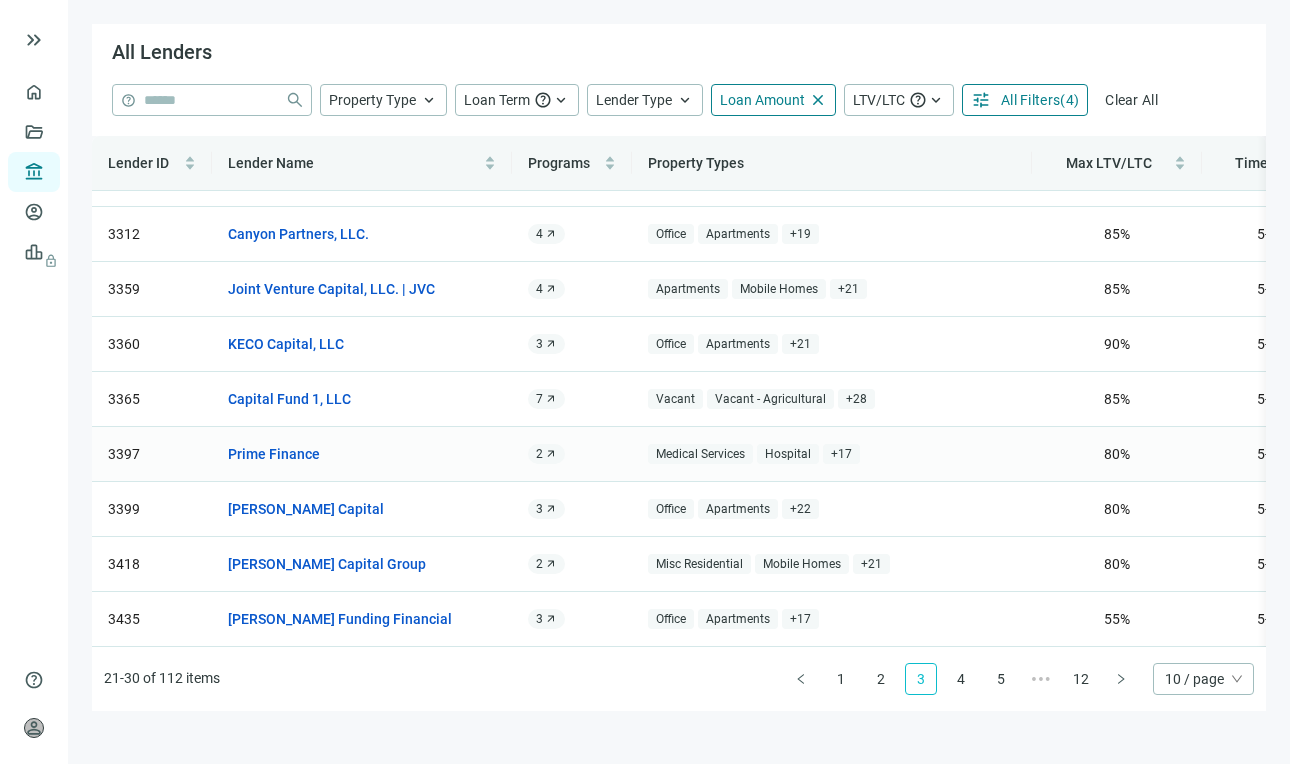 scroll, scrollTop: 0, scrollLeft: 0, axis: both 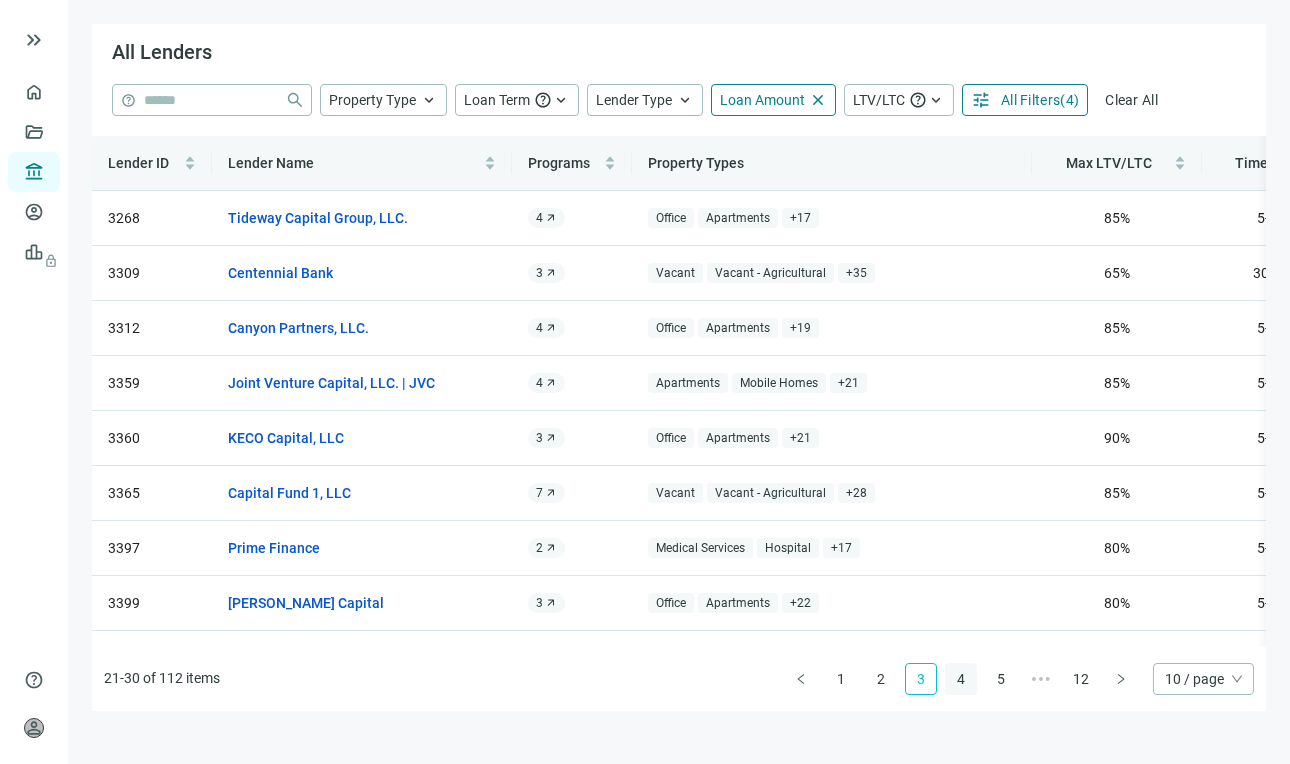 click on "4" at bounding box center (961, 679) 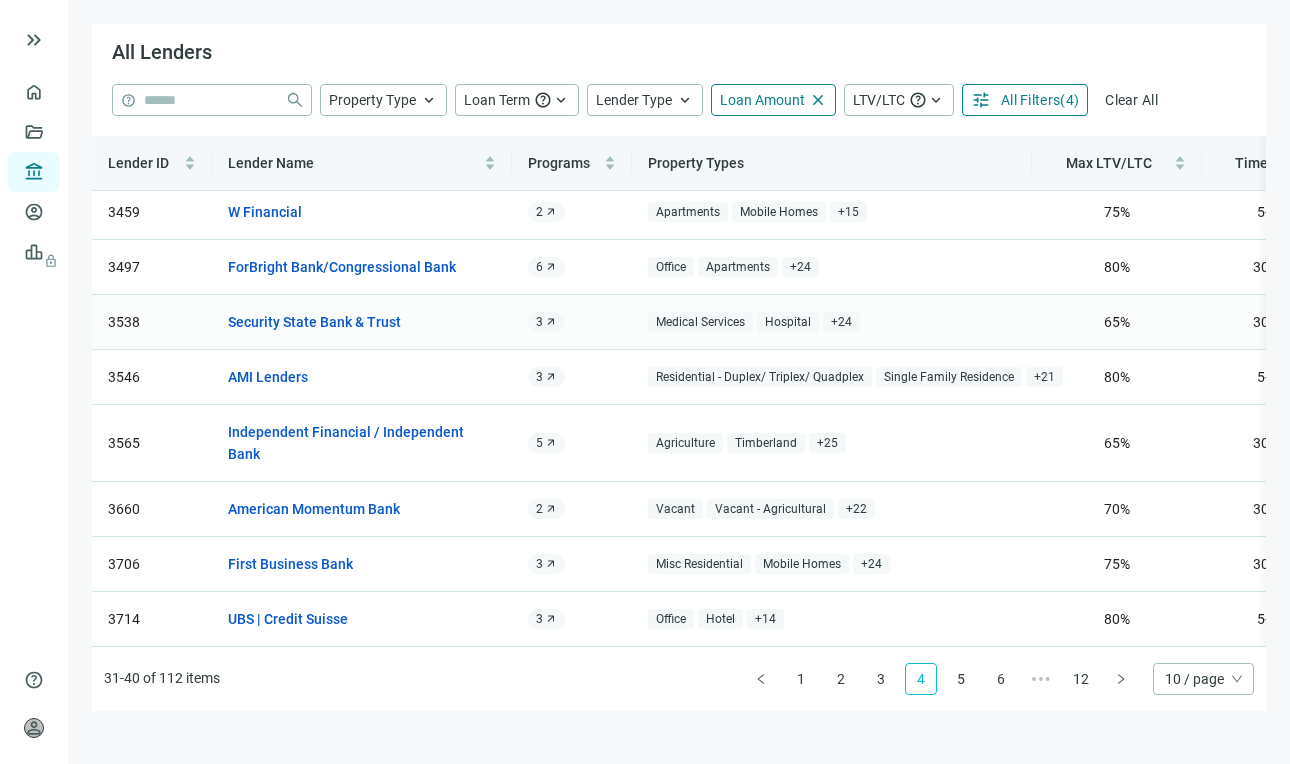 scroll, scrollTop: 136, scrollLeft: 0, axis: vertical 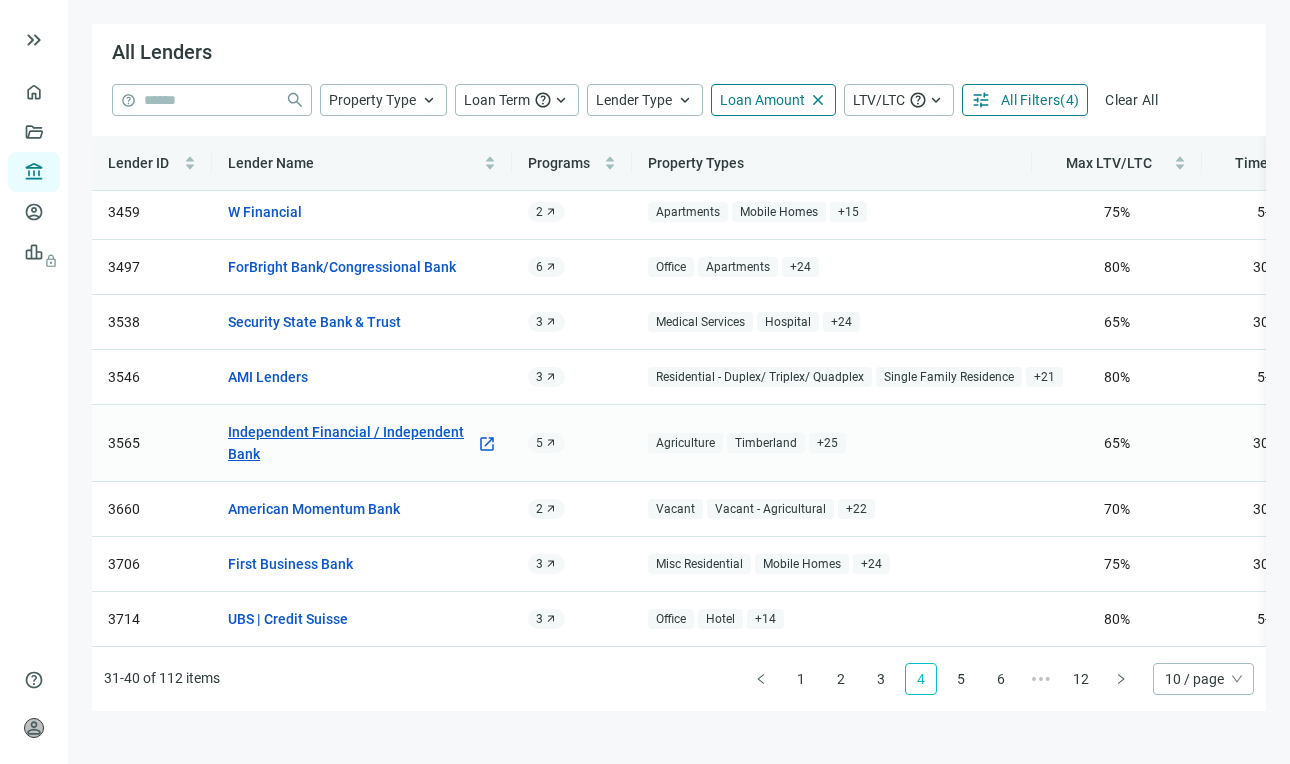 click on "Independent Financial / Independent Bank" at bounding box center [352, 443] 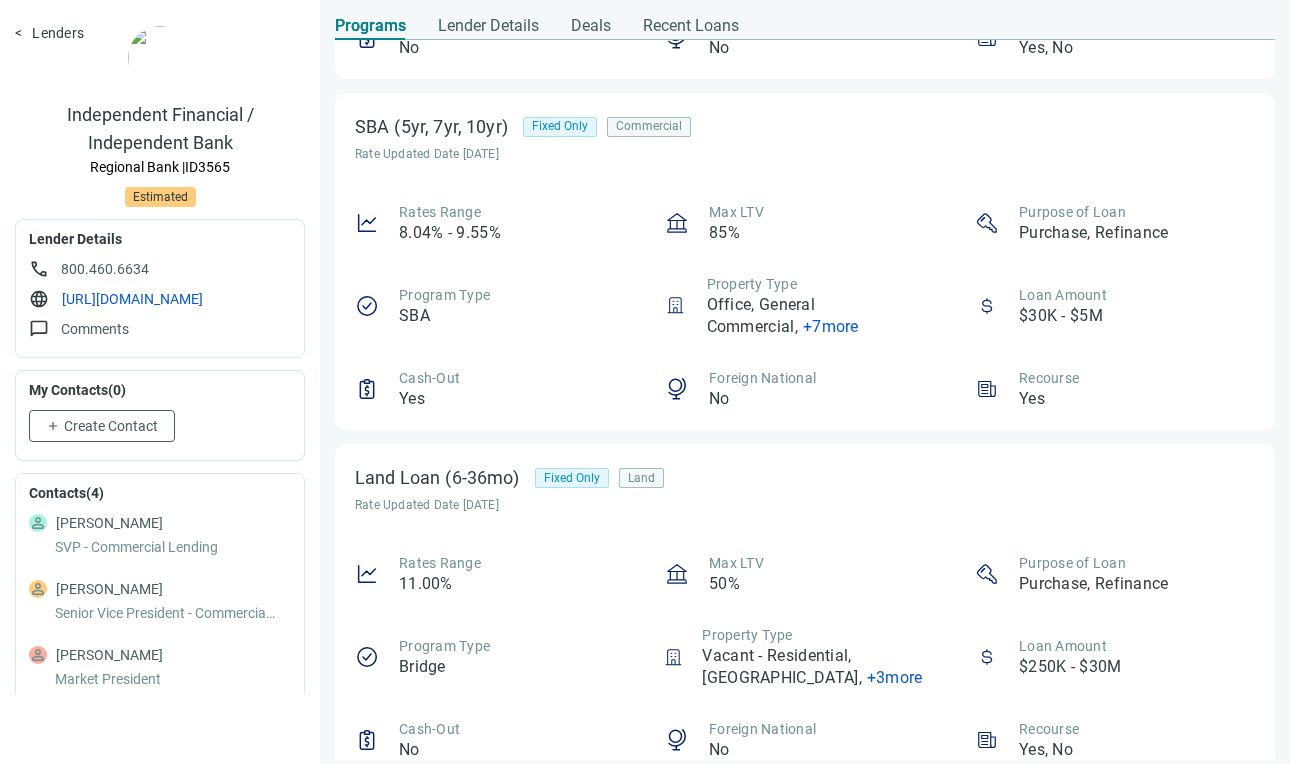 scroll, scrollTop: 2172, scrollLeft: 0, axis: vertical 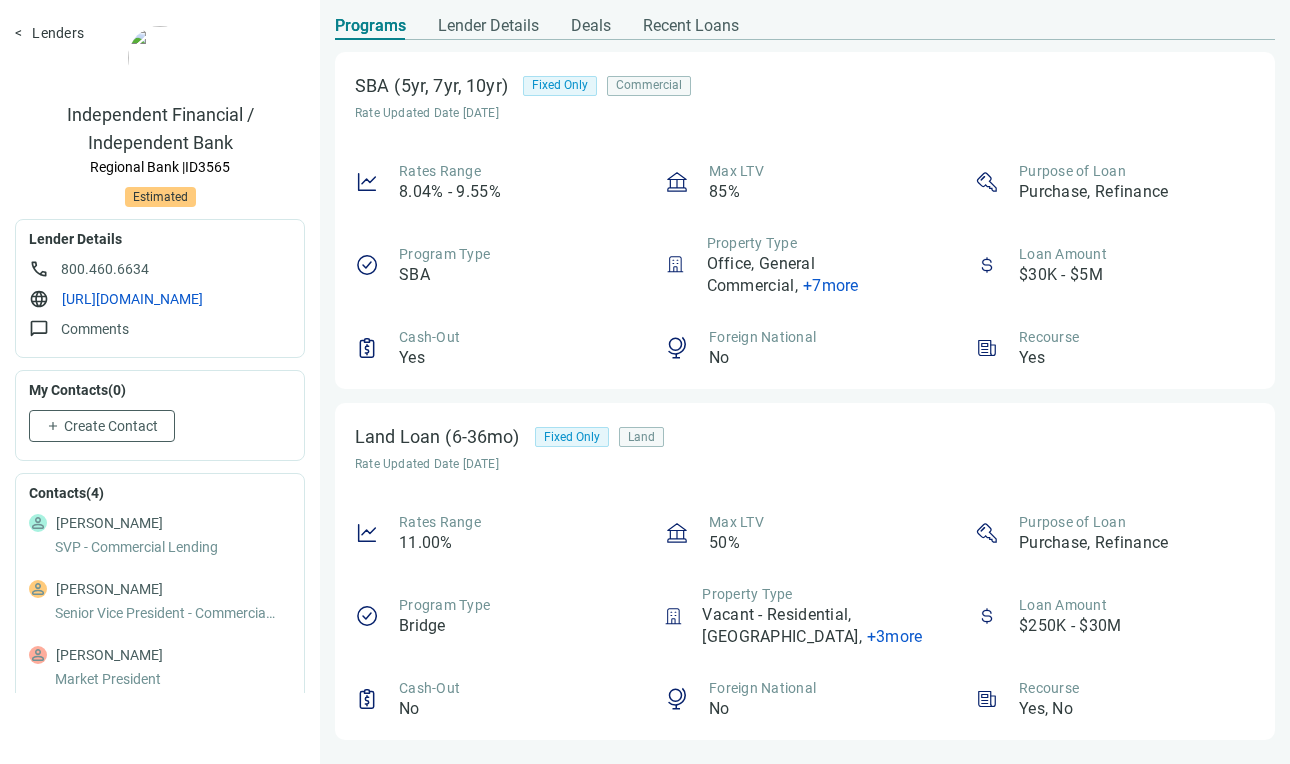 click on "Lenders" at bounding box center [49, 33] 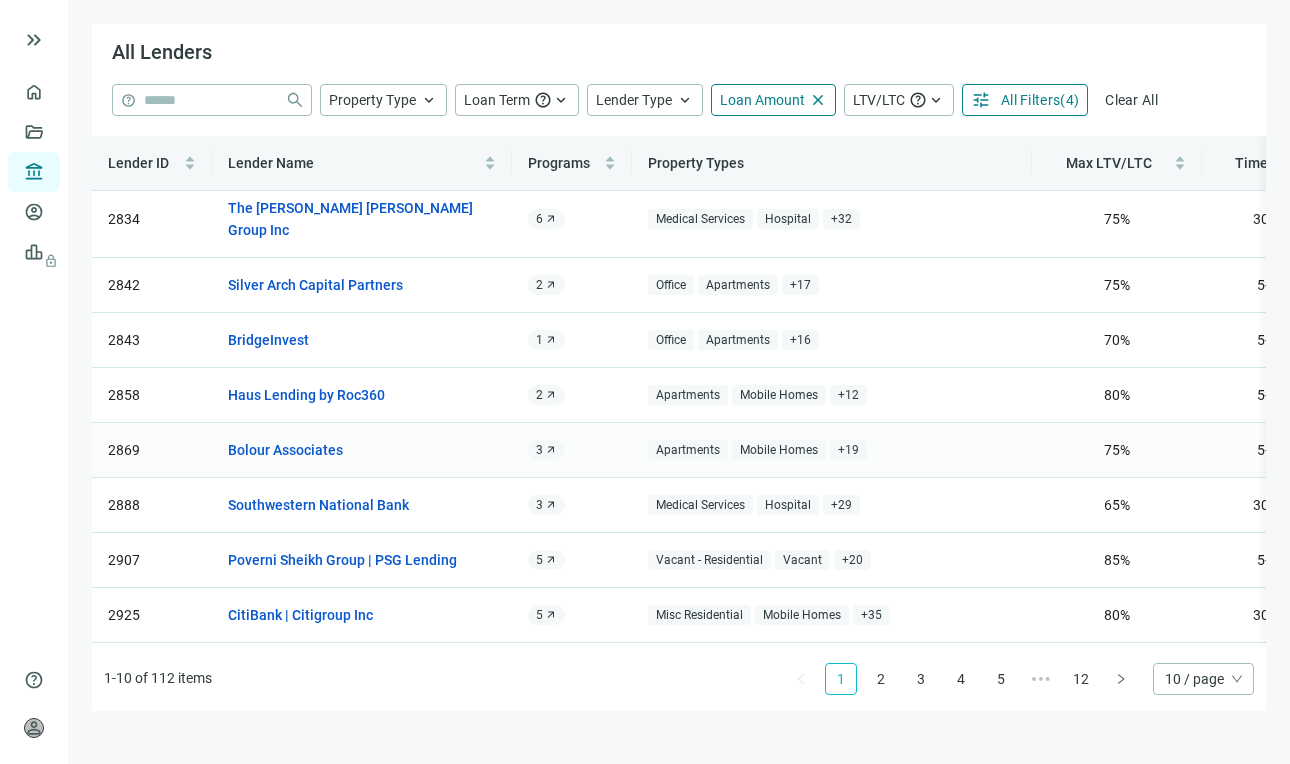 scroll, scrollTop: 114, scrollLeft: 0, axis: vertical 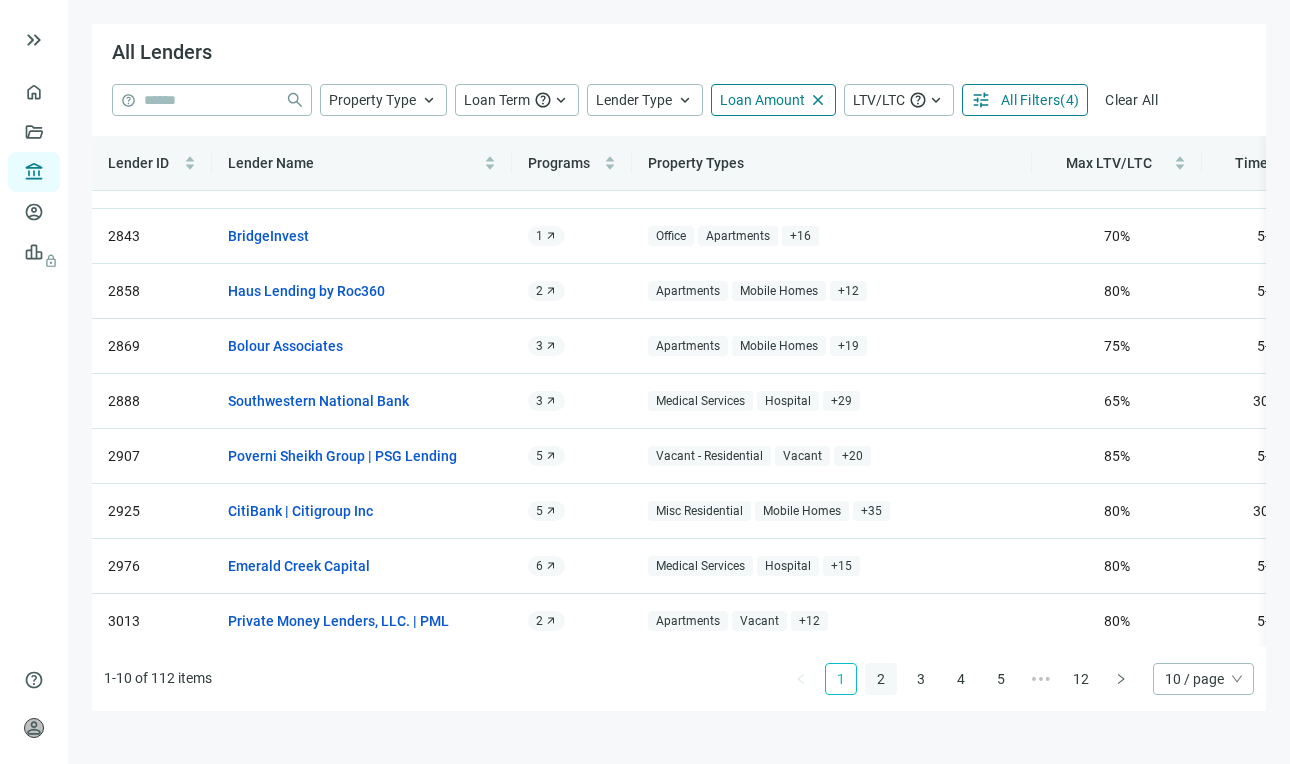 click on "2" at bounding box center (881, 679) 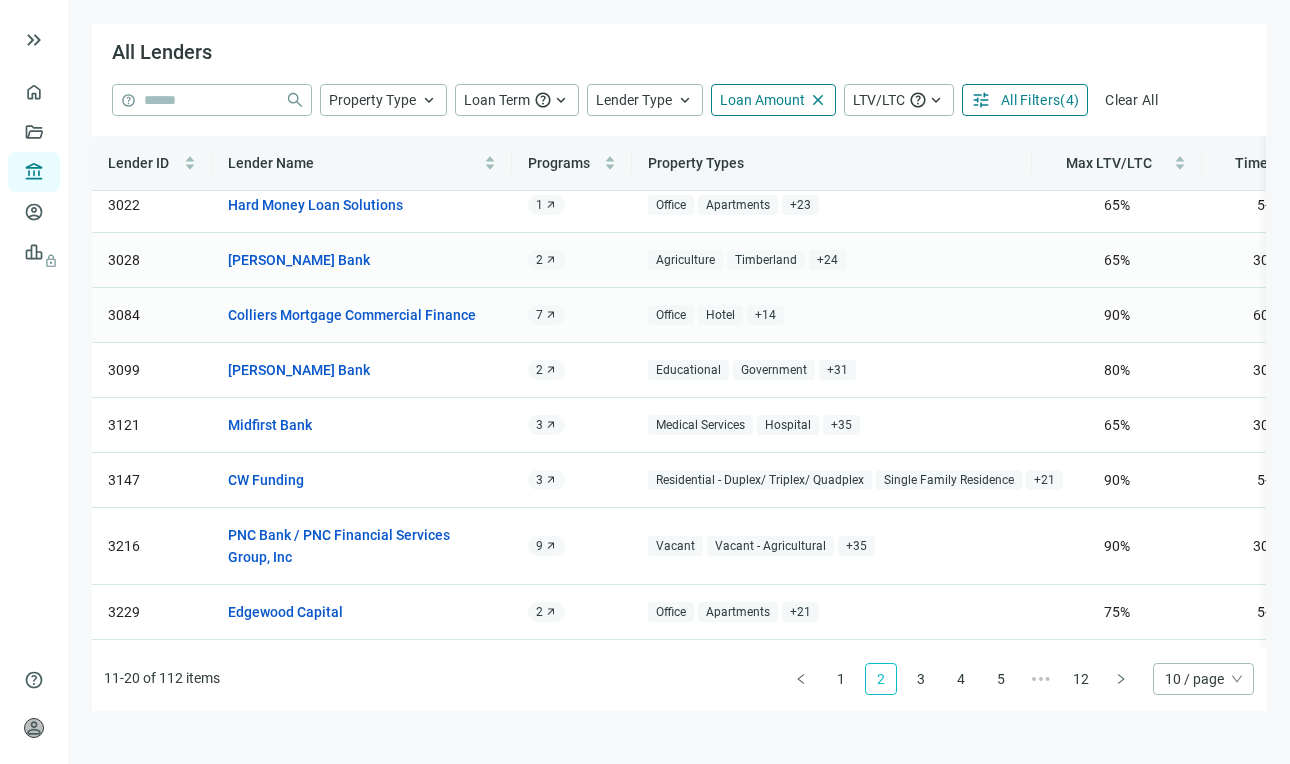 scroll, scrollTop: 136, scrollLeft: 0, axis: vertical 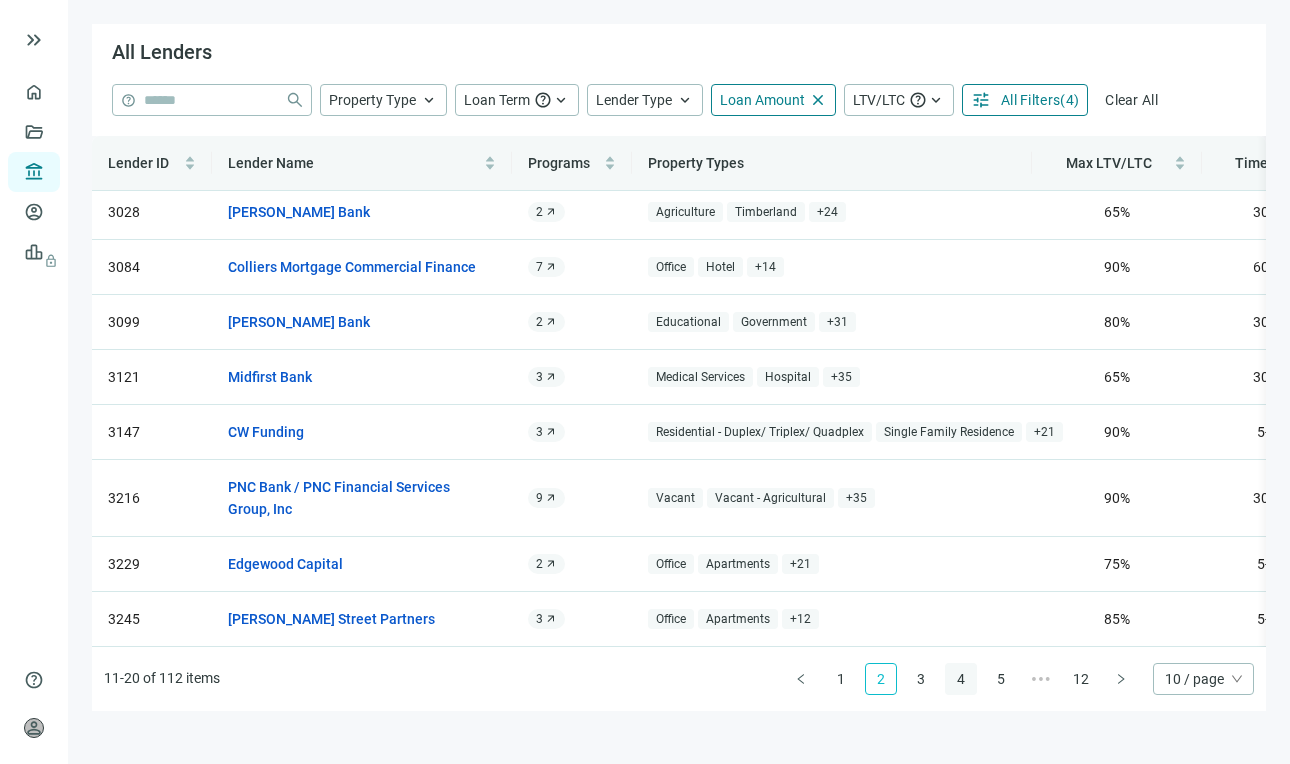 click on "4" at bounding box center (961, 679) 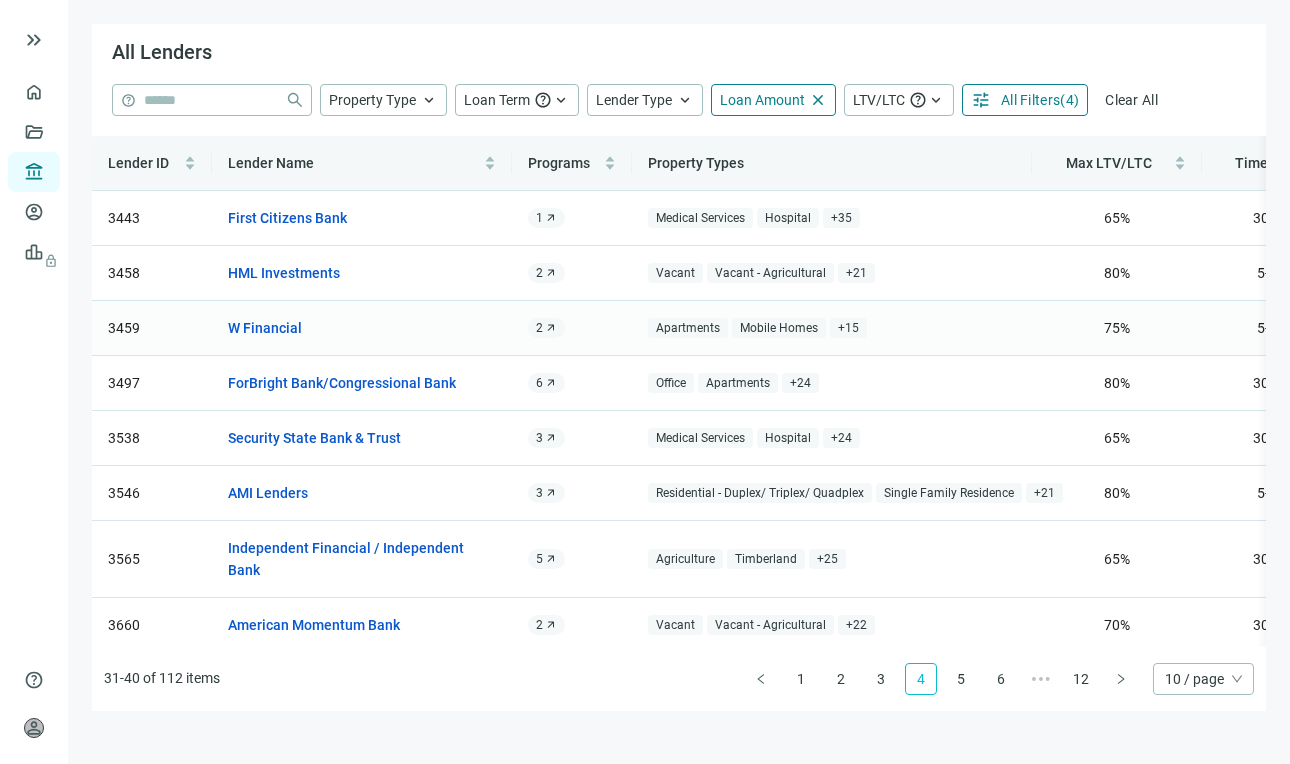 scroll, scrollTop: 136, scrollLeft: 0, axis: vertical 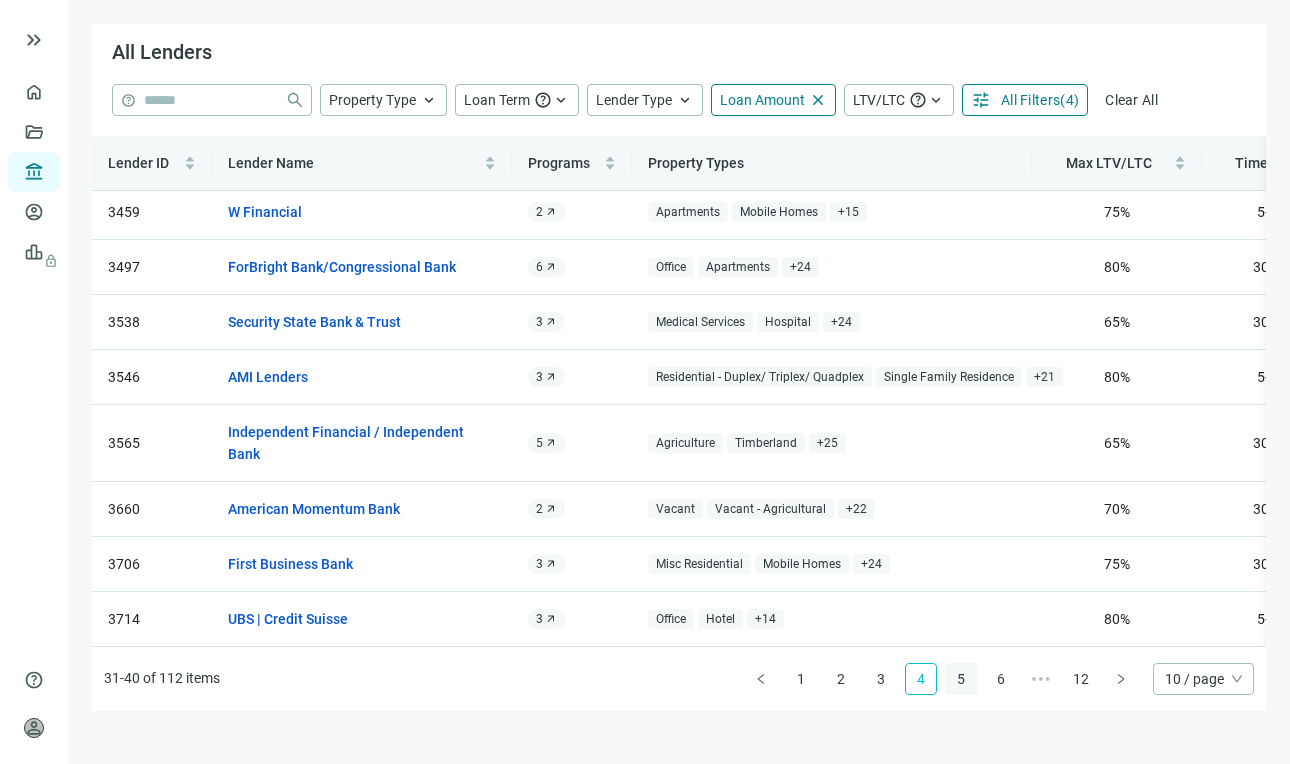 click on "5" at bounding box center [961, 679] 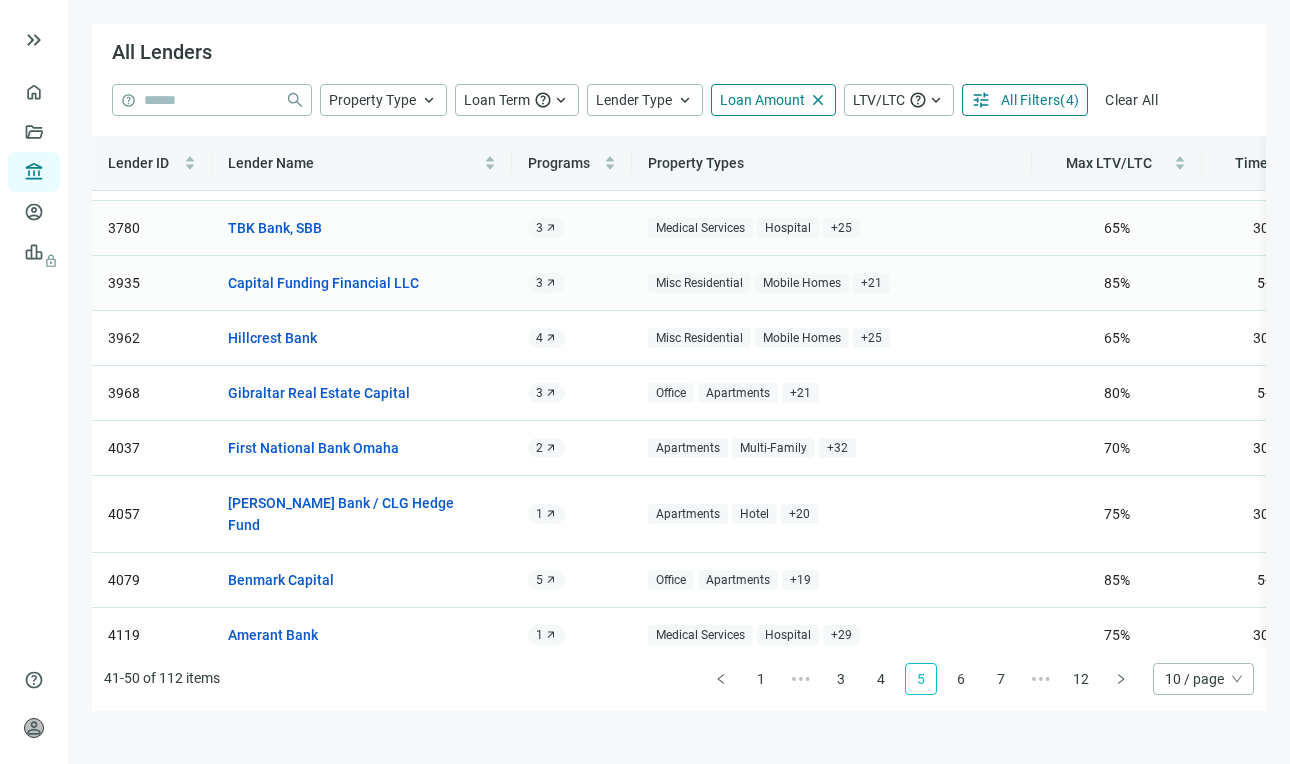scroll, scrollTop: 114, scrollLeft: 0, axis: vertical 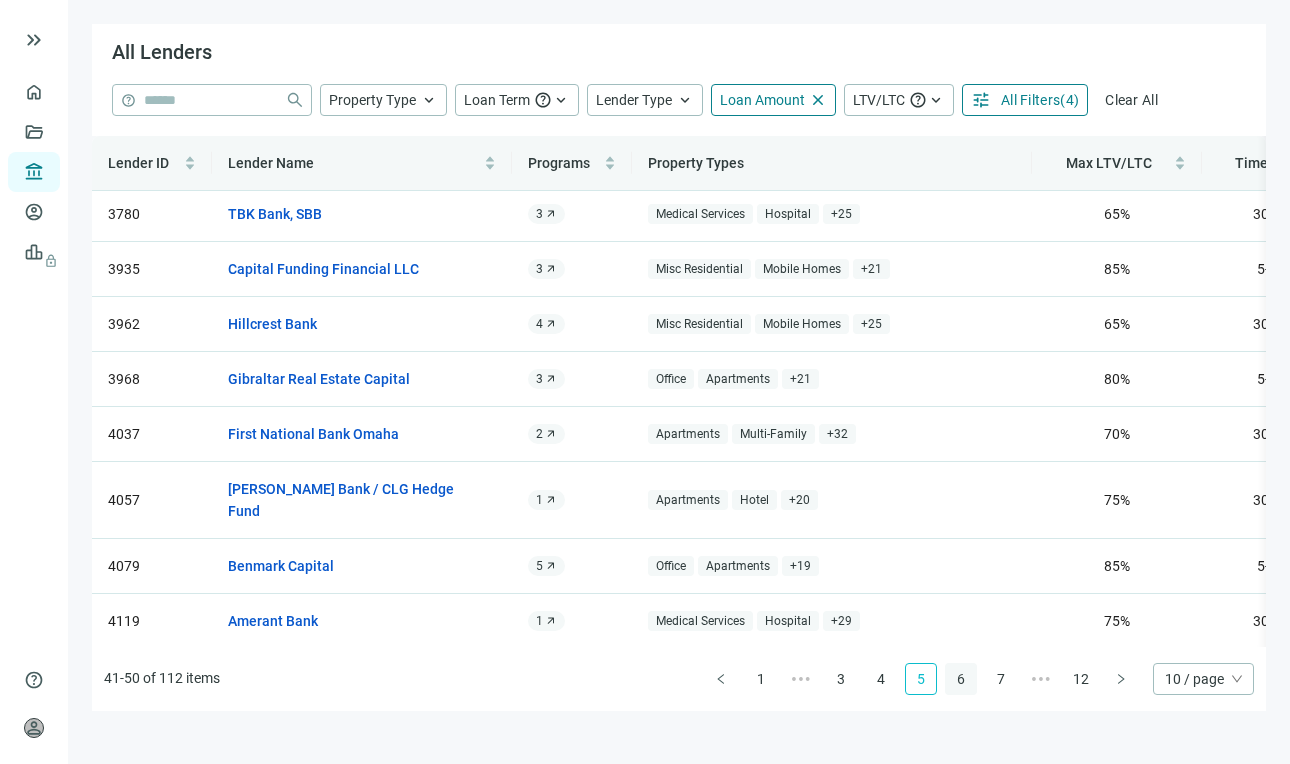 click on "6" at bounding box center [961, 679] 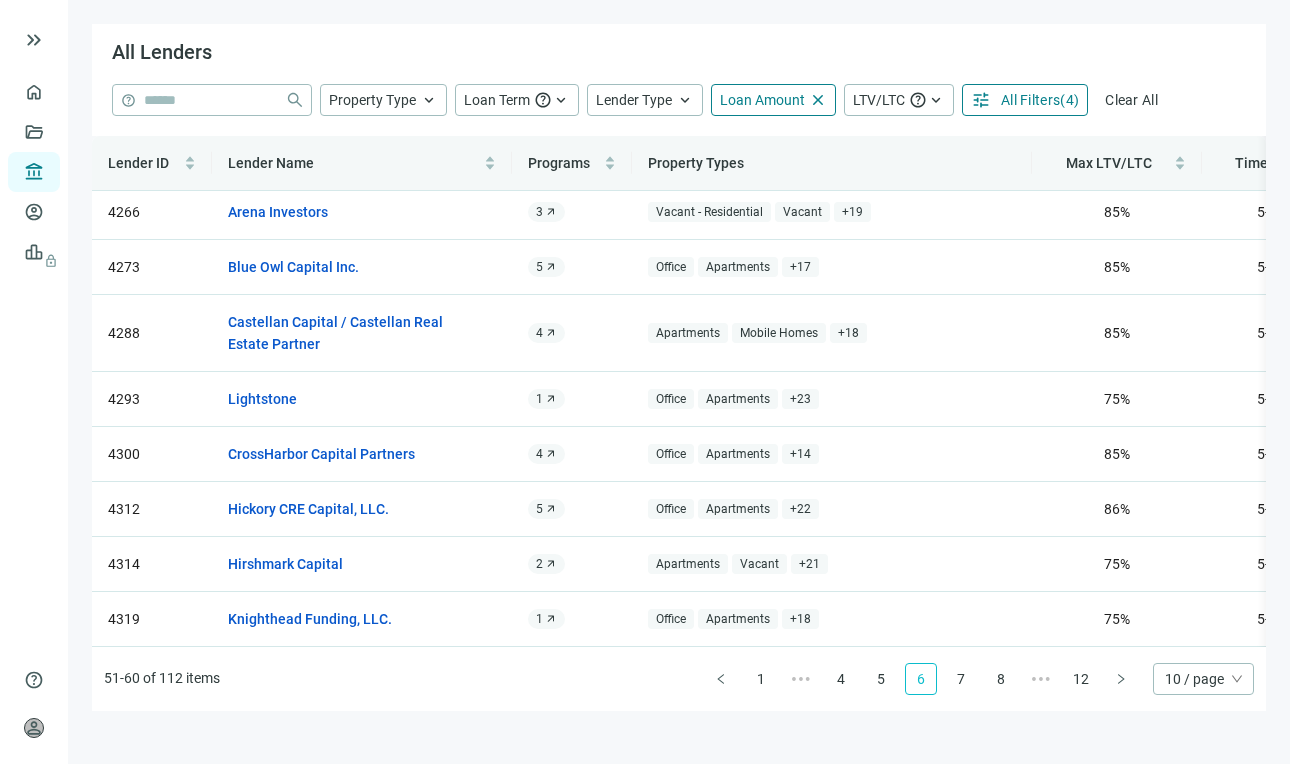 scroll, scrollTop: 136, scrollLeft: 0, axis: vertical 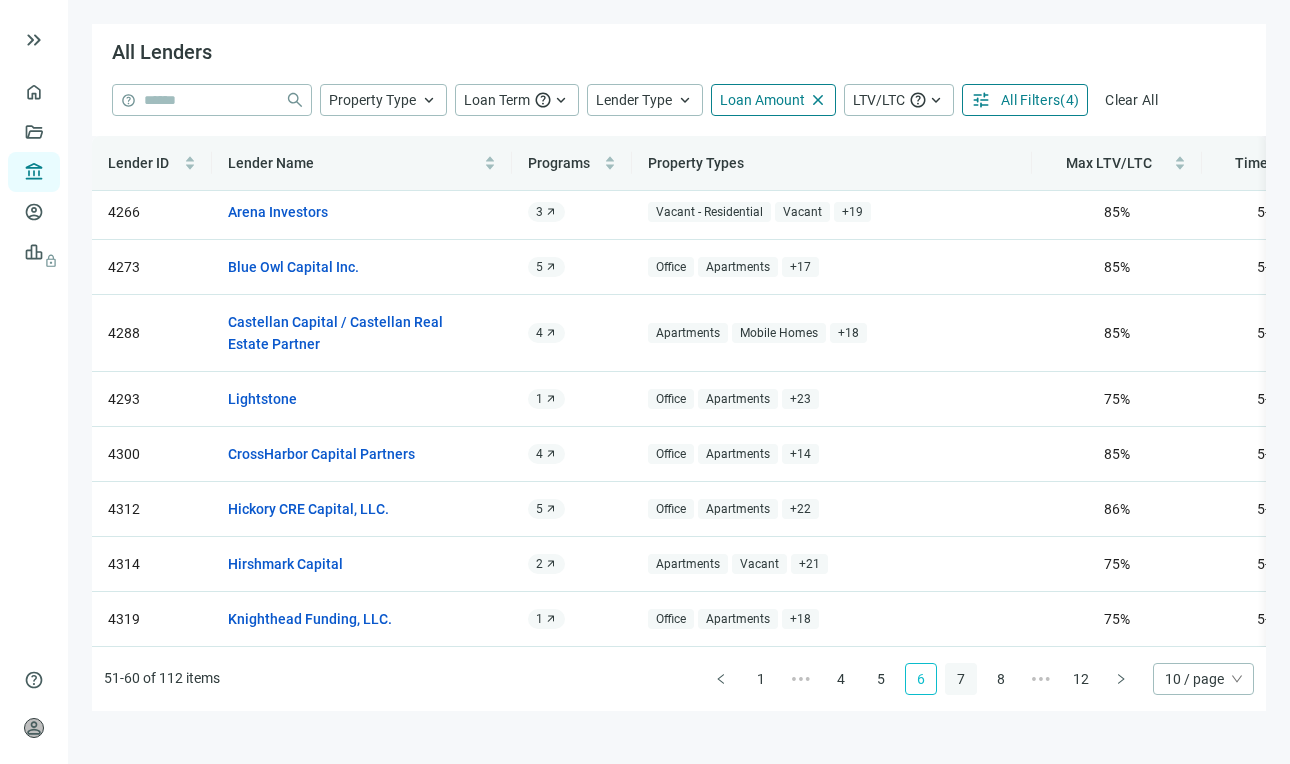 click on "7" at bounding box center [961, 679] 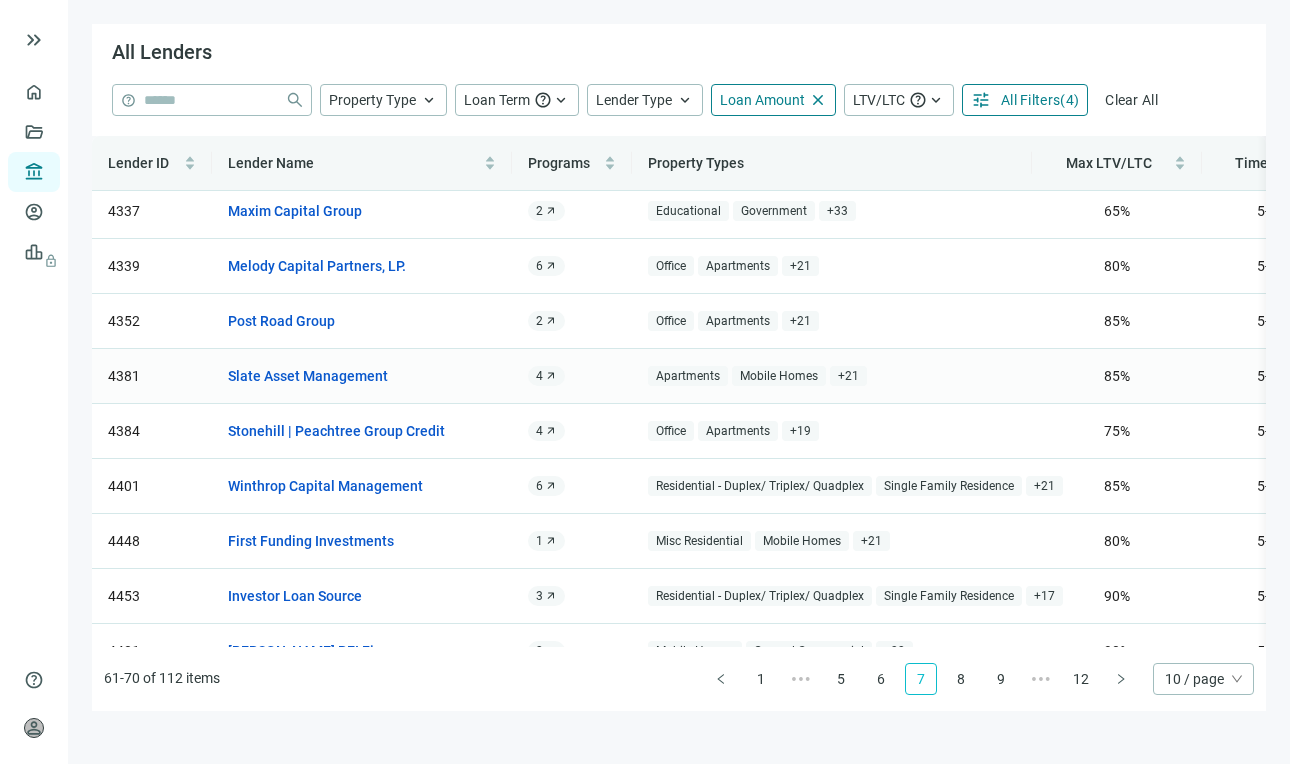 scroll, scrollTop: 0, scrollLeft: 0, axis: both 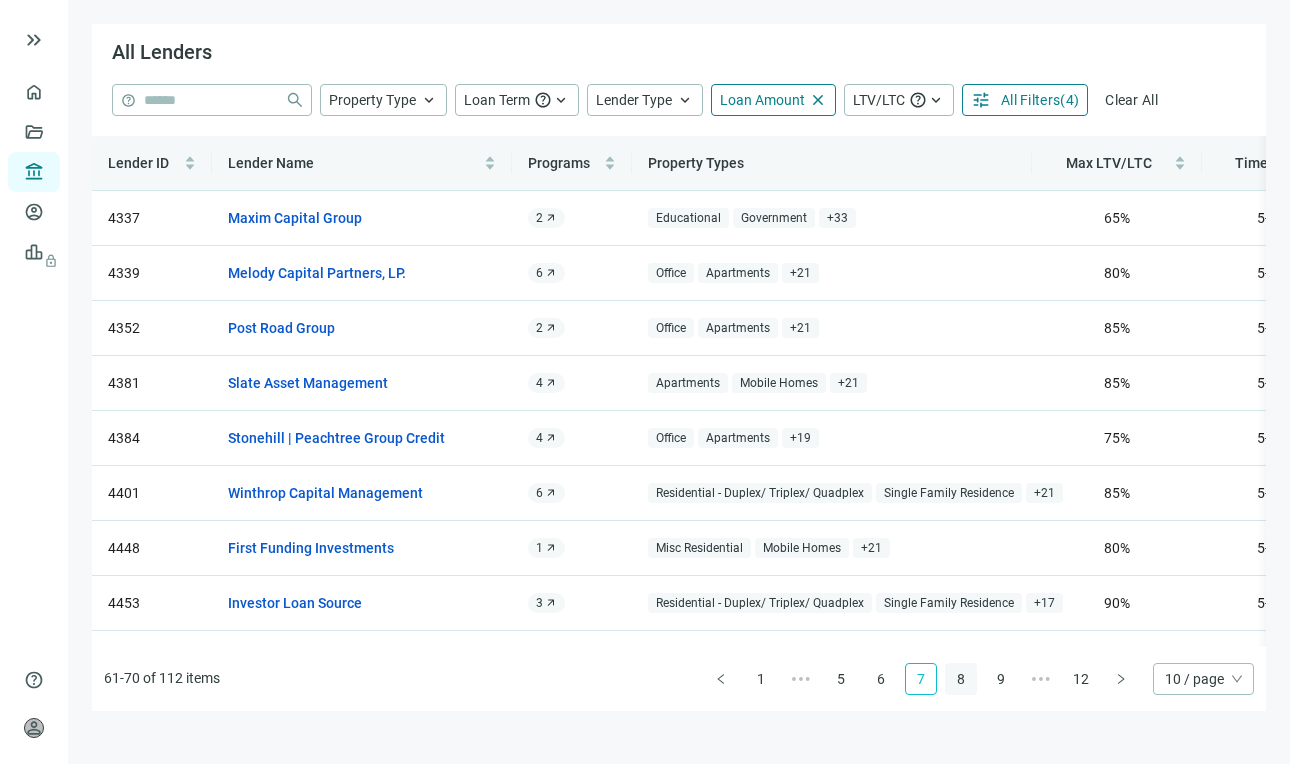 click on "8" at bounding box center [961, 679] 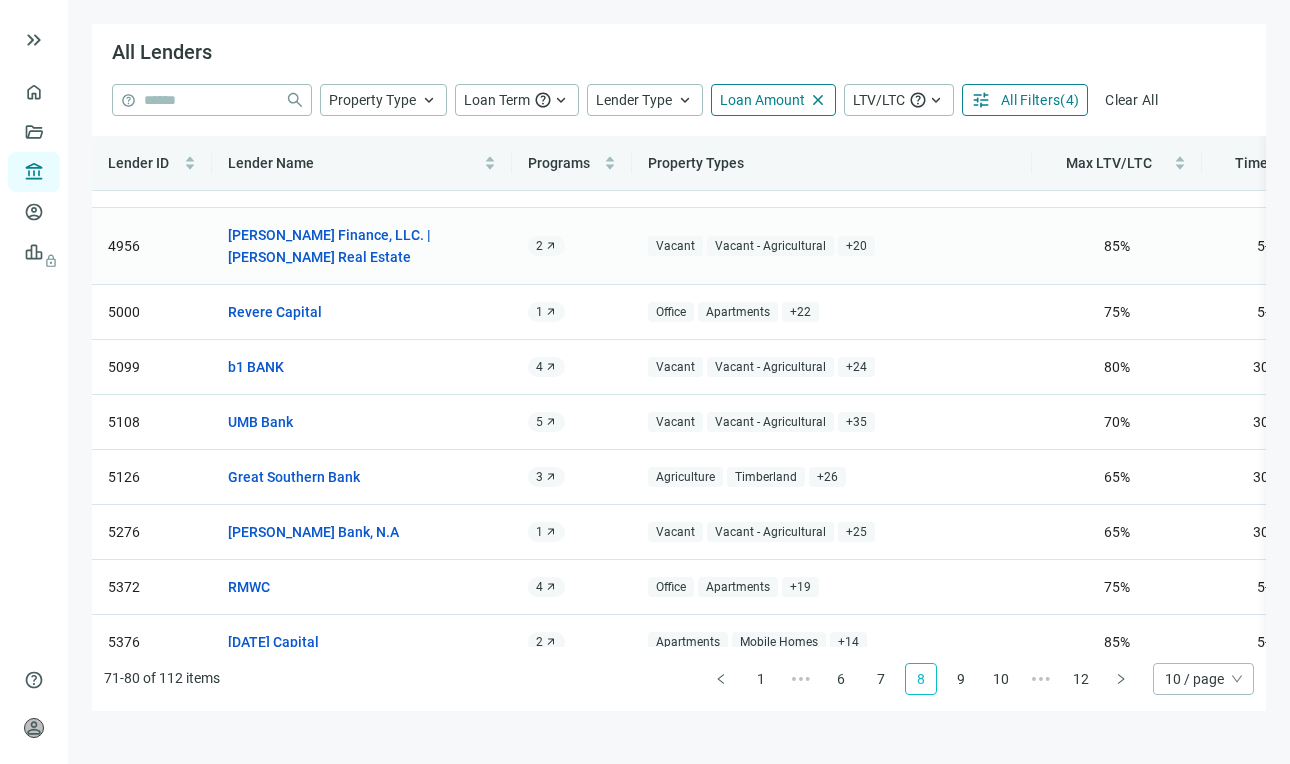 scroll, scrollTop: 128, scrollLeft: 0, axis: vertical 